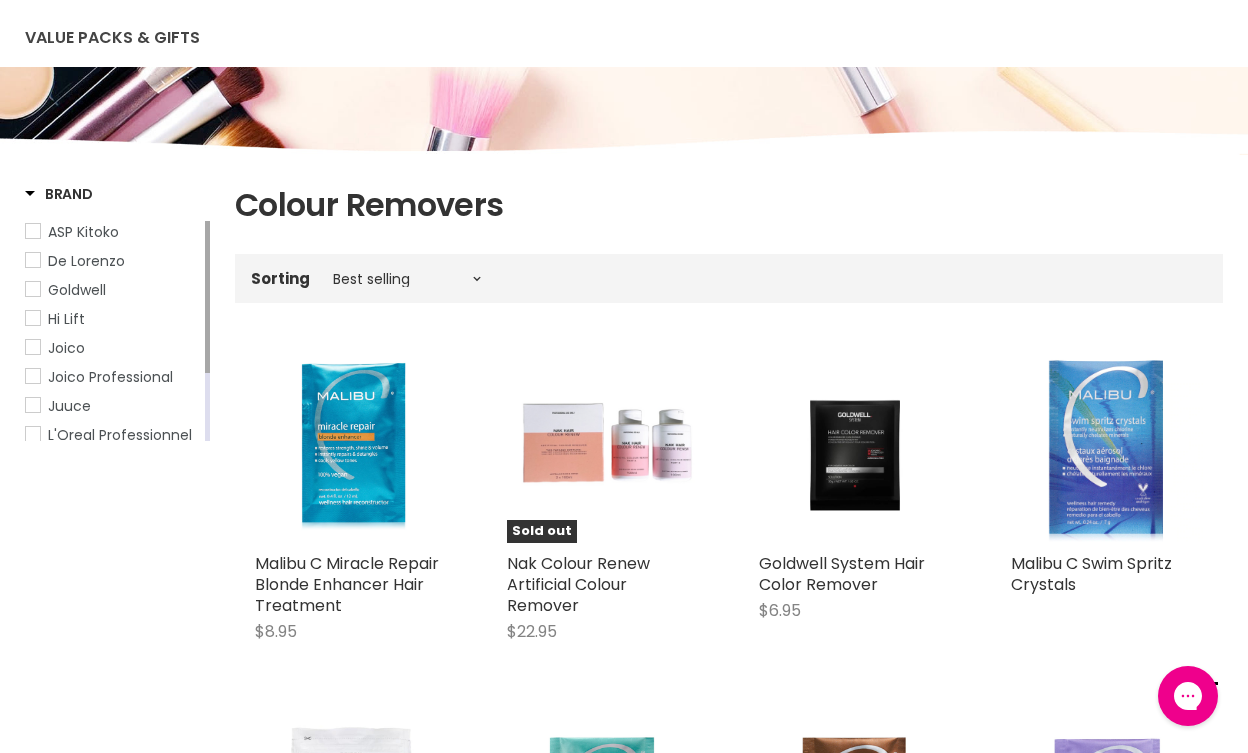 scroll, scrollTop: 0, scrollLeft: 0, axis: both 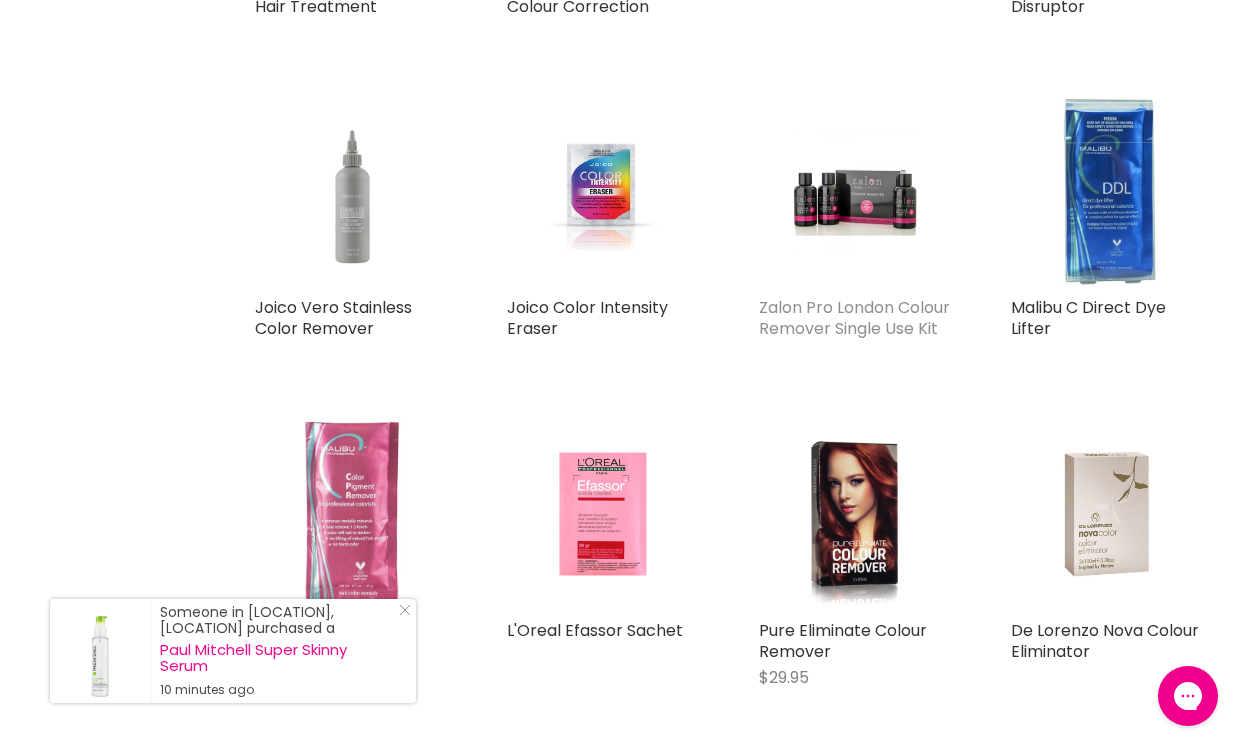 click on "Zalon Pro London Colour Remover Single Use Kit" at bounding box center (854, 318) 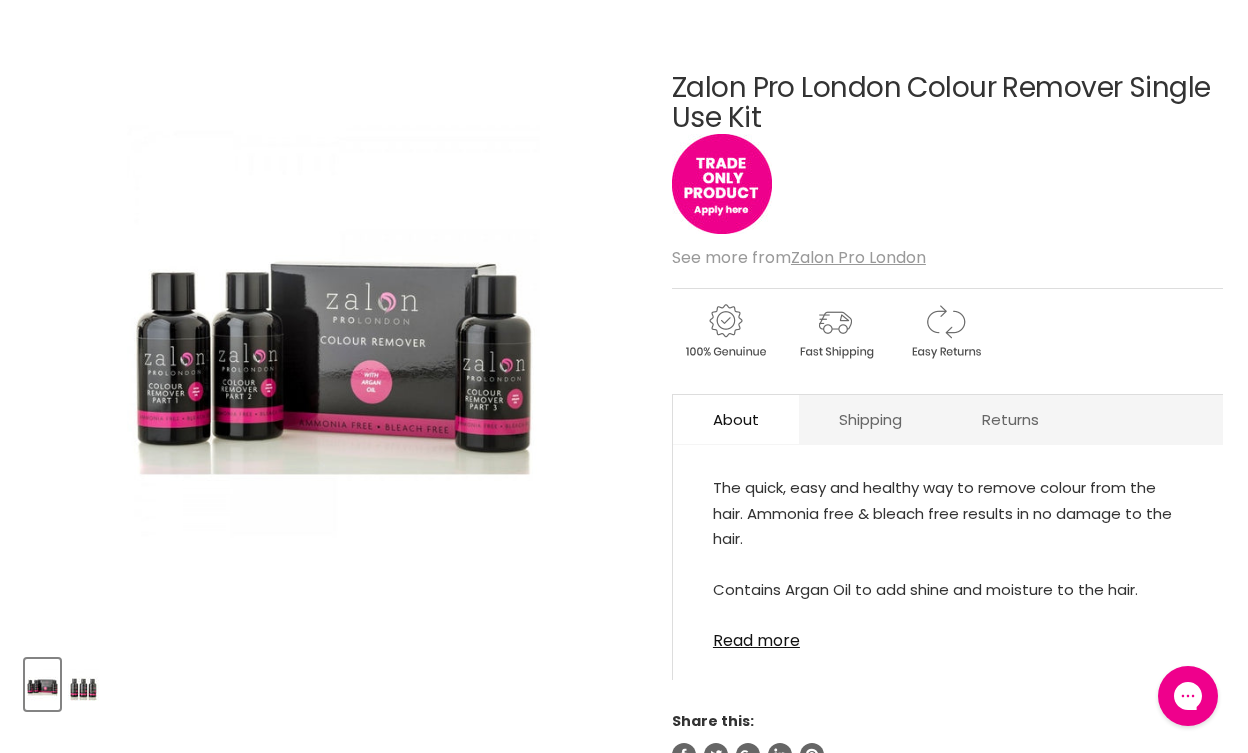 scroll, scrollTop: 304, scrollLeft: 0, axis: vertical 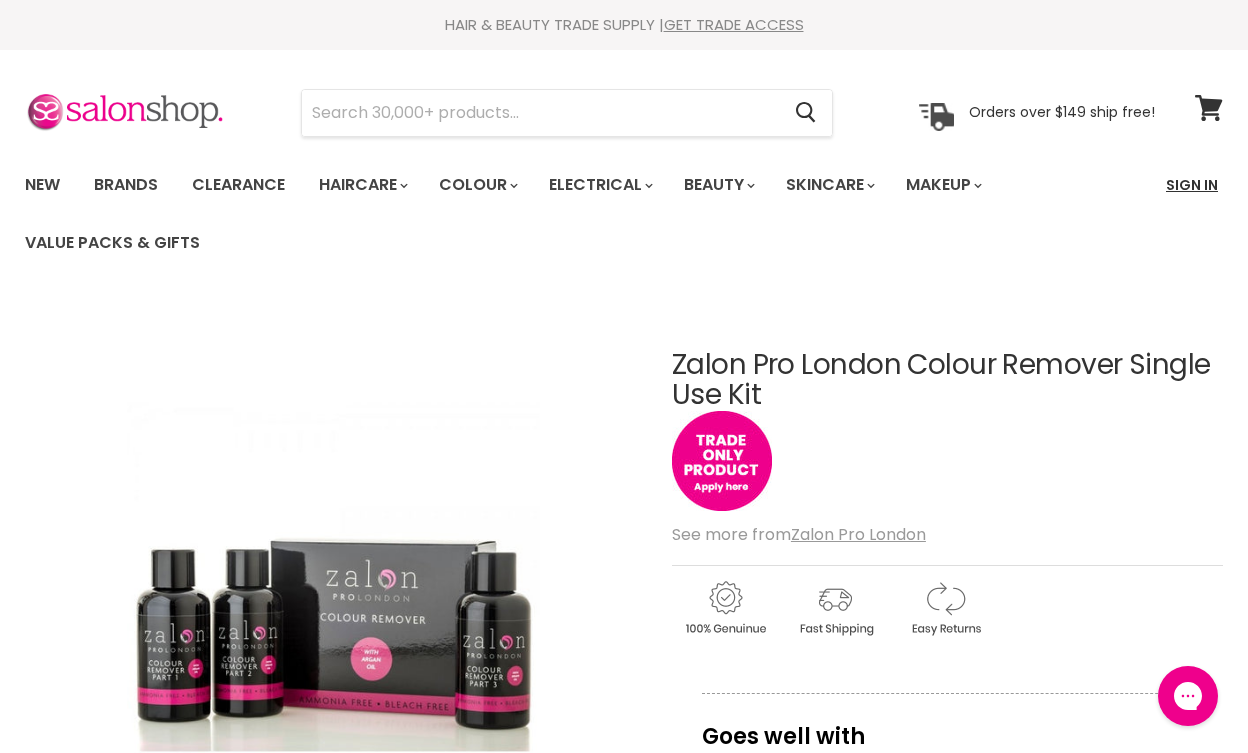 click on "Sign In" at bounding box center [1192, 185] 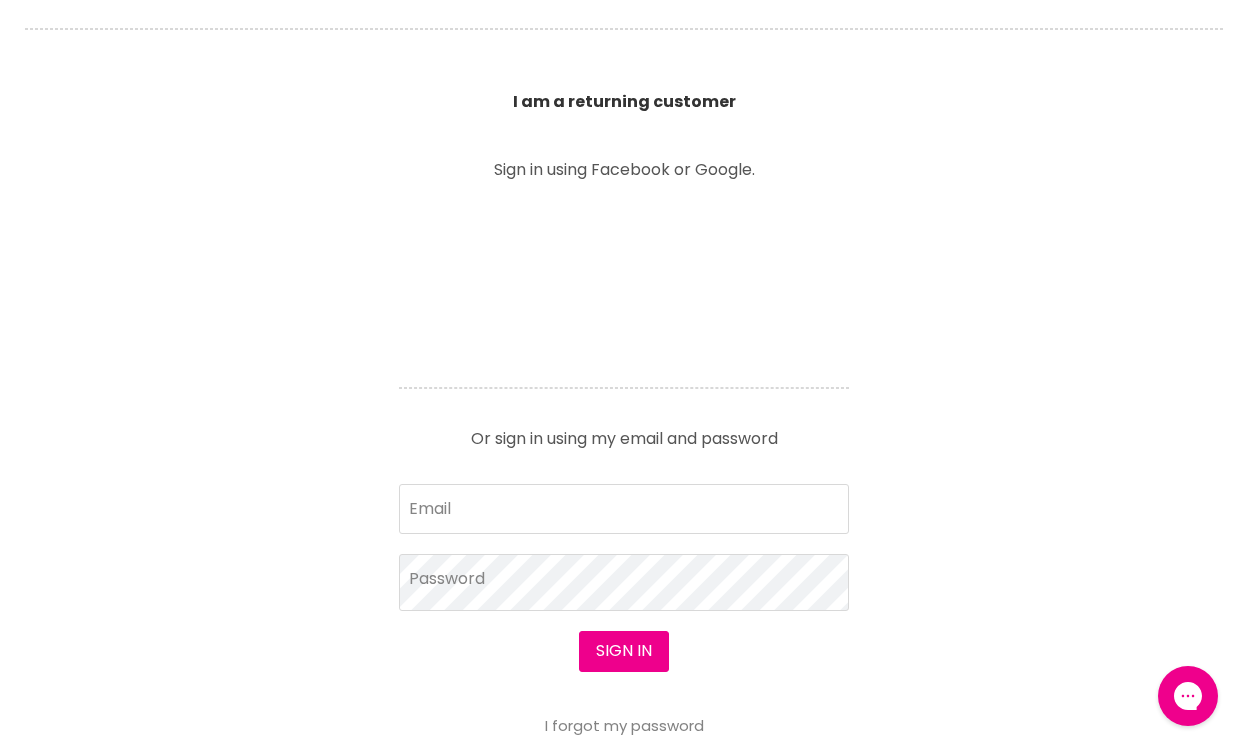 scroll, scrollTop: 720, scrollLeft: 0, axis: vertical 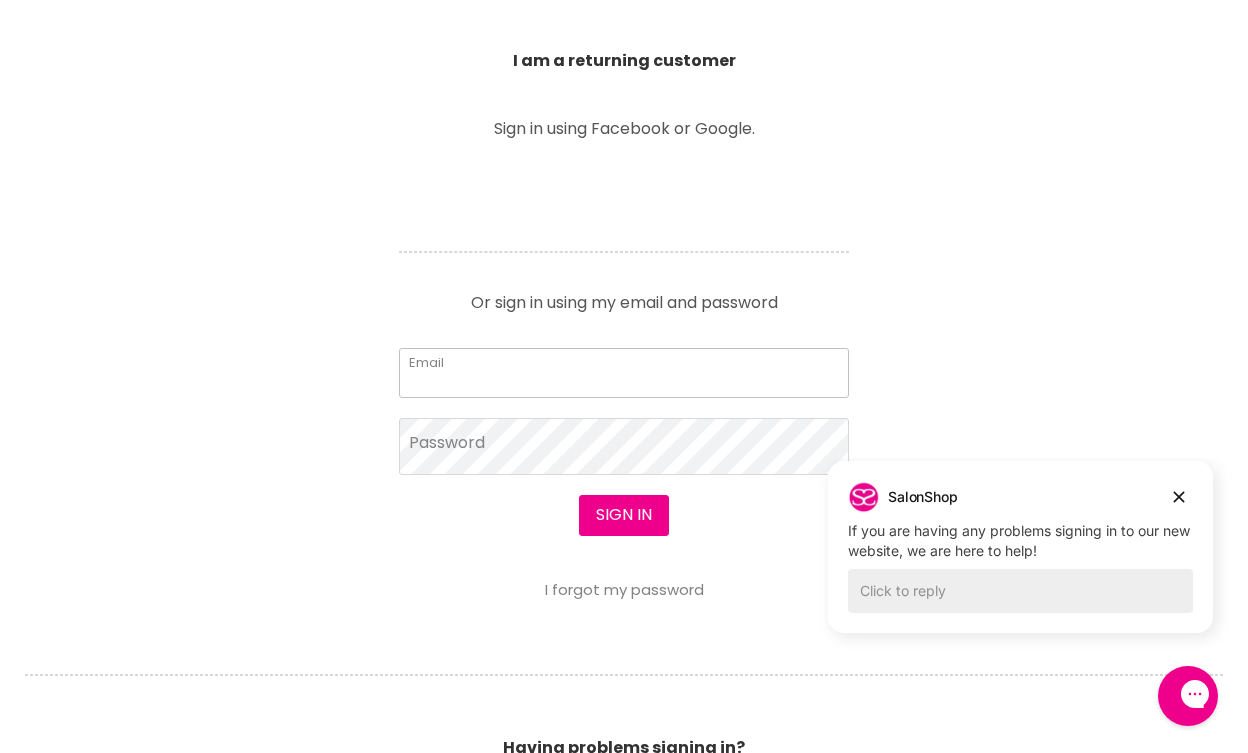 type on "crewi2@bigpond.com" 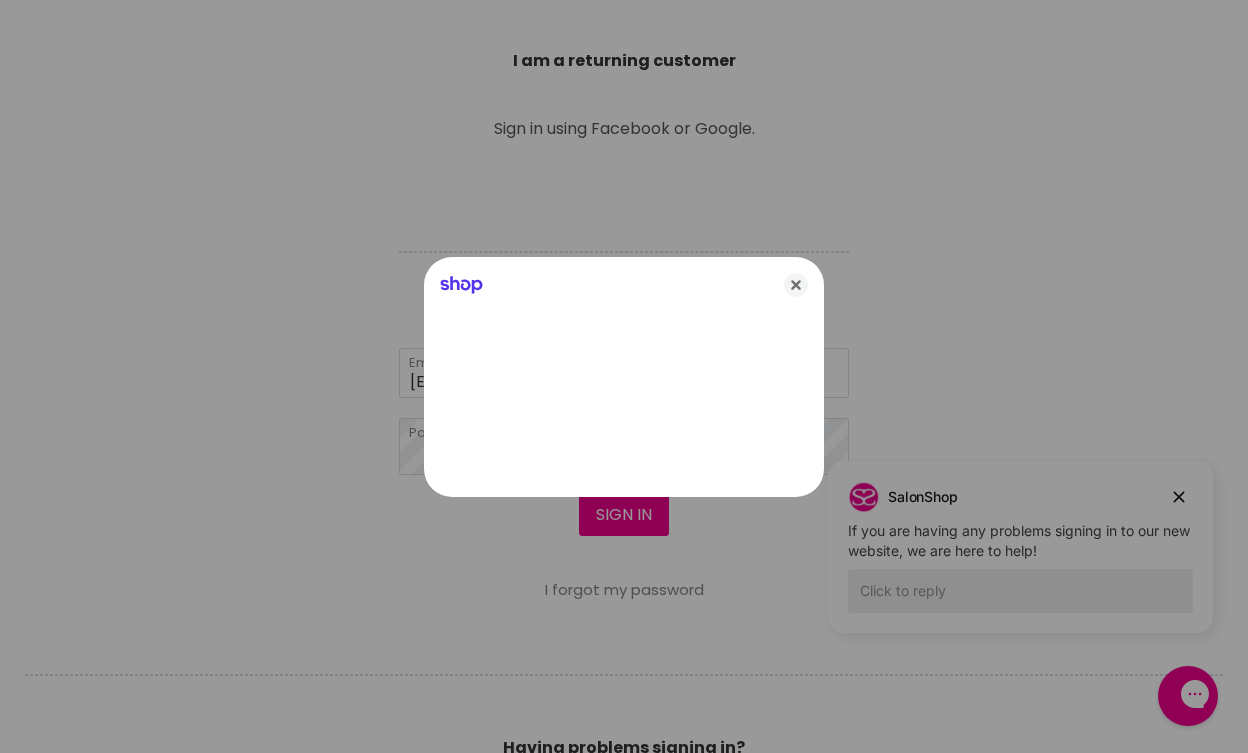 click 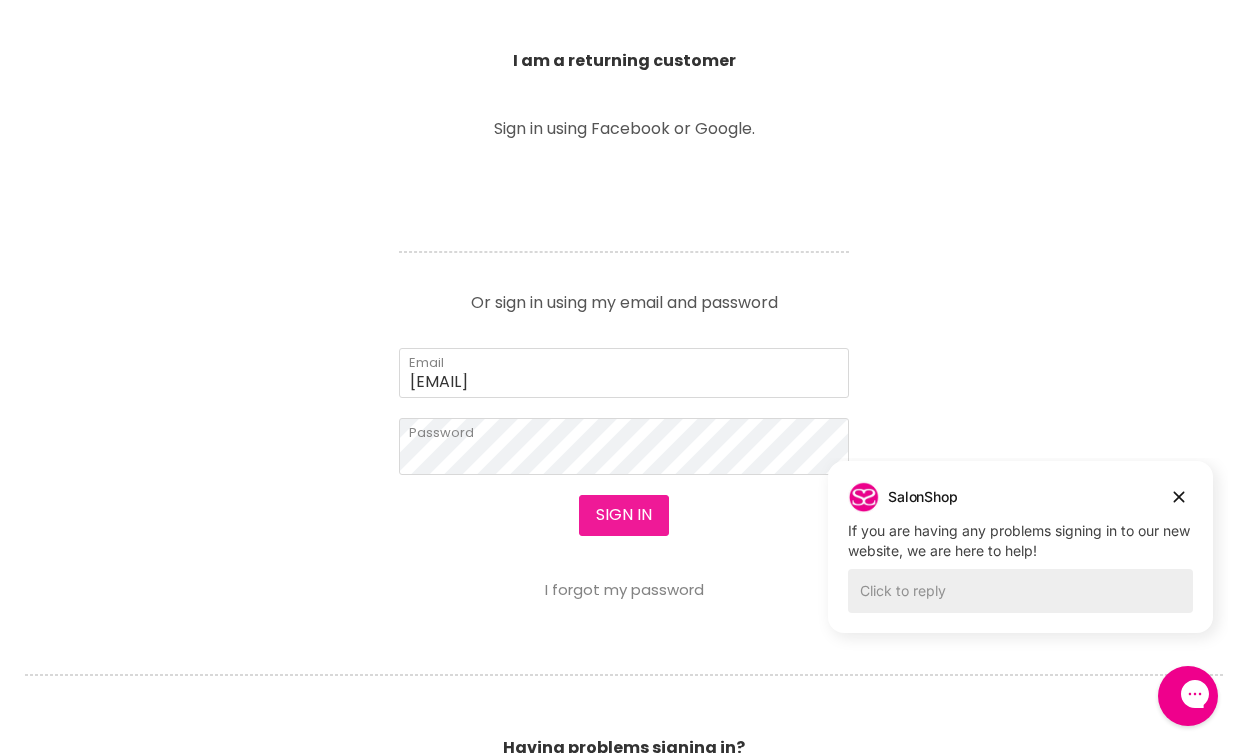 click on "Sign in" at bounding box center [624, 515] 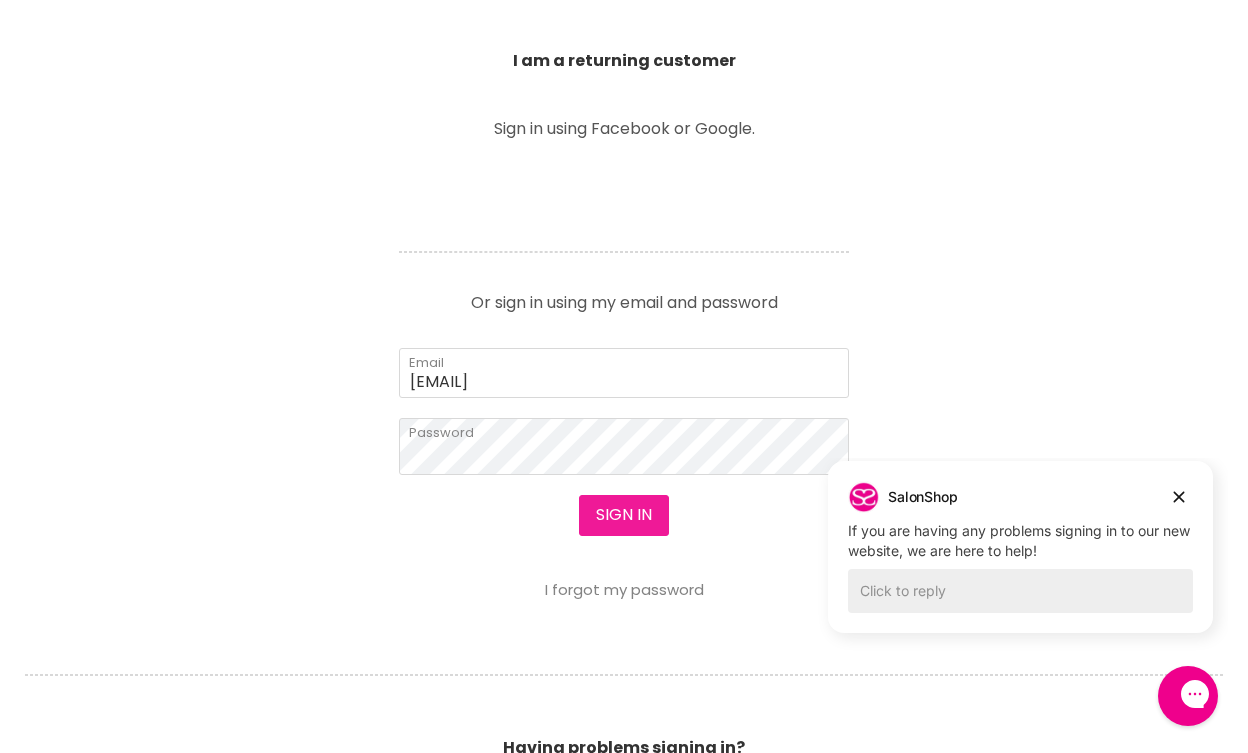scroll, scrollTop: 746, scrollLeft: 0, axis: vertical 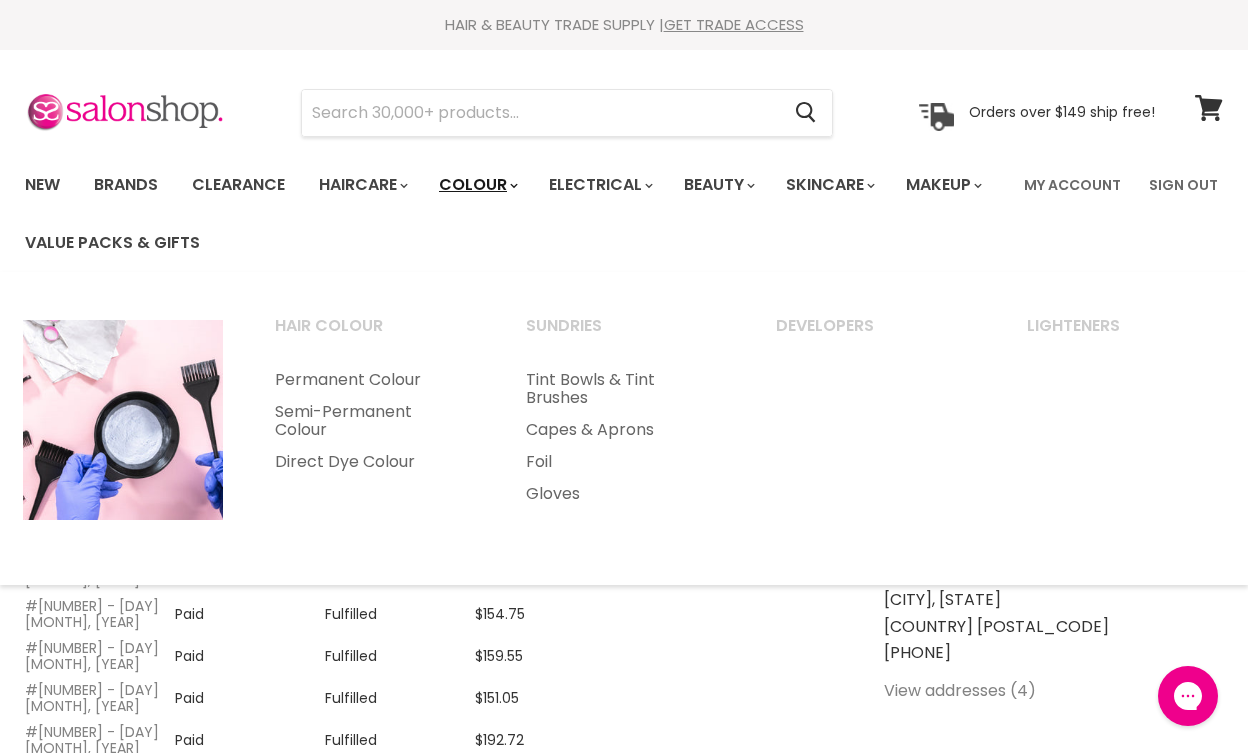 click on "Colour" at bounding box center [477, 185] 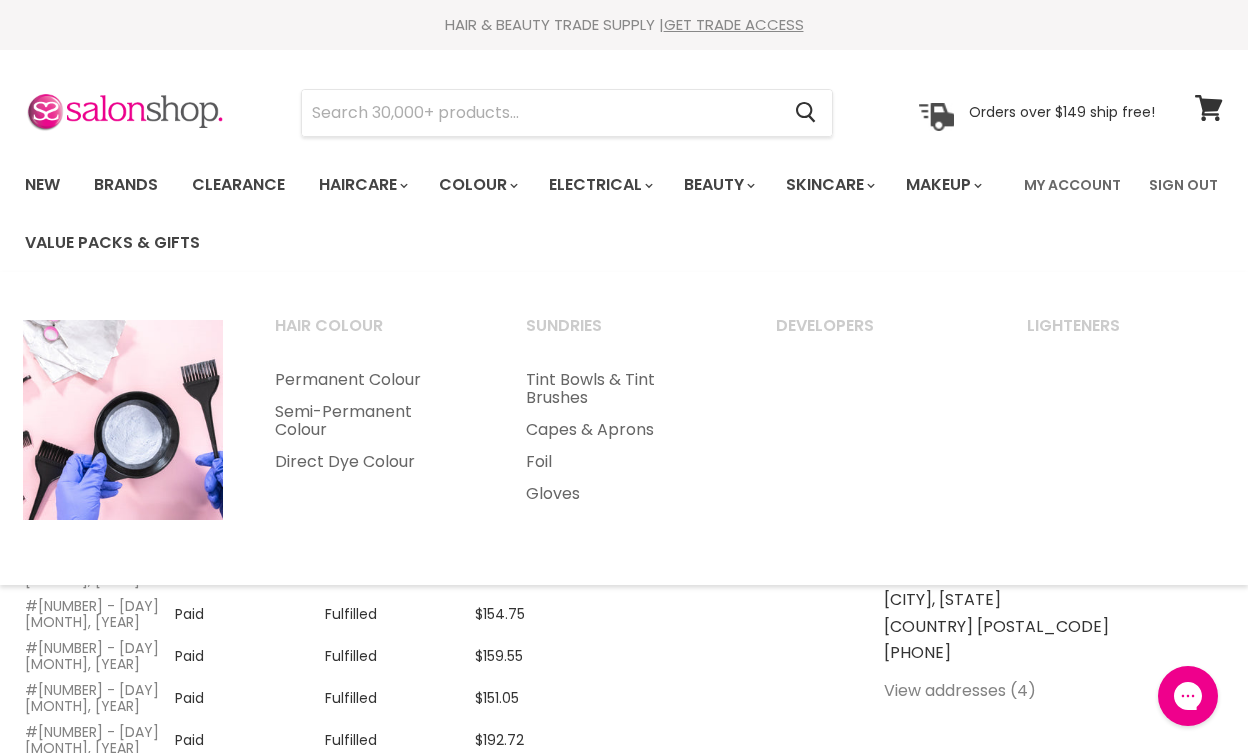 click on "New
Brands
Clearance
Haircare" at bounding box center (511, 214) 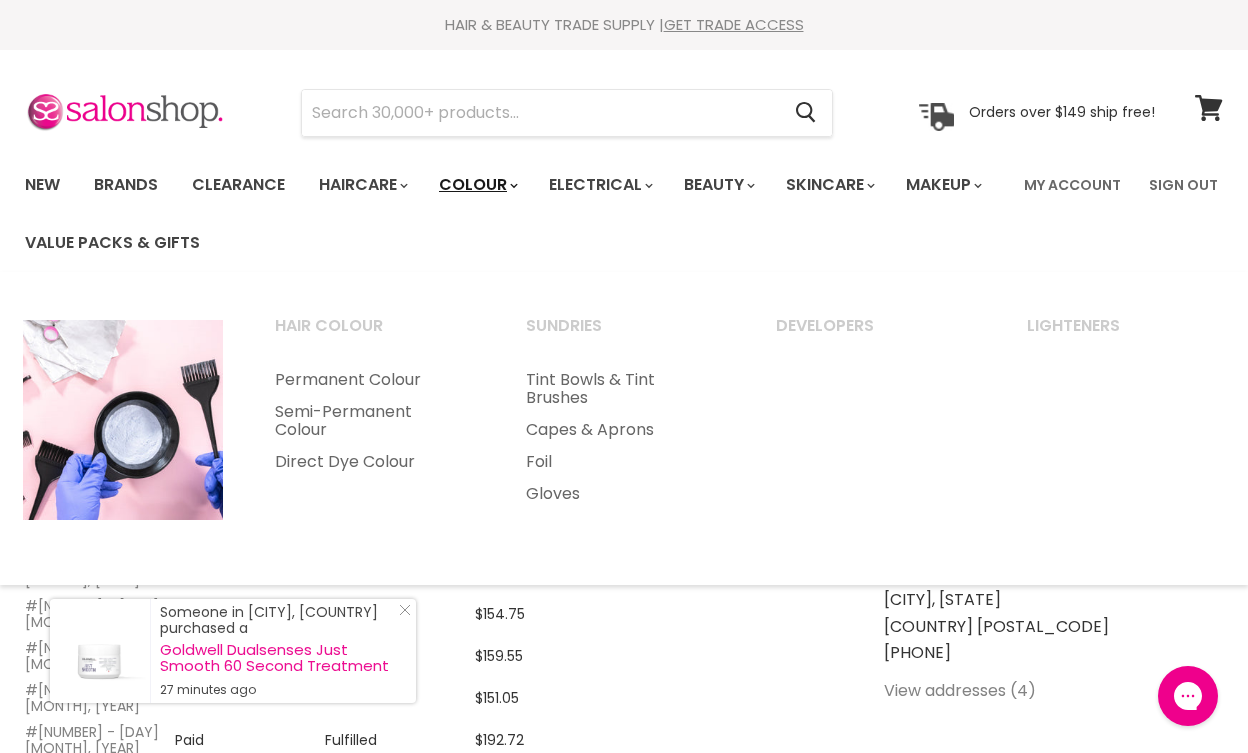 click on "Colour" at bounding box center [477, 185] 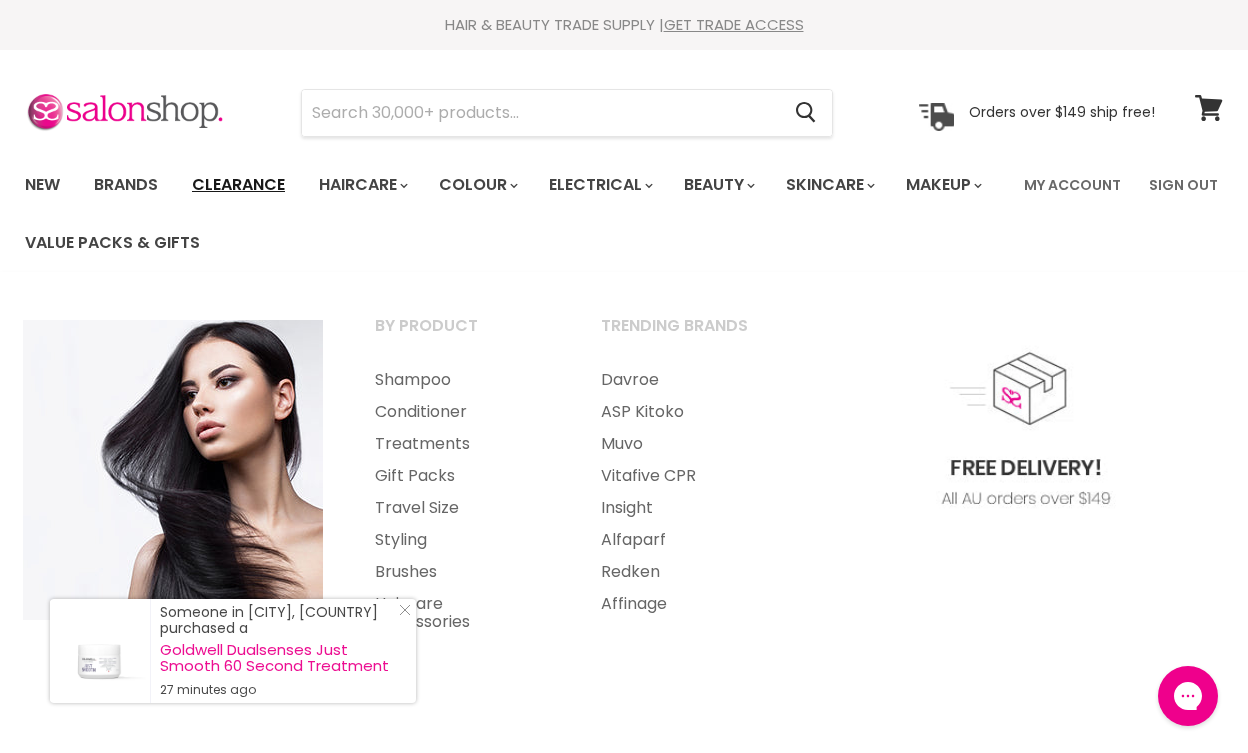 scroll, scrollTop: 0, scrollLeft: 0, axis: both 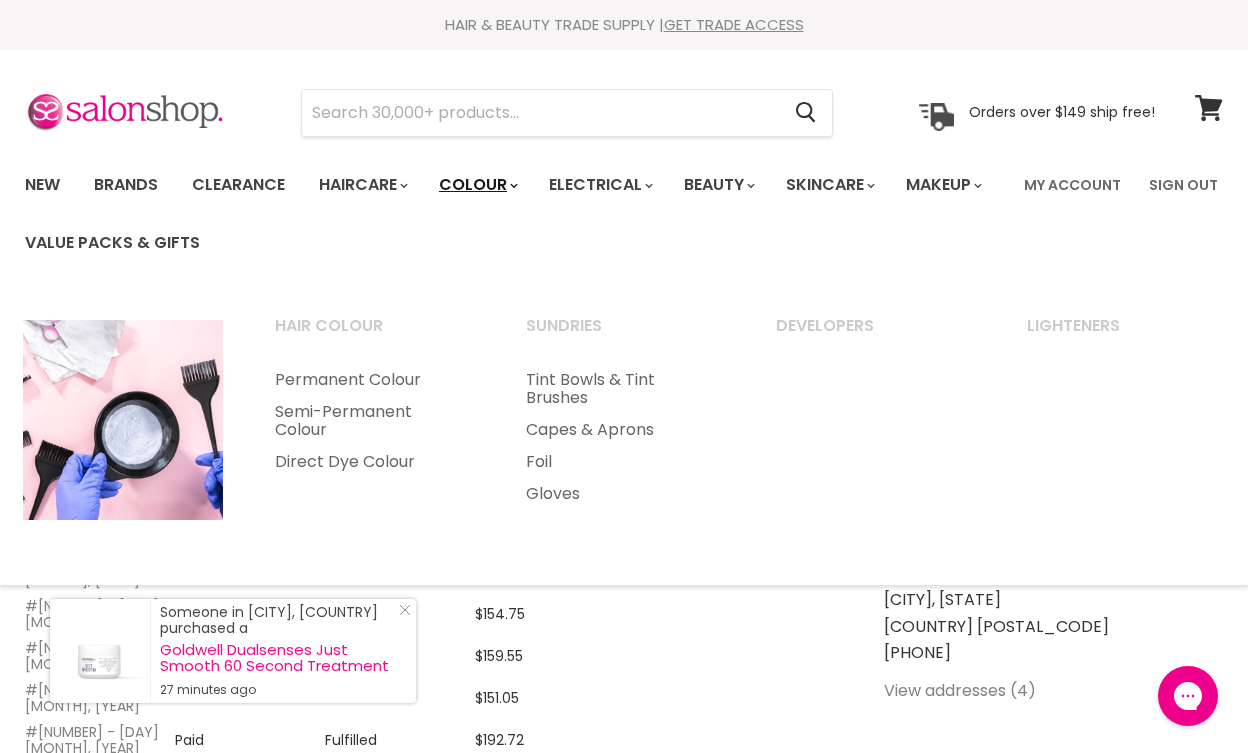 click on "Colour" at bounding box center (477, 185) 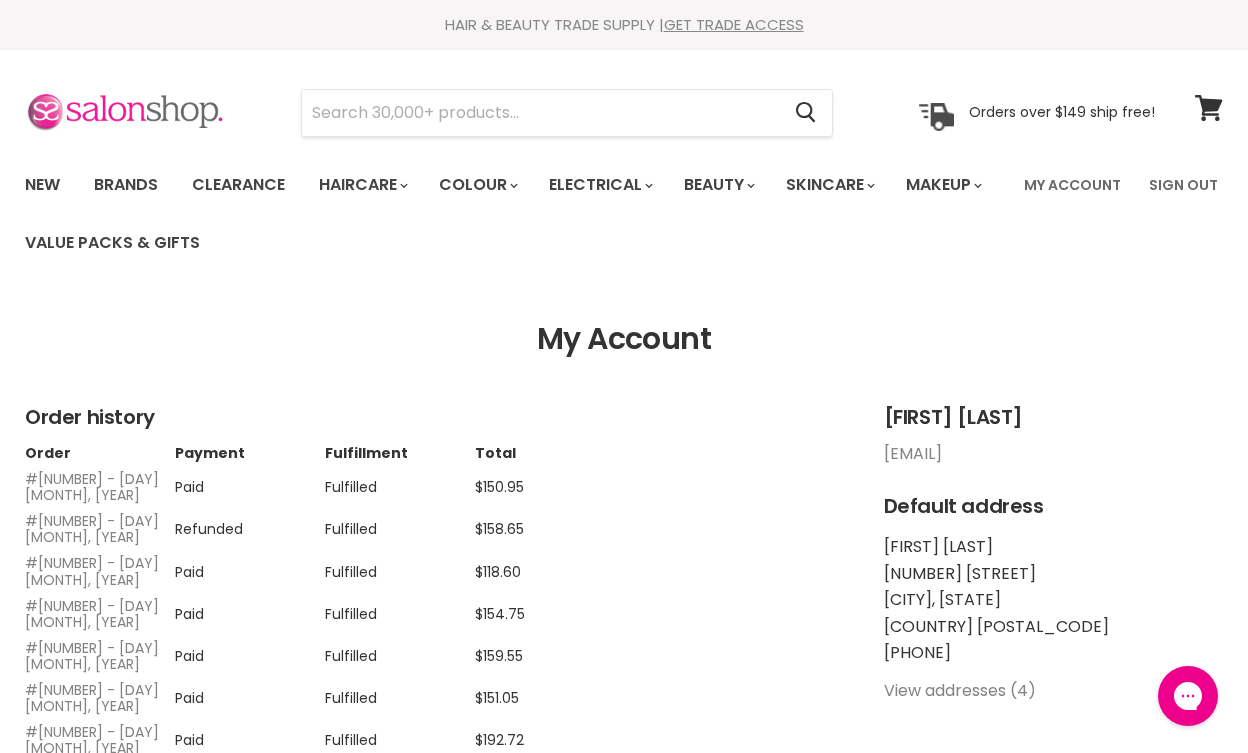 click at bounding box center (125, 113) 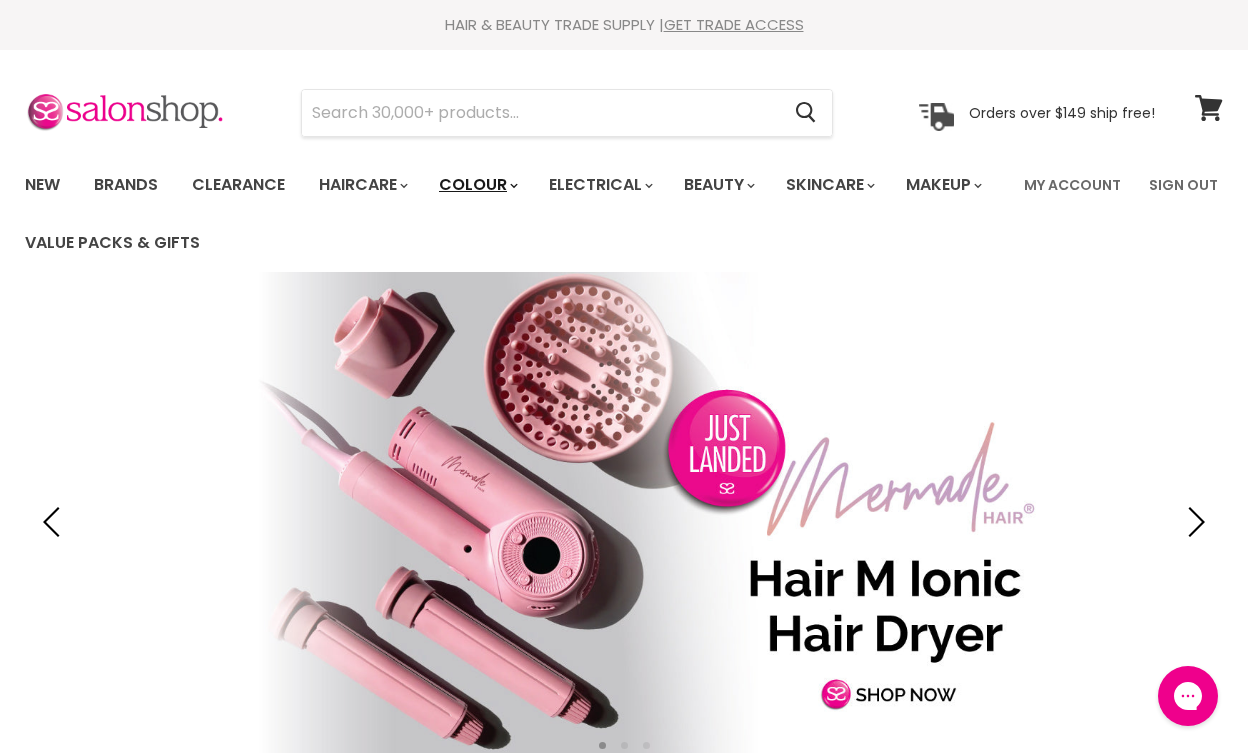 scroll, scrollTop: 0, scrollLeft: 0, axis: both 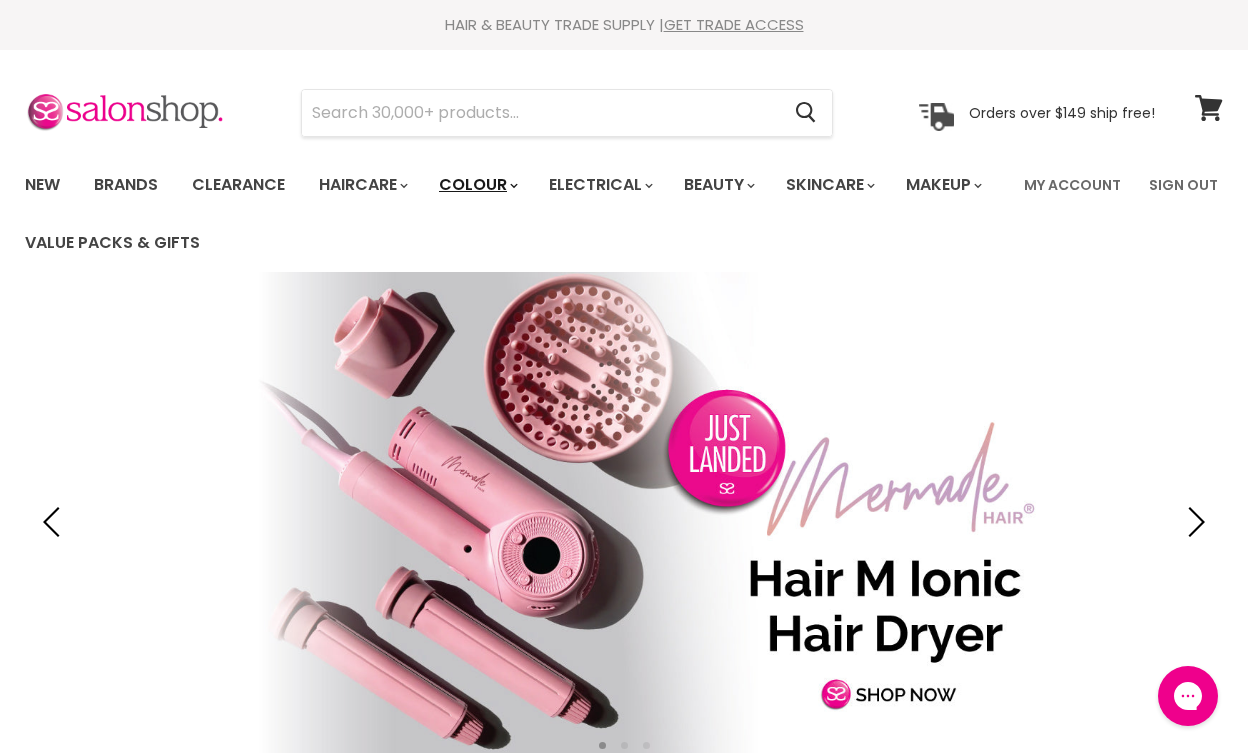 click on "Colour" at bounding box center (477, 185) 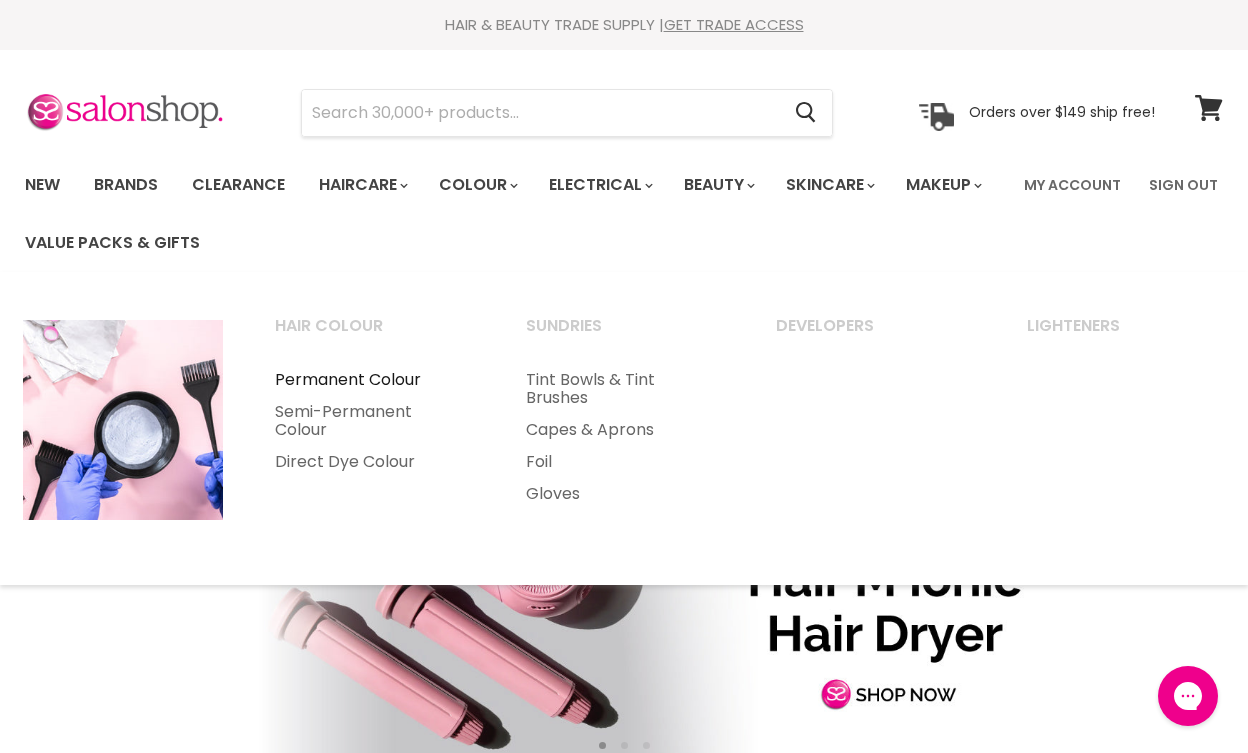 click on "Permanent Colour" at bounding box center [373, 380] 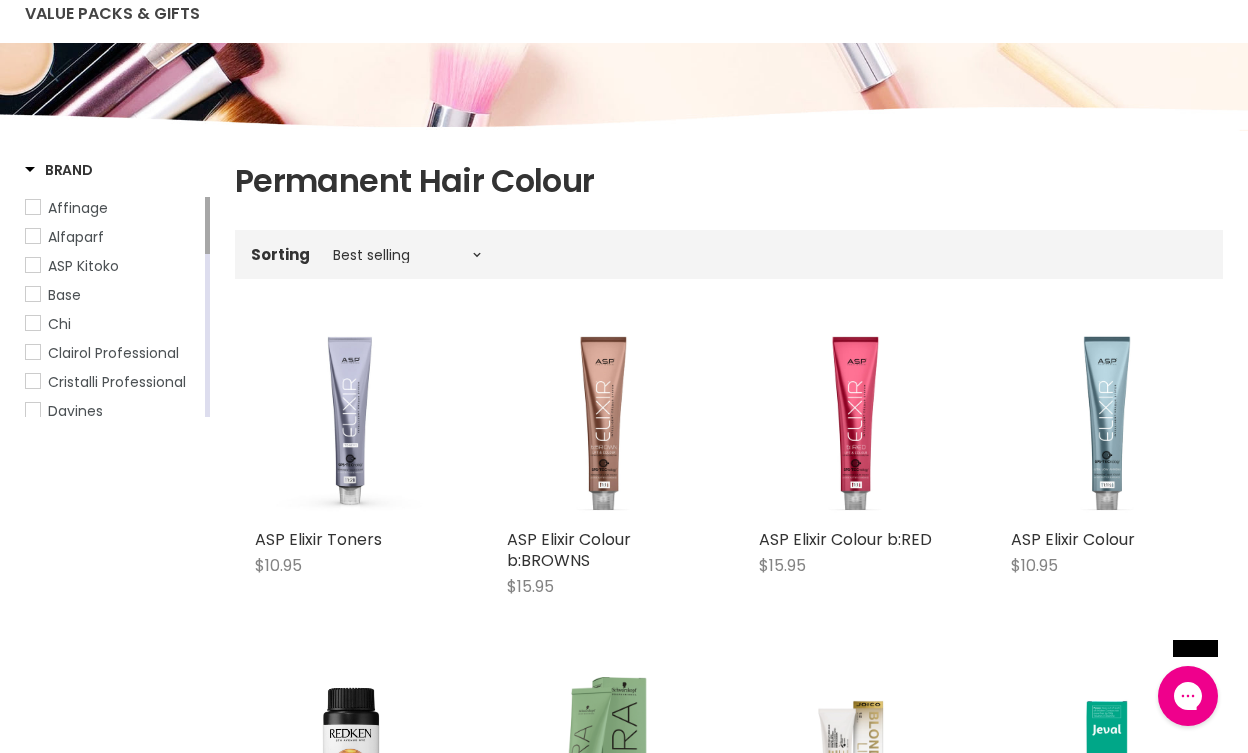 scroll, scrollTop: 207, scrollLeft: 0, axis: vertical 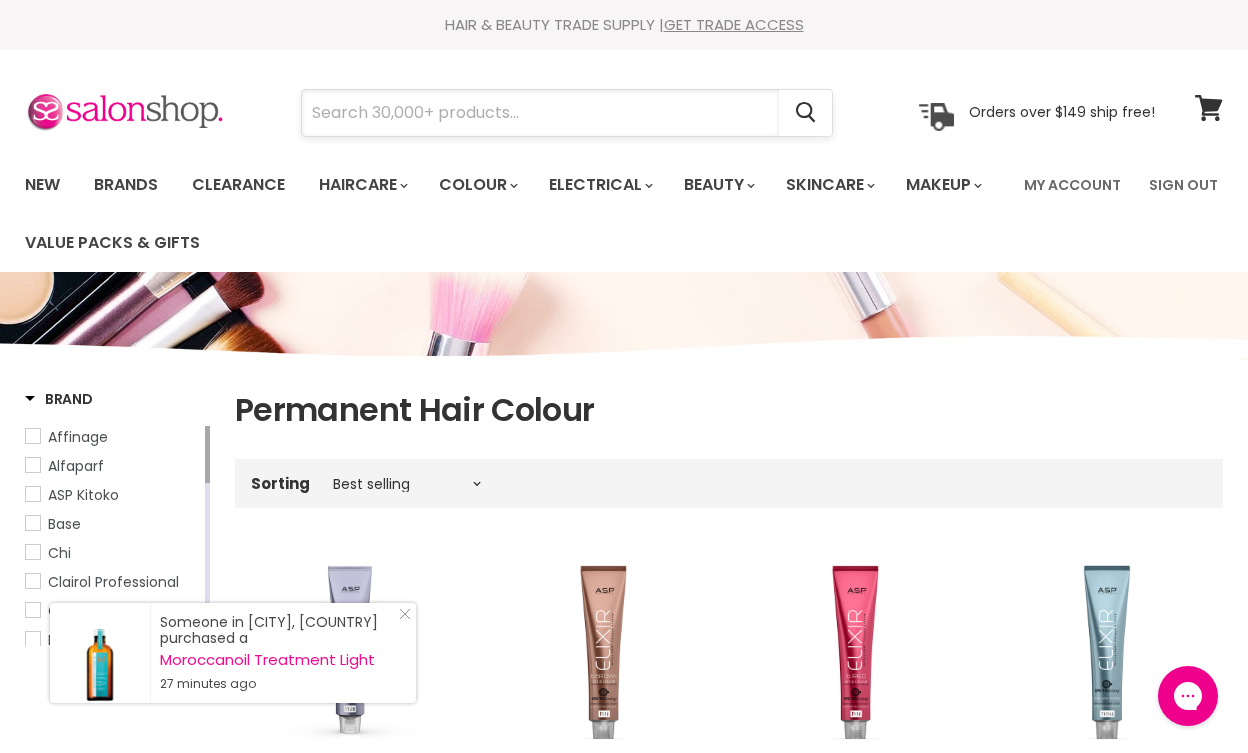 click at bounding box center (540, 113) 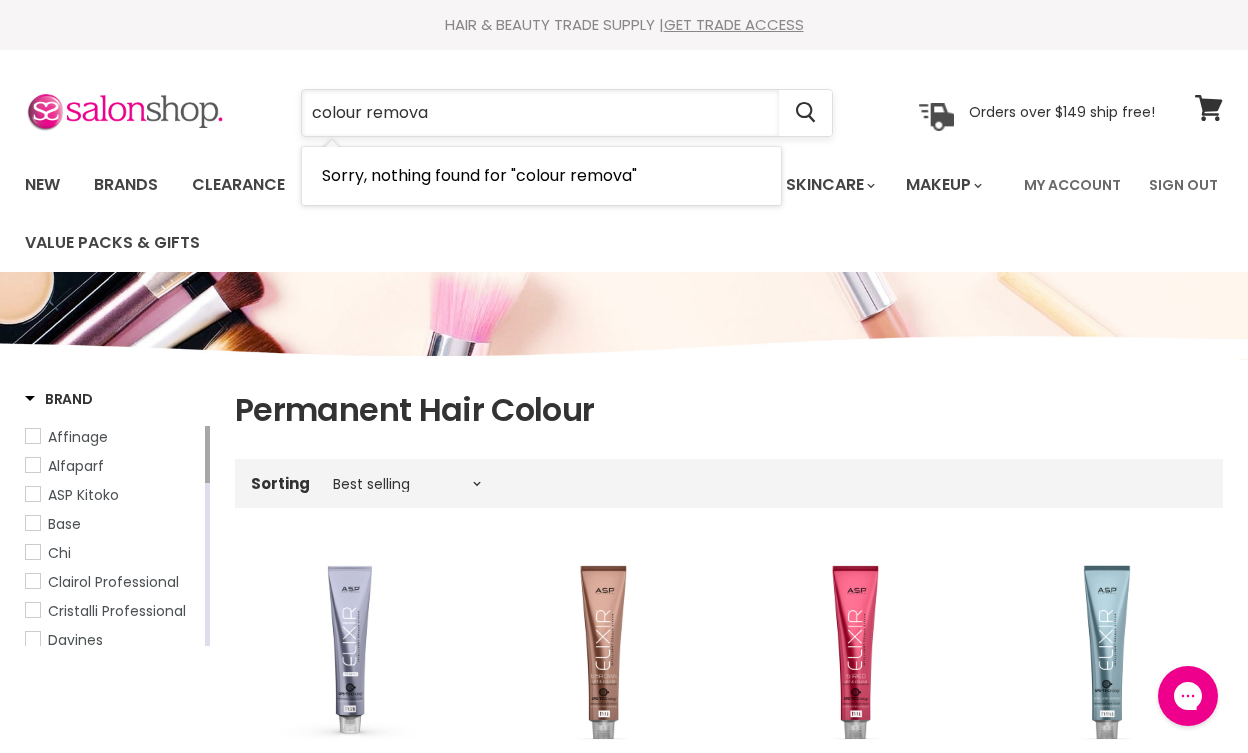type on "colour removal" 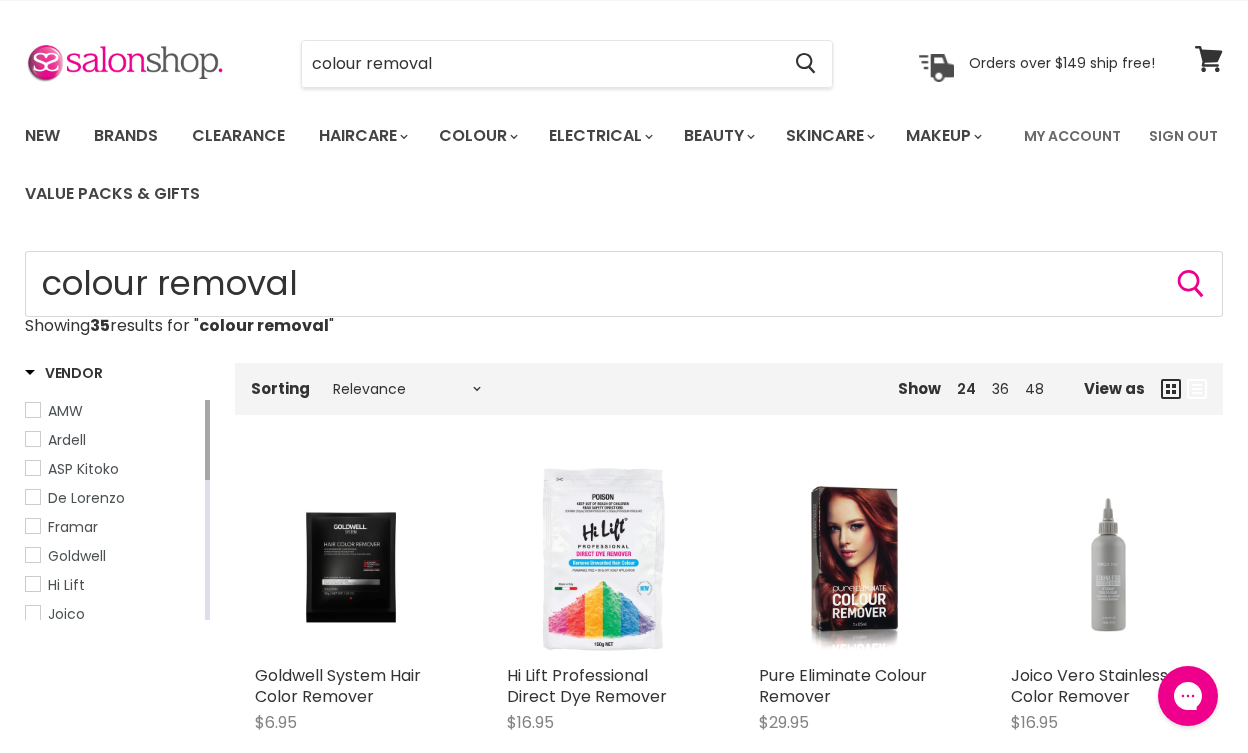 scroll, scrollTop: 0, scrollLeft: 0, axis: both 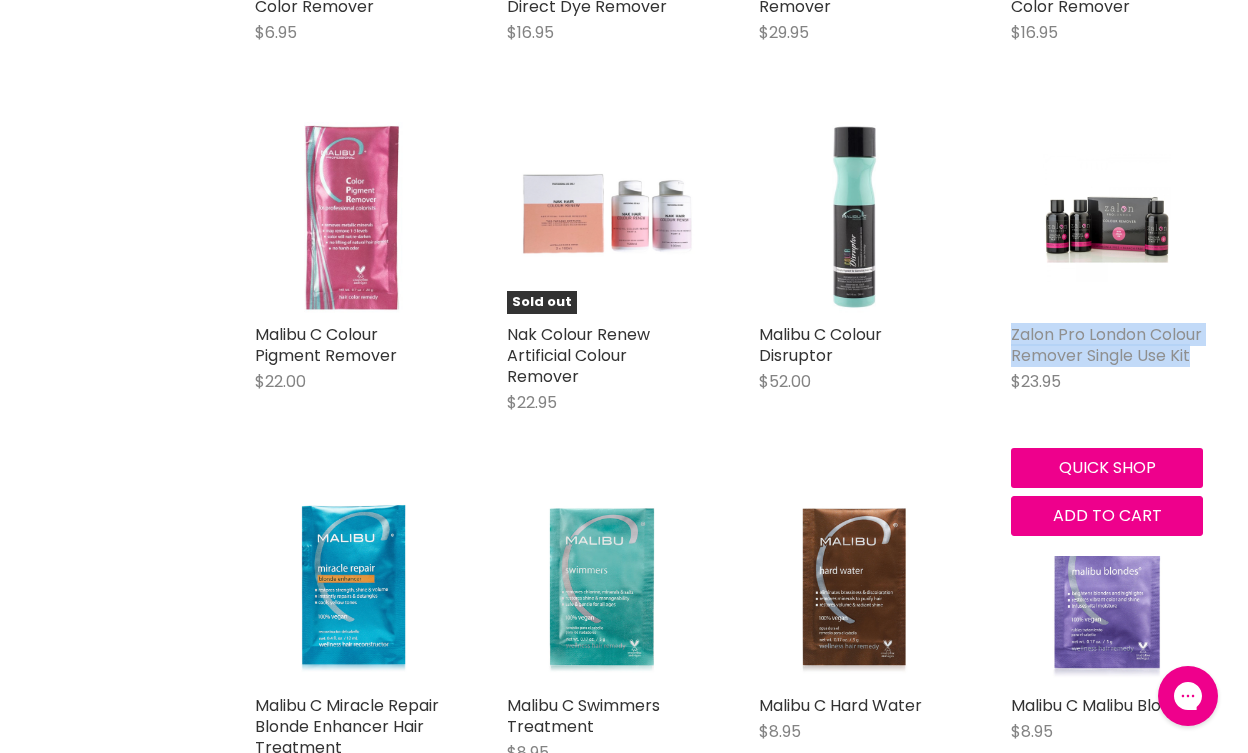 click on "Zalon Pro London Colour Remover Single Use Kit" at bounding box center [1106, 345] 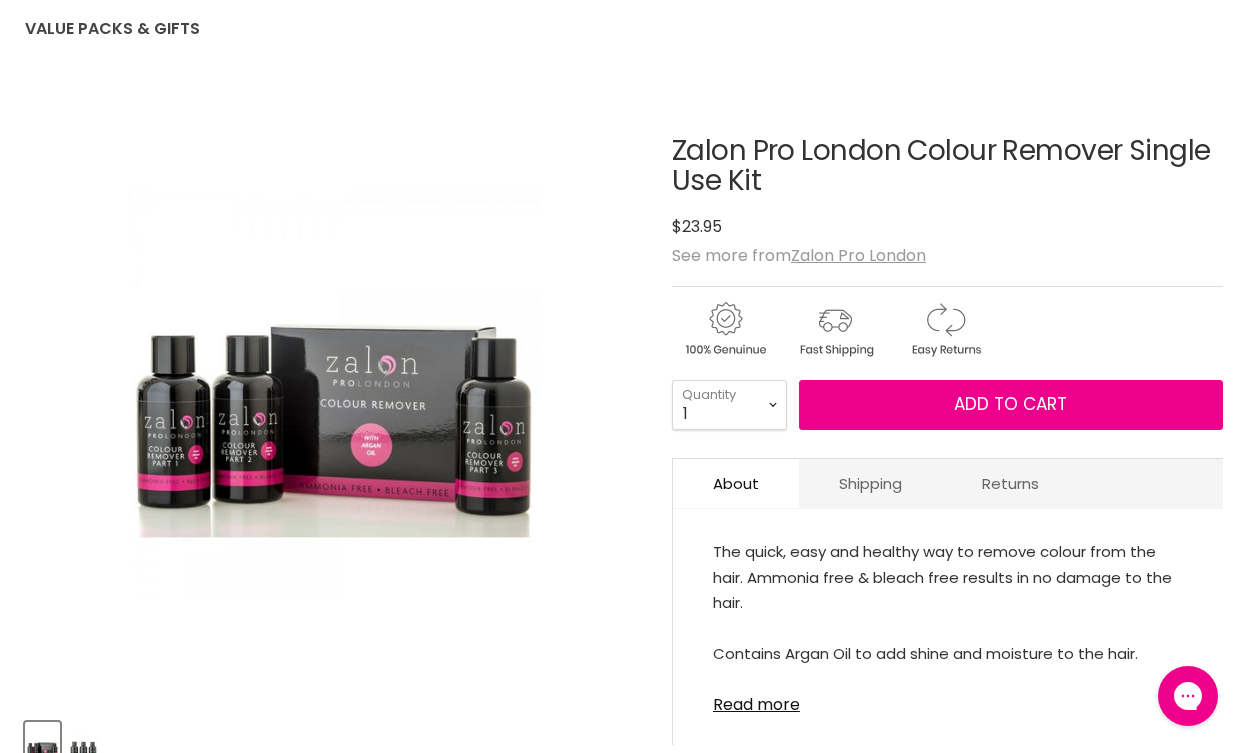 scroll, scrollTop: 216, scrollLeft: 0, axis: vertical 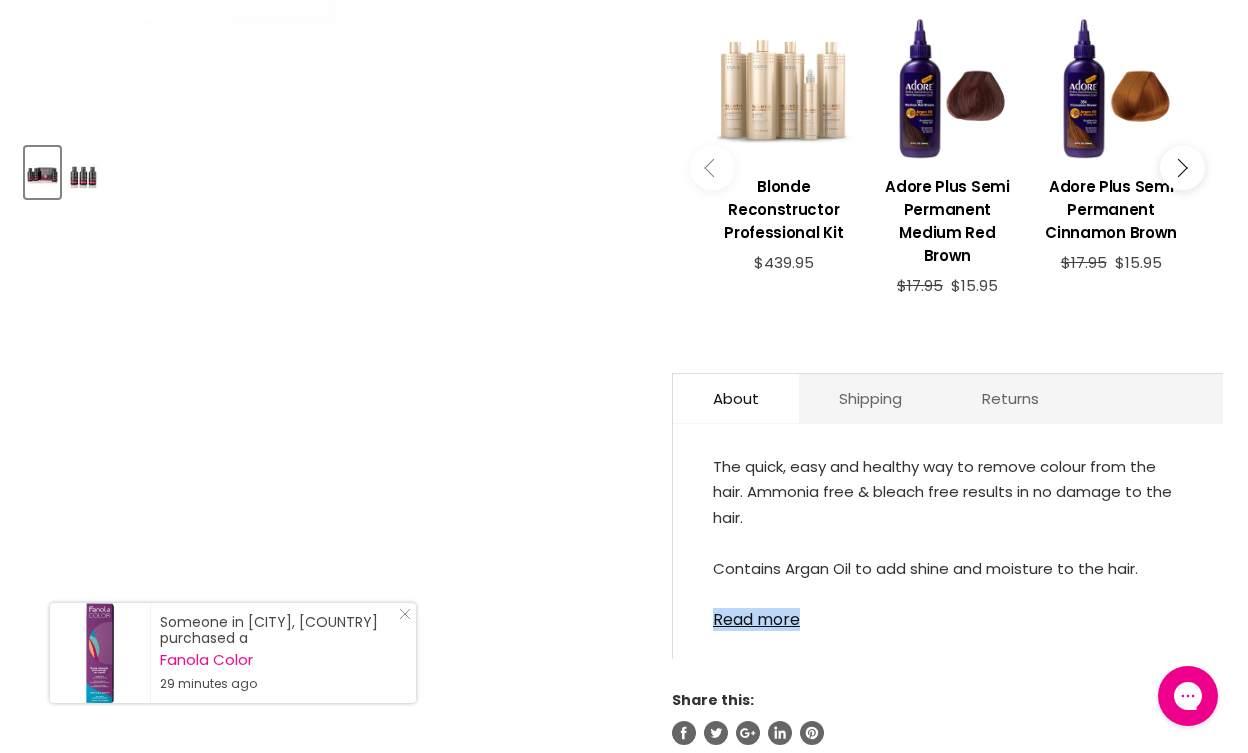 click on "Read more" at bounding box center [948, 614] 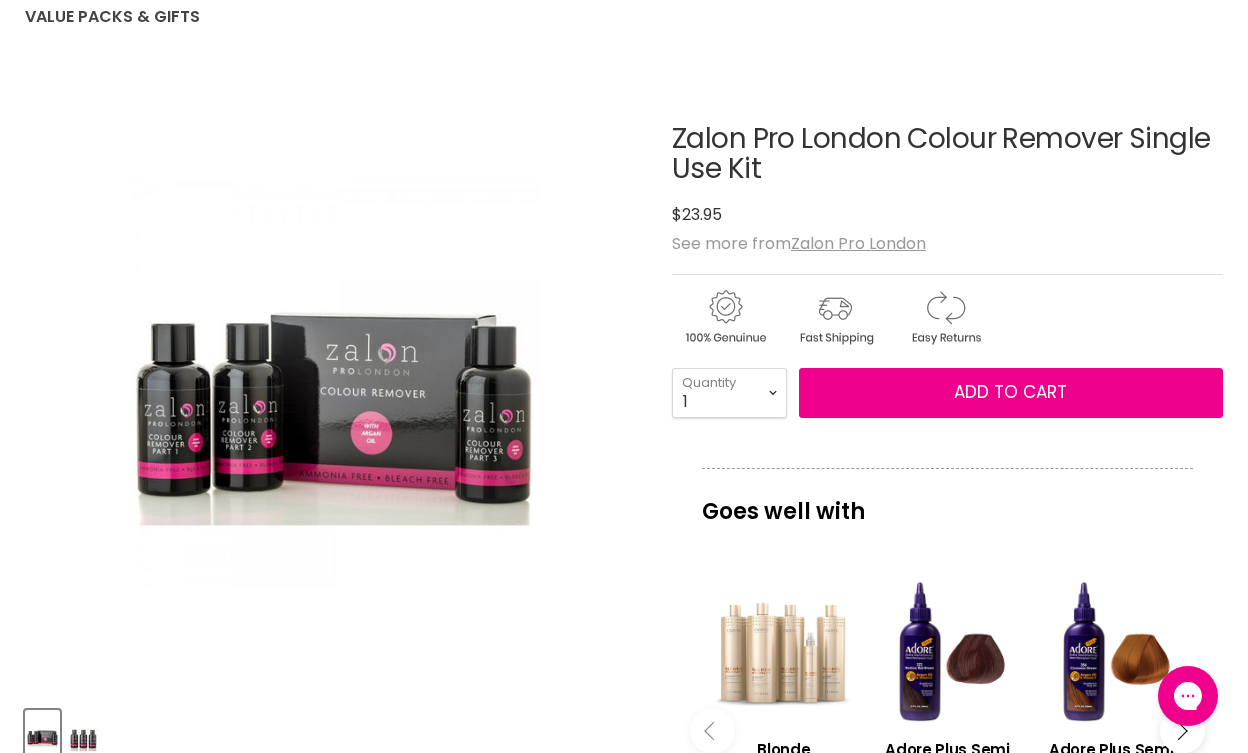 scroll, scrollTop: 211, scrollLeft: 0, axis: vertical 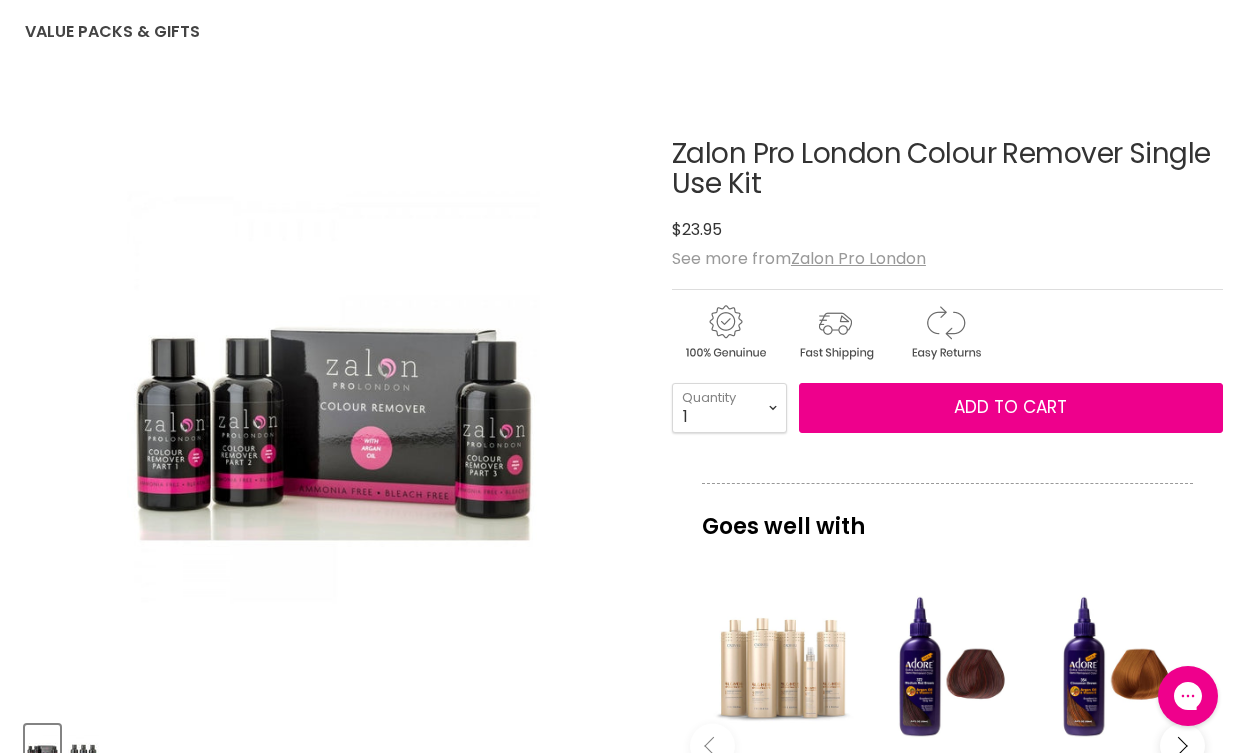 drag, startPoint x: 663, startPoint y: 149, endPoint x: 950, endPoint y: 194, distance: 290.50644 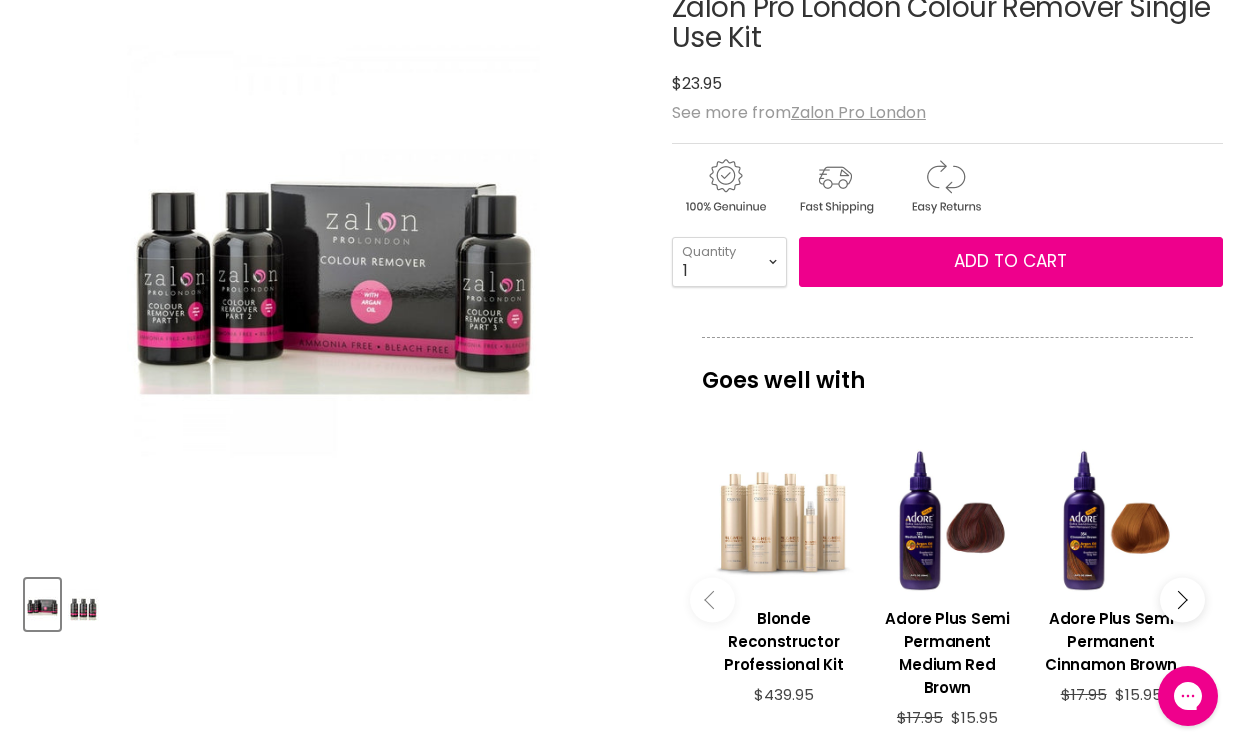 scroll, scrollTop: 399, scrollLeft: 0, axis: vertical 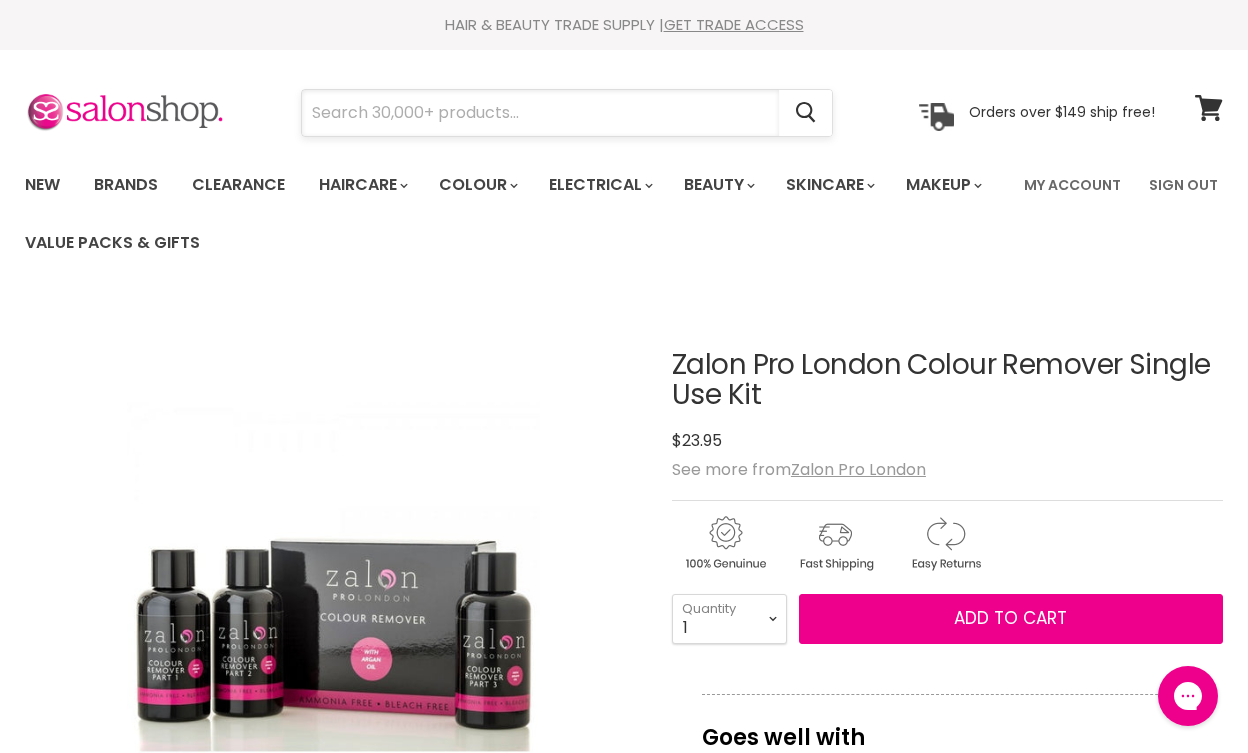 click at bounding box center (540, 113) 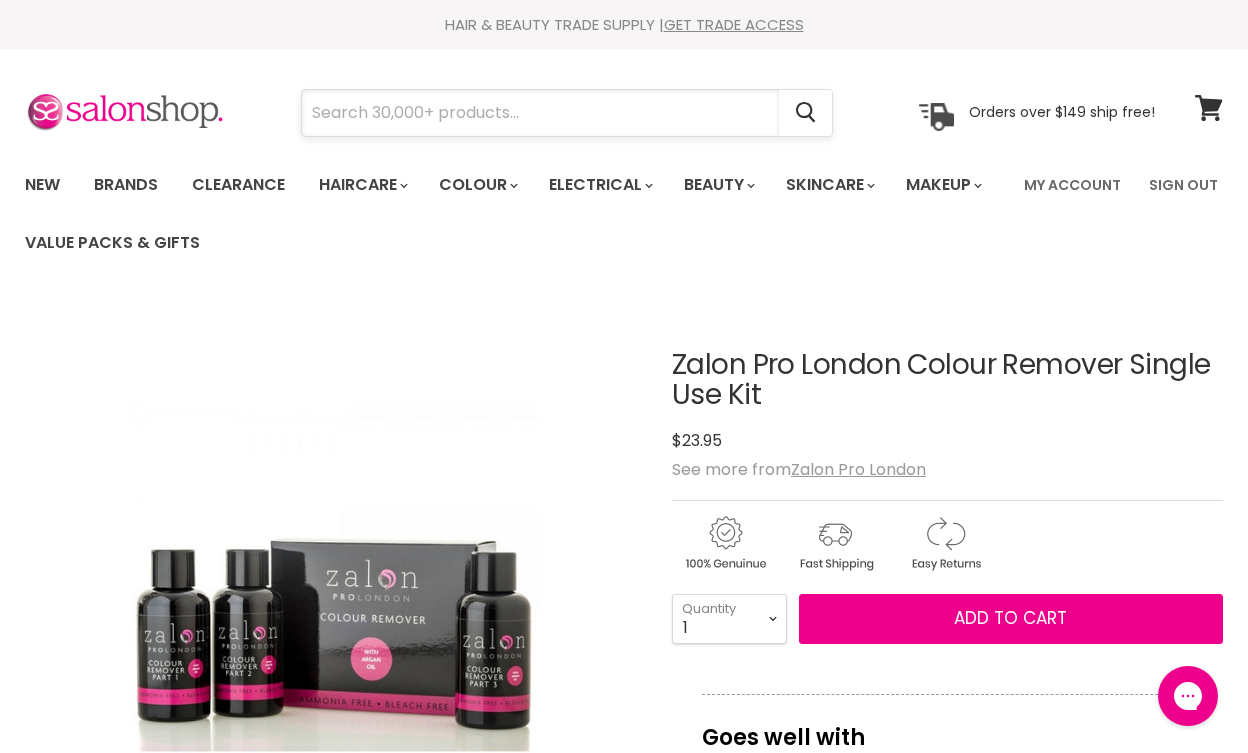 paste on "Zalon Pro London Colour Remover Single Use Kit" 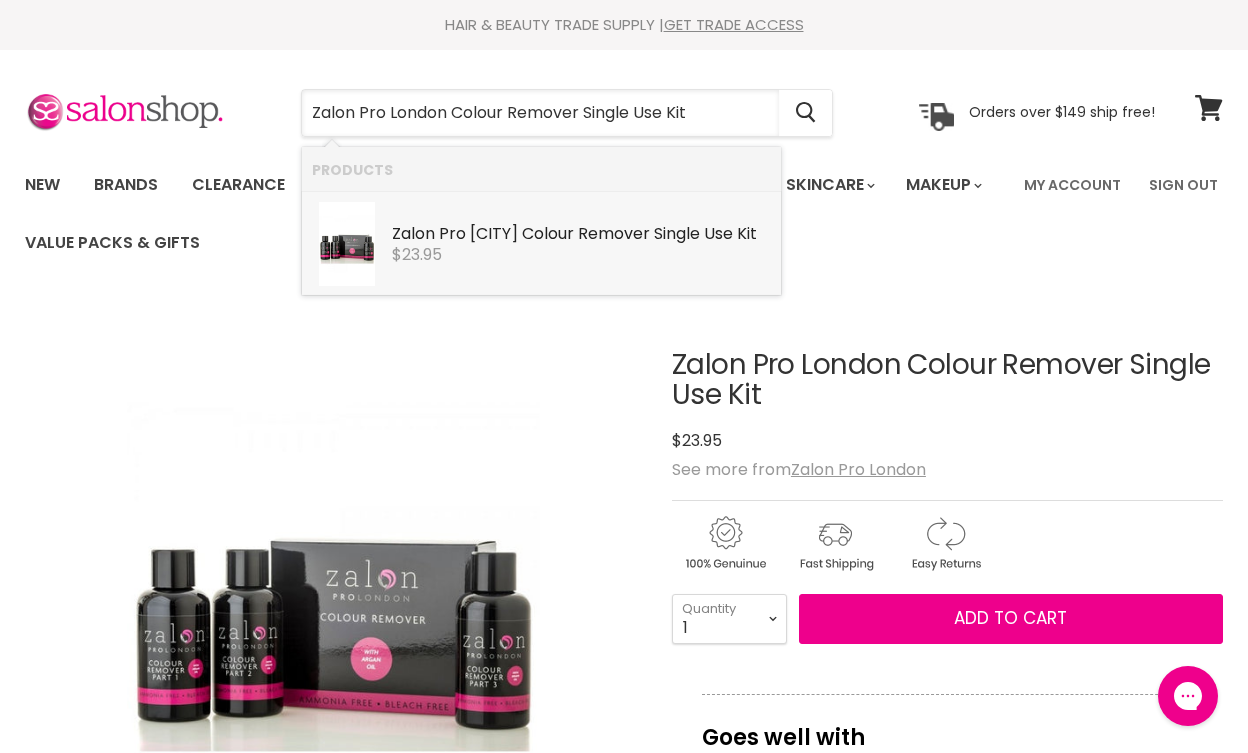 click on "Remover" at bounding box center (614, 233) 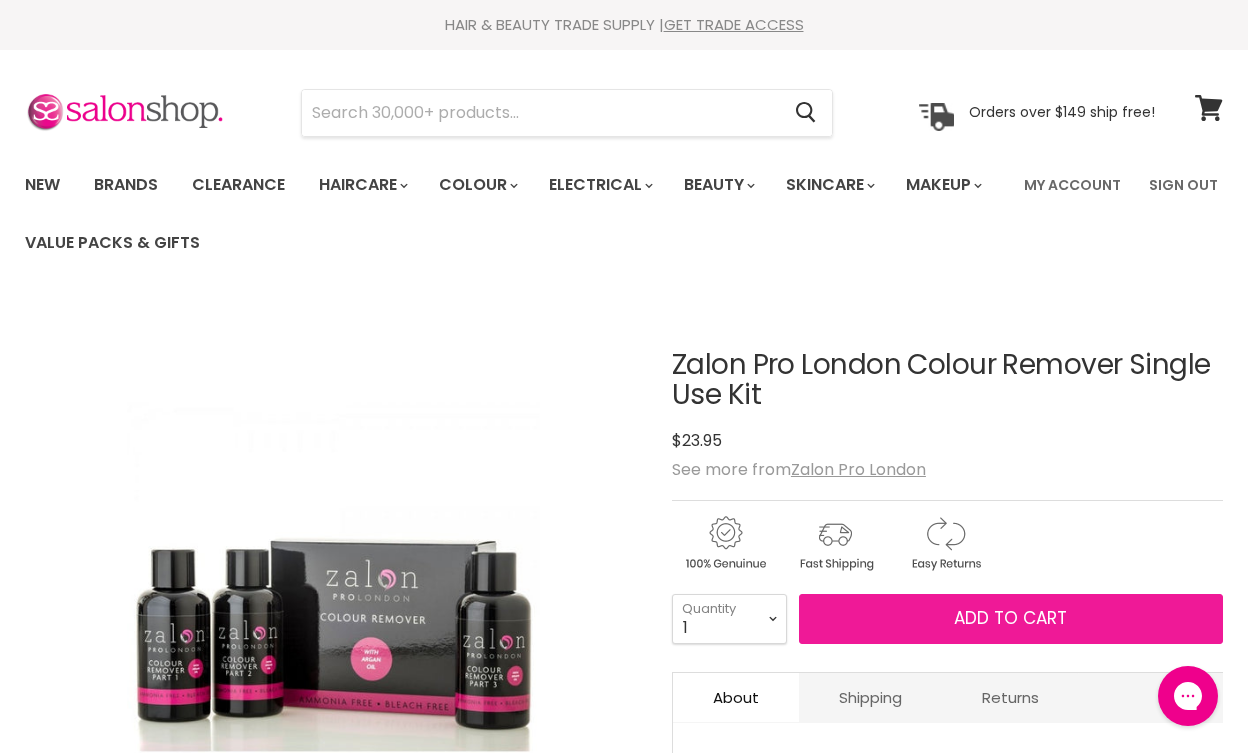 scroll, scrollTop: 0, scrollLeft: 0, axis: both 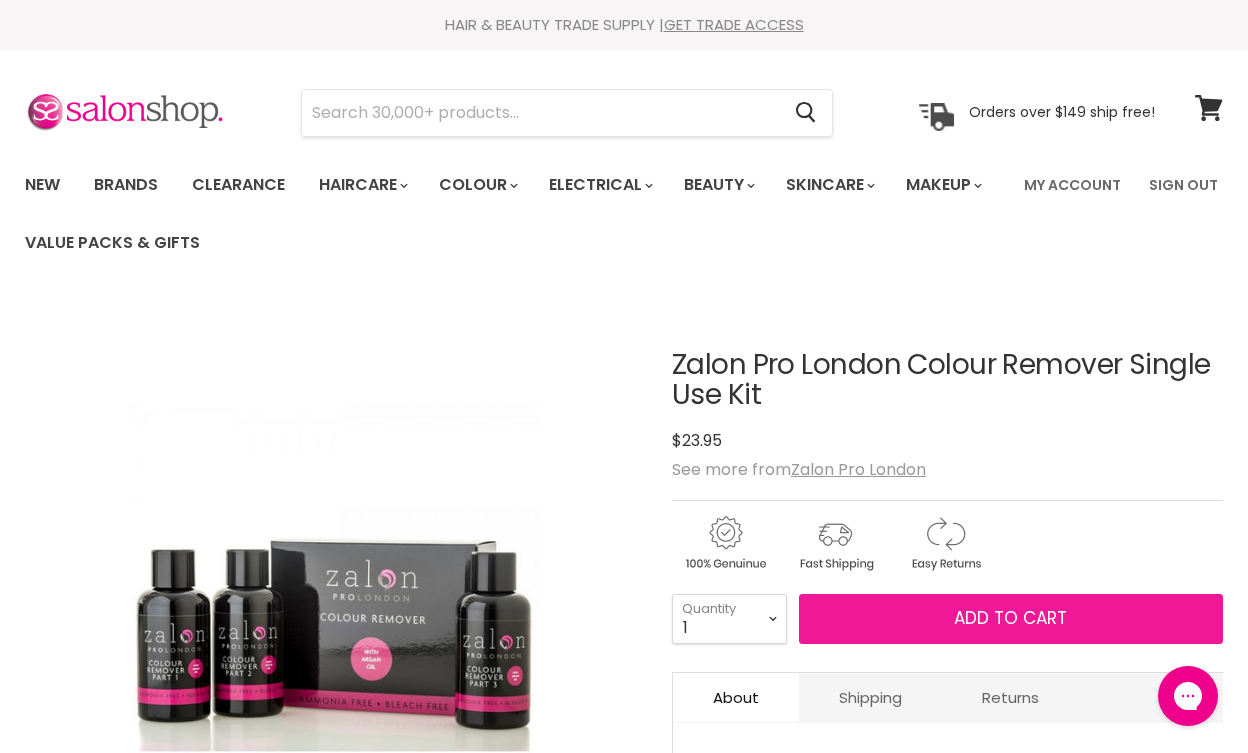click on "Add to cart" at bounding box center (1010, 618) 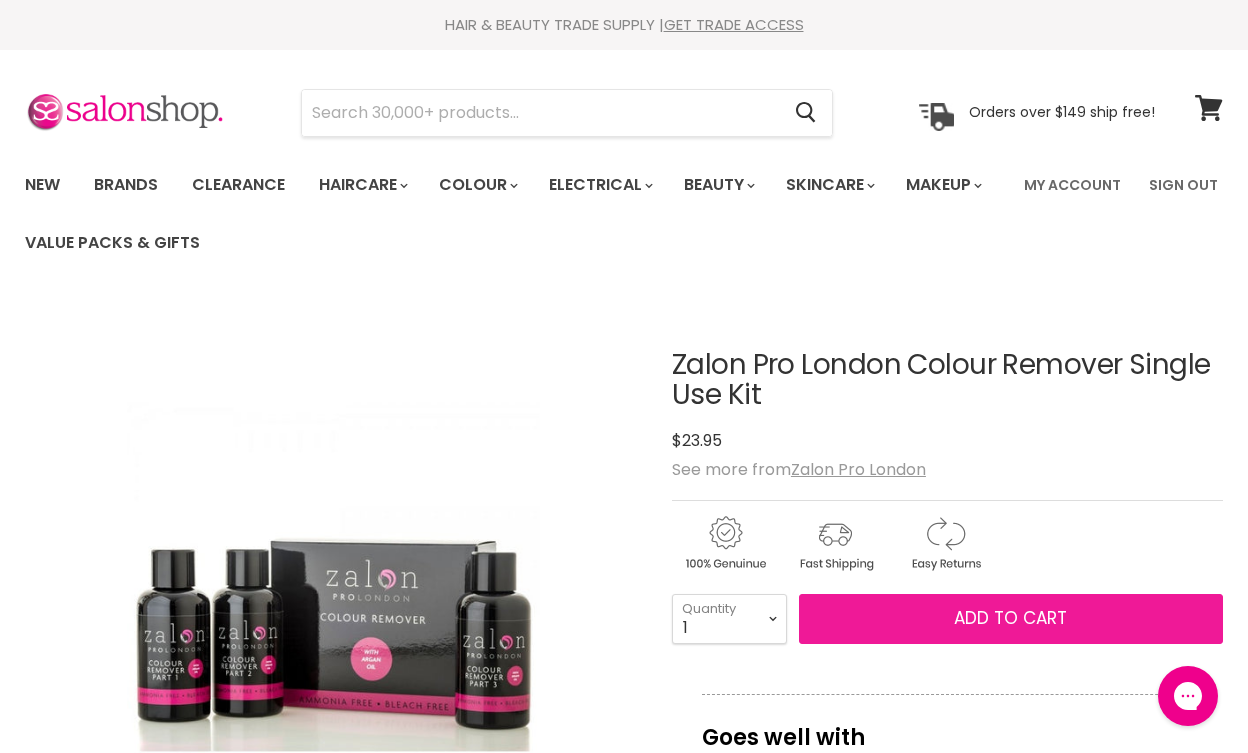 click on "Add to cart" at bounding box center (1010, 618) 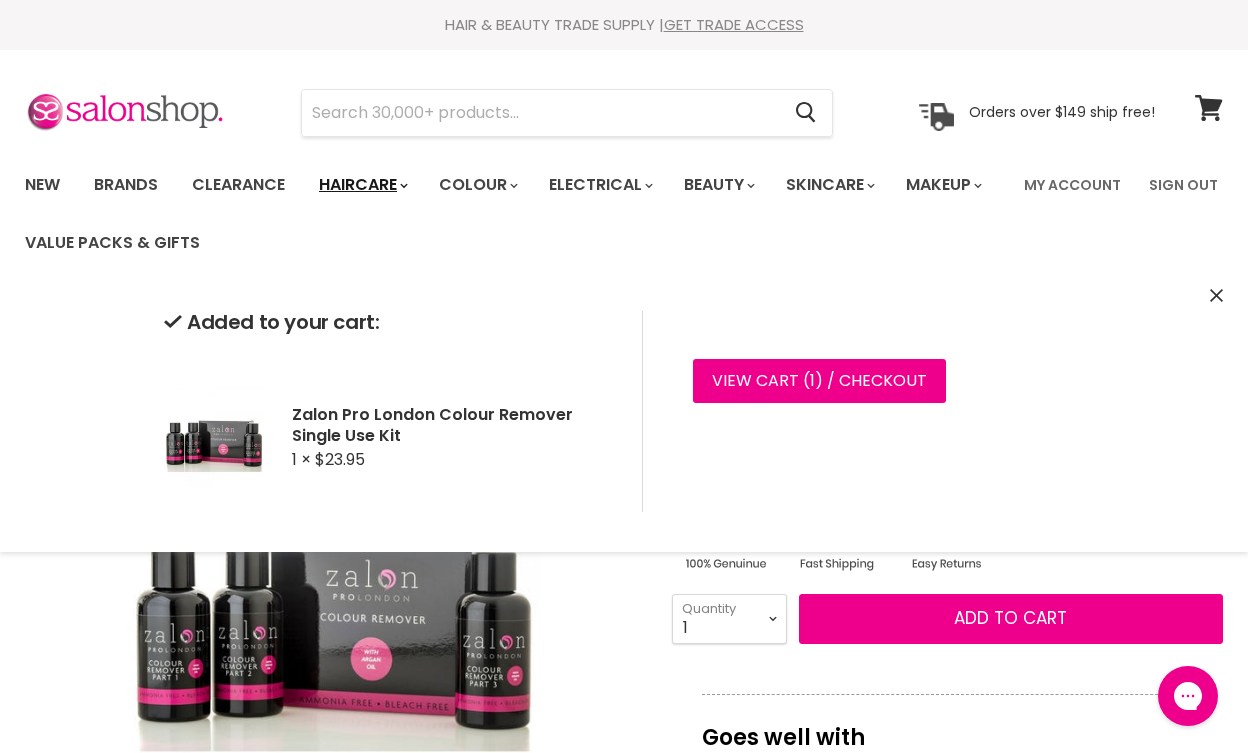 click on "Haircare" at bounding box center [362, 185] 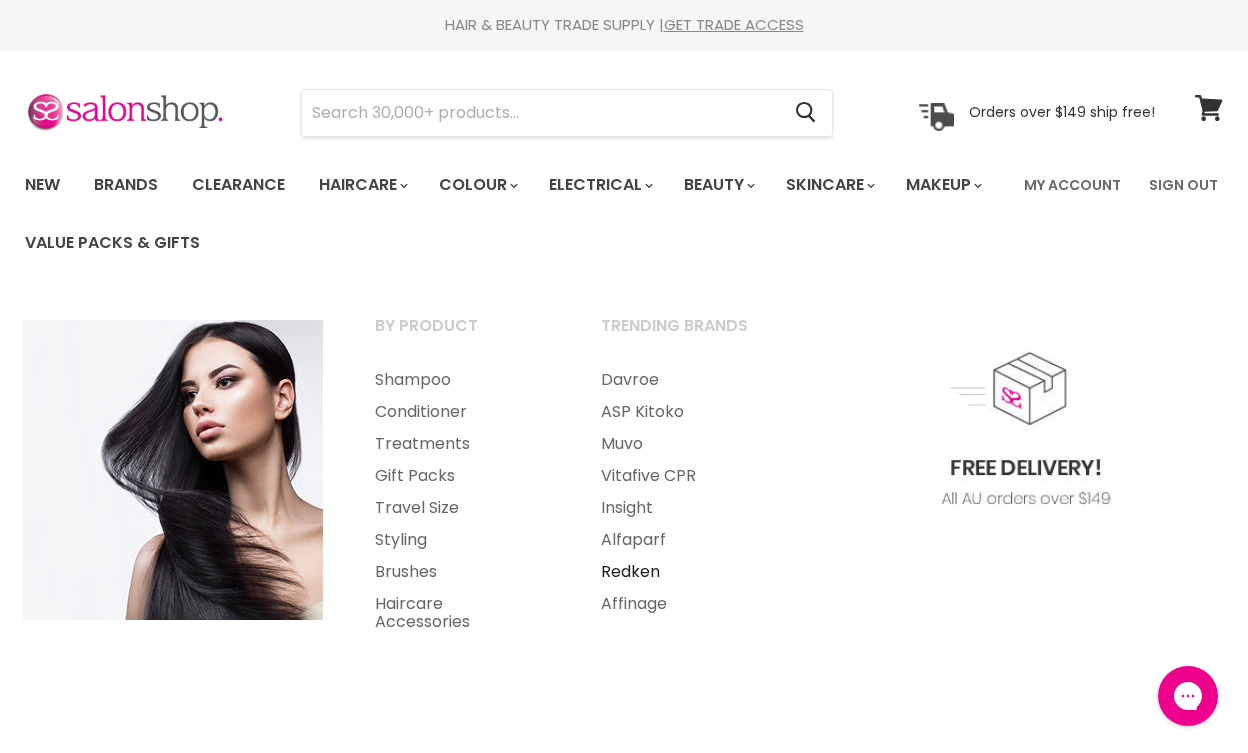 click on "Redken" at bounding box center [687, 572] 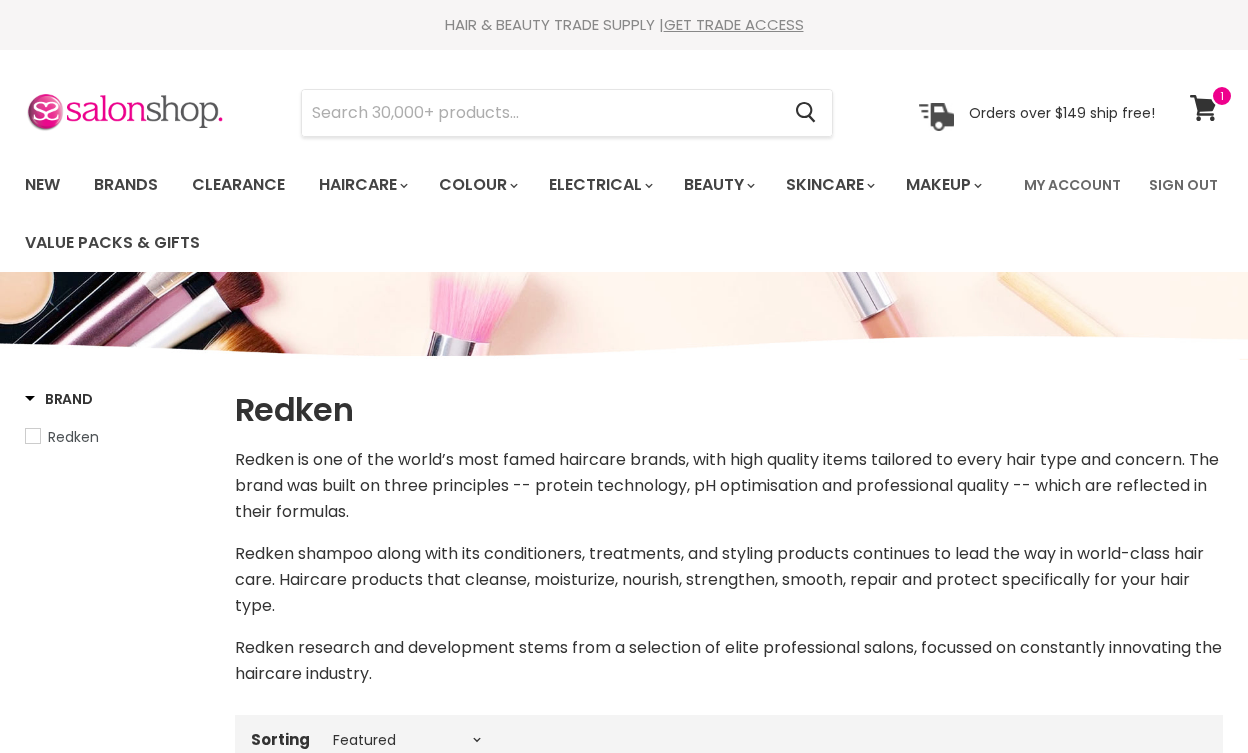 select on "manual" 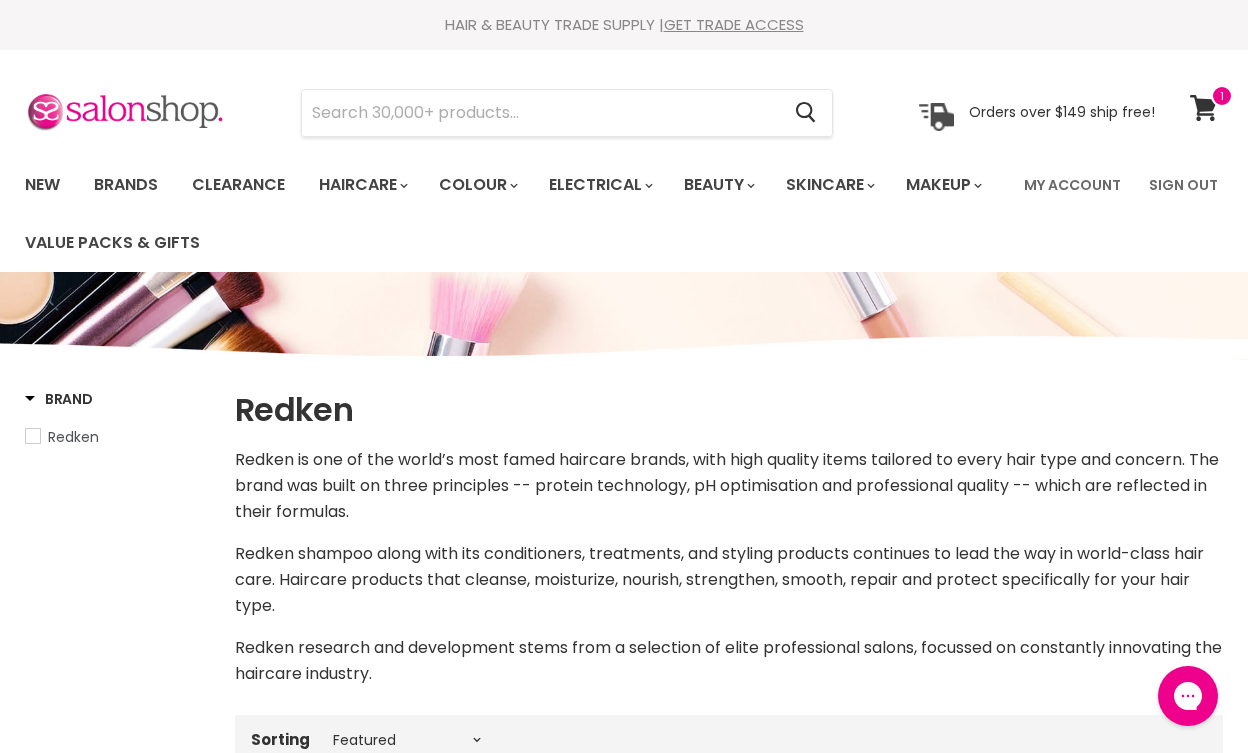 scroll, scrollTop: 0, scrollLeft: 0, axis: both 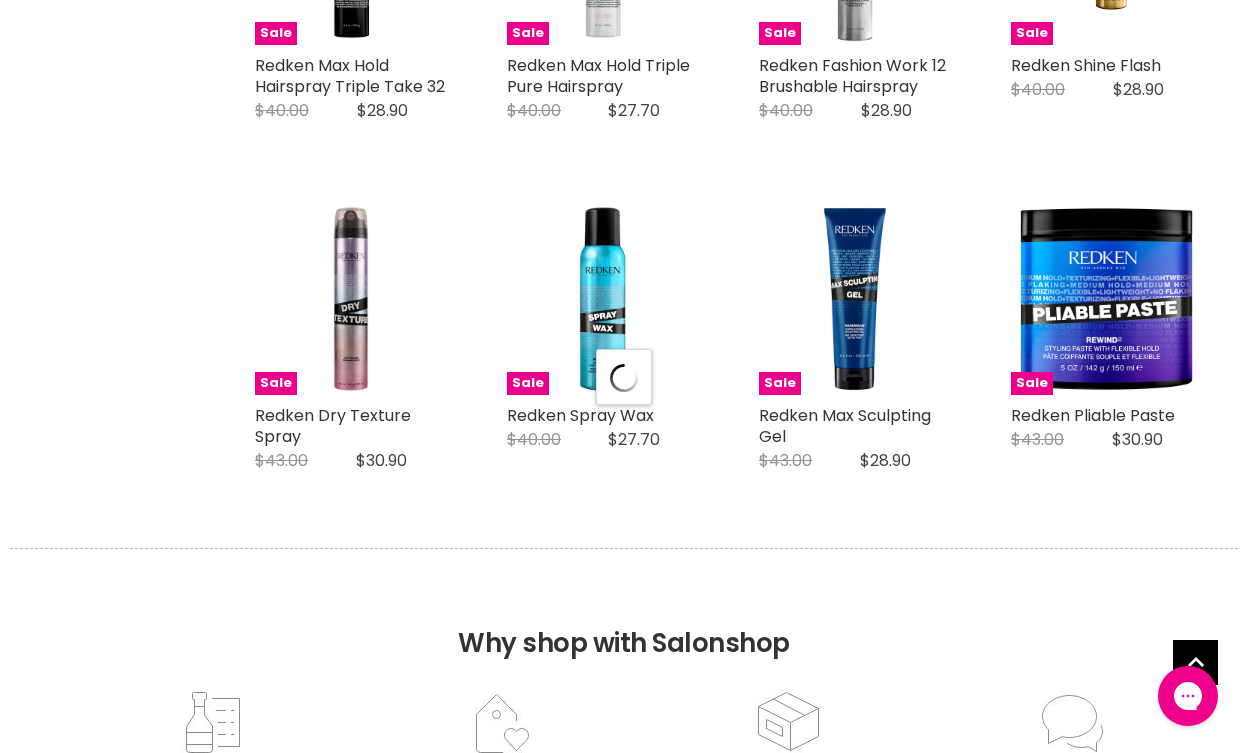 select on "manual" 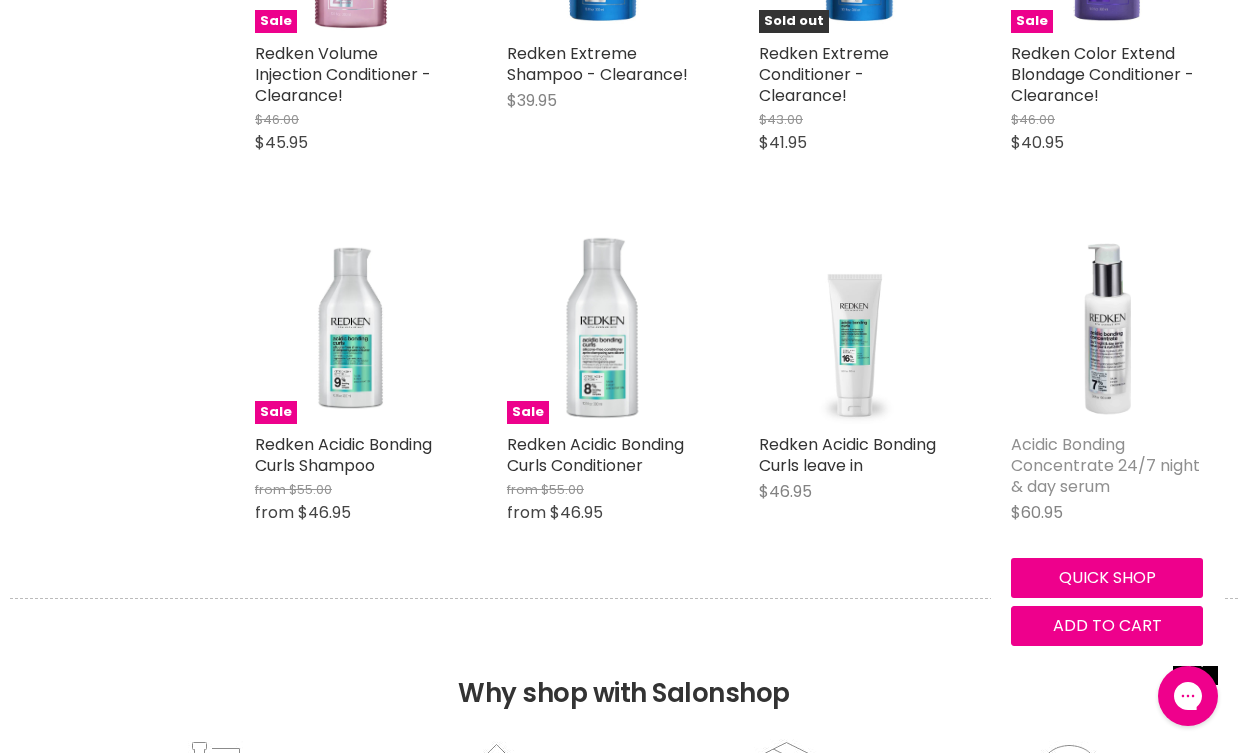 scroll, scrollTop: 7971, scrollLeft: 0, axis: vertical 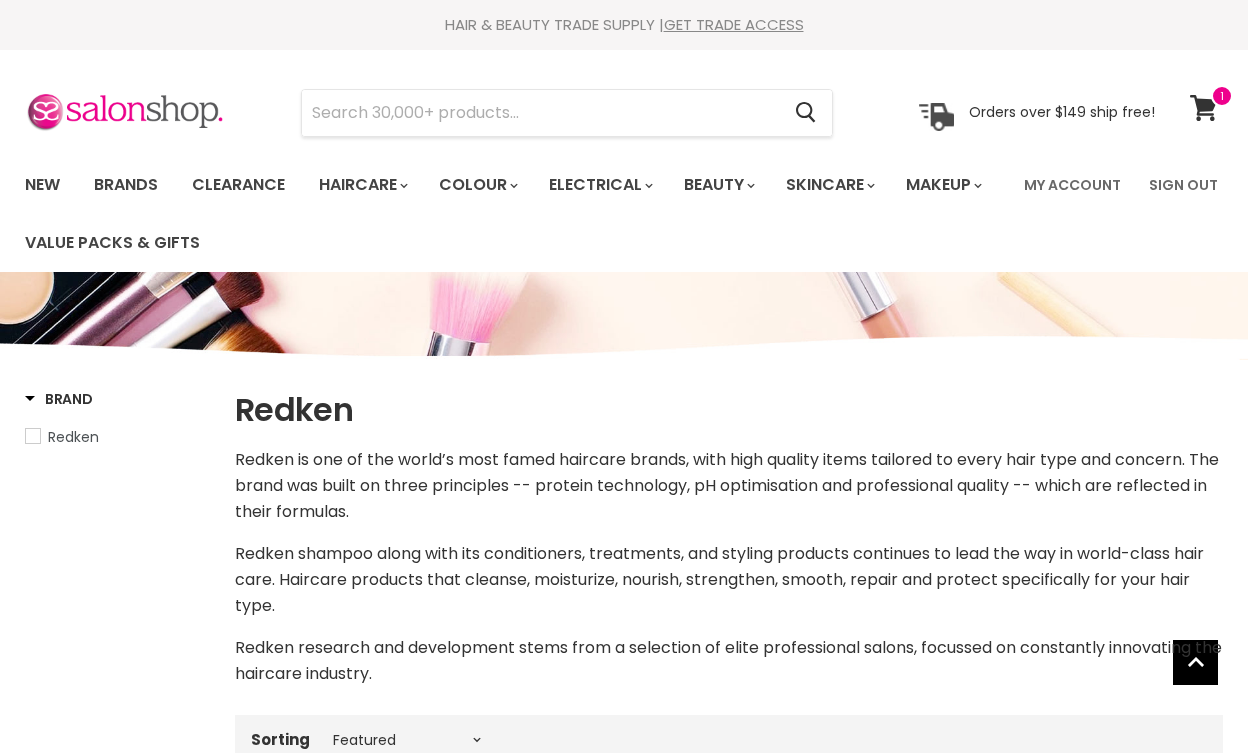 select on "manual" 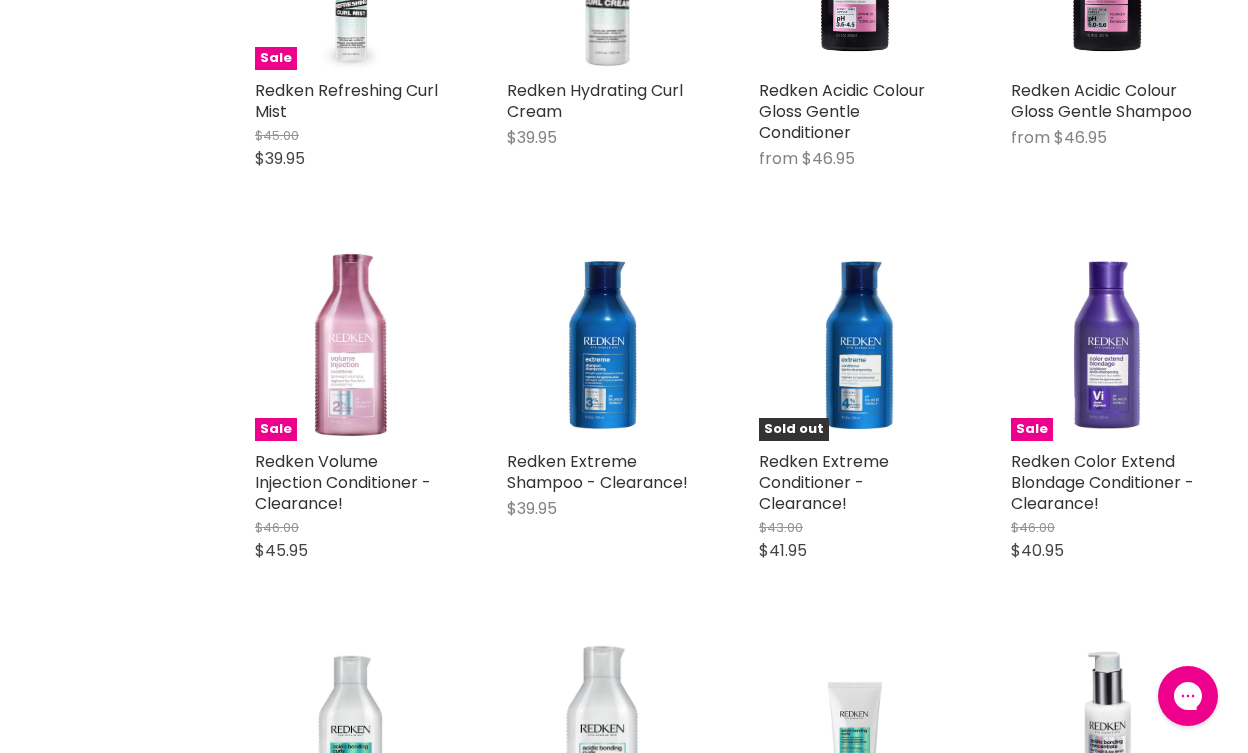 scroll, scrollTop: 0, scrollLeft: 0, axis: both 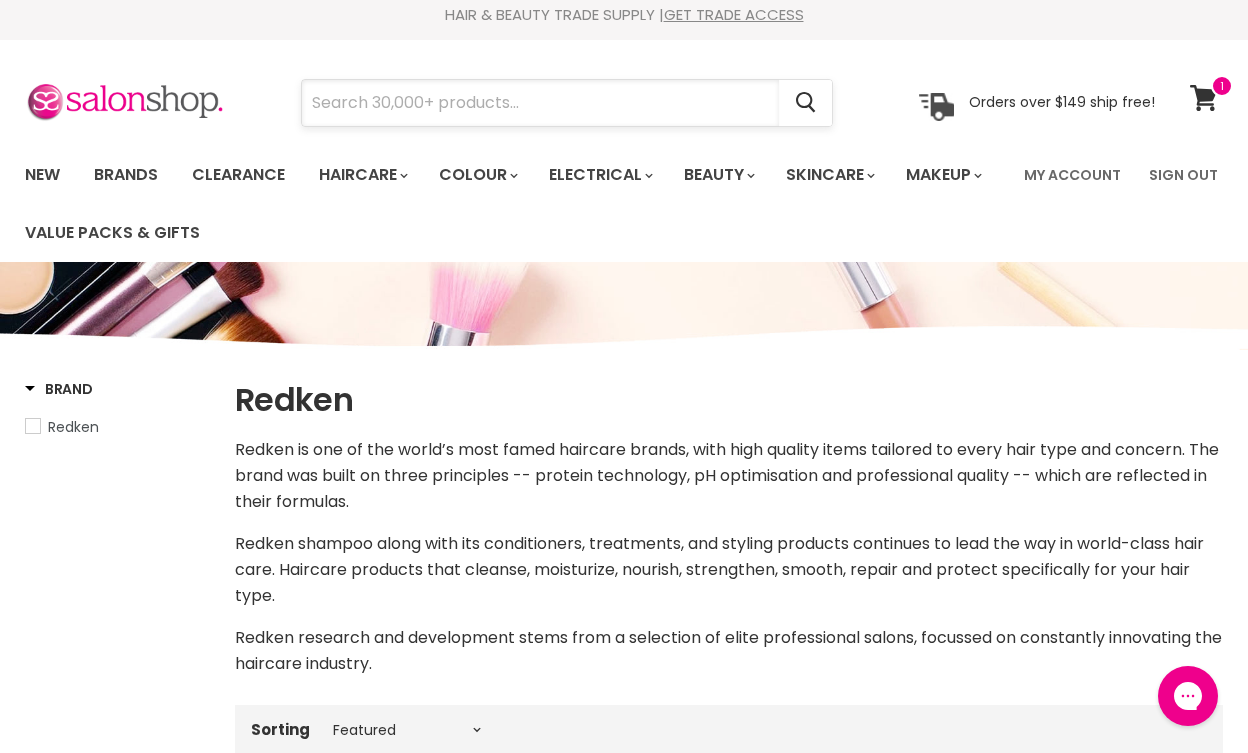 click at bounding box center [540, 103] 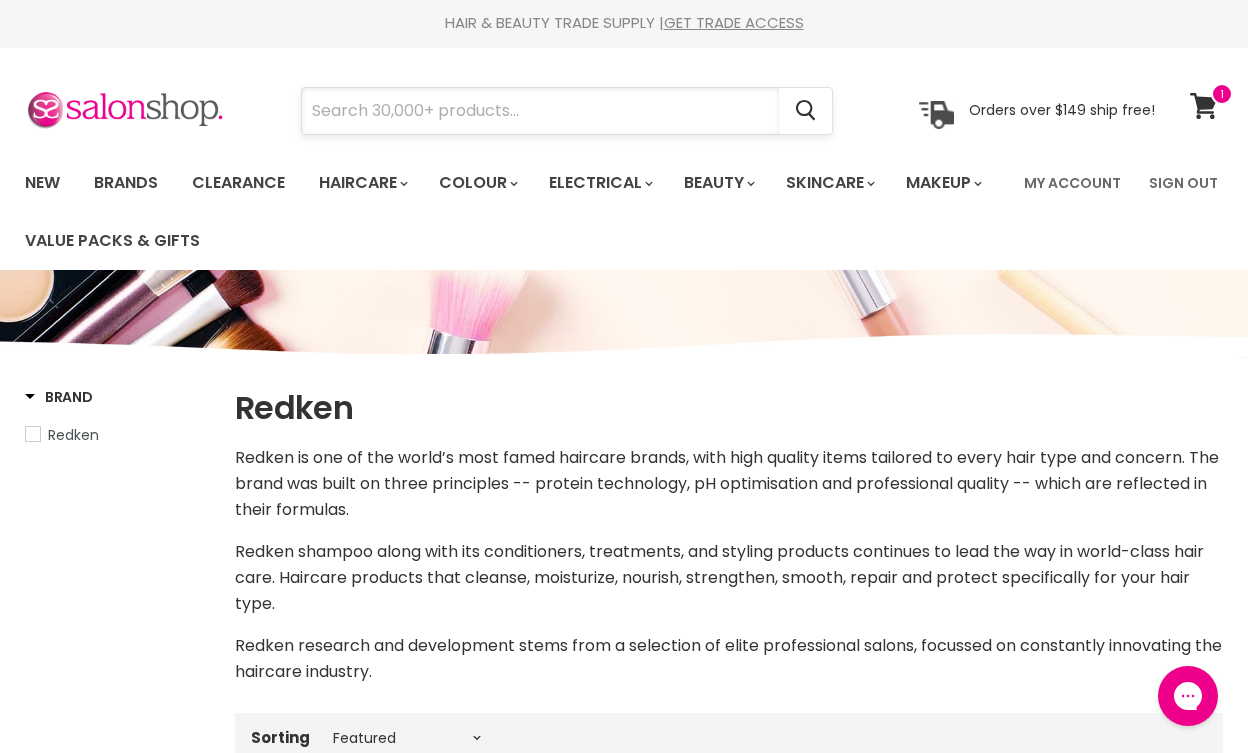 scroll, scrollTop: 0, scrollLeft: 0, axis: both 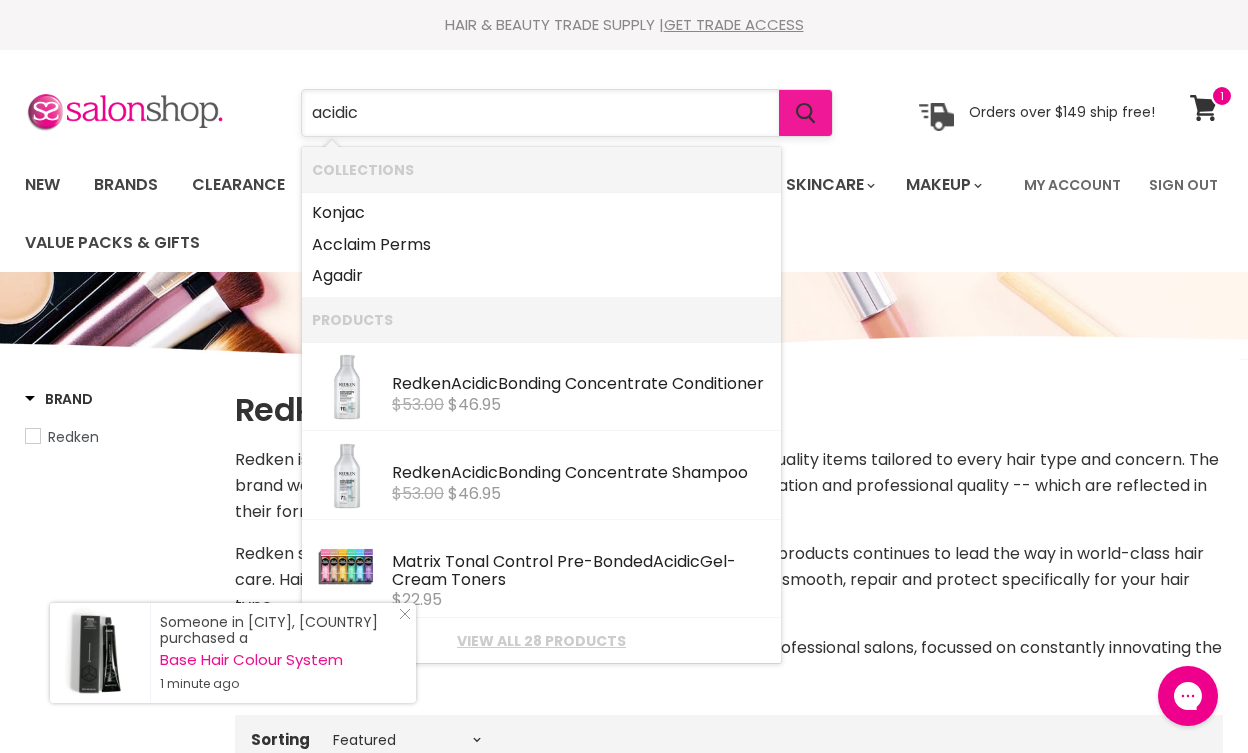 type on "acidic" 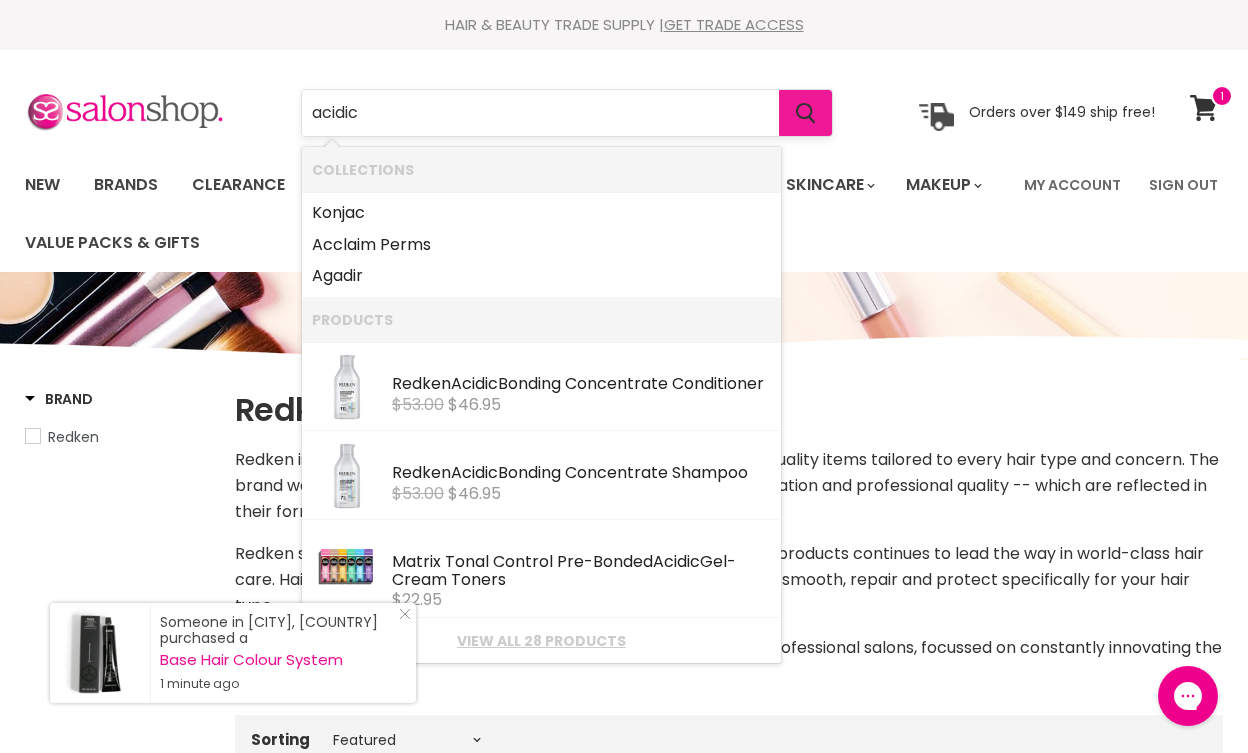 click 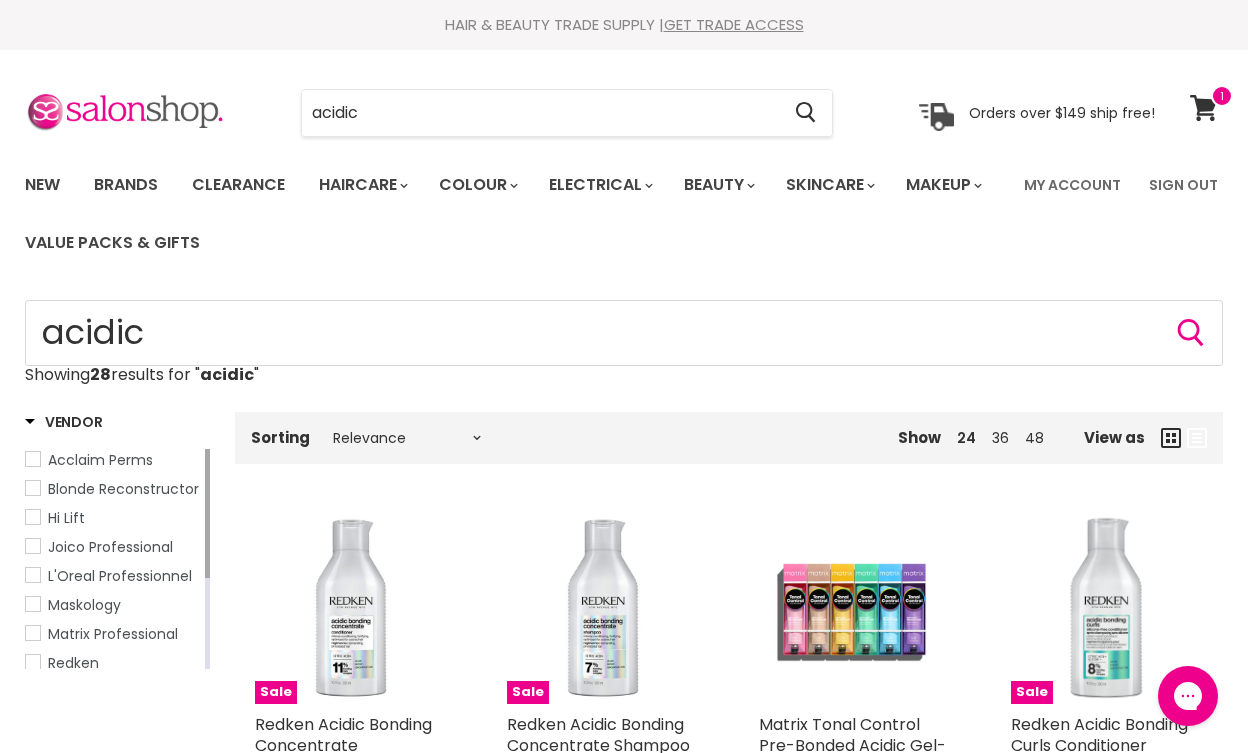 scroll, scrollTop: 0, scrollLeft: 0, axis: both 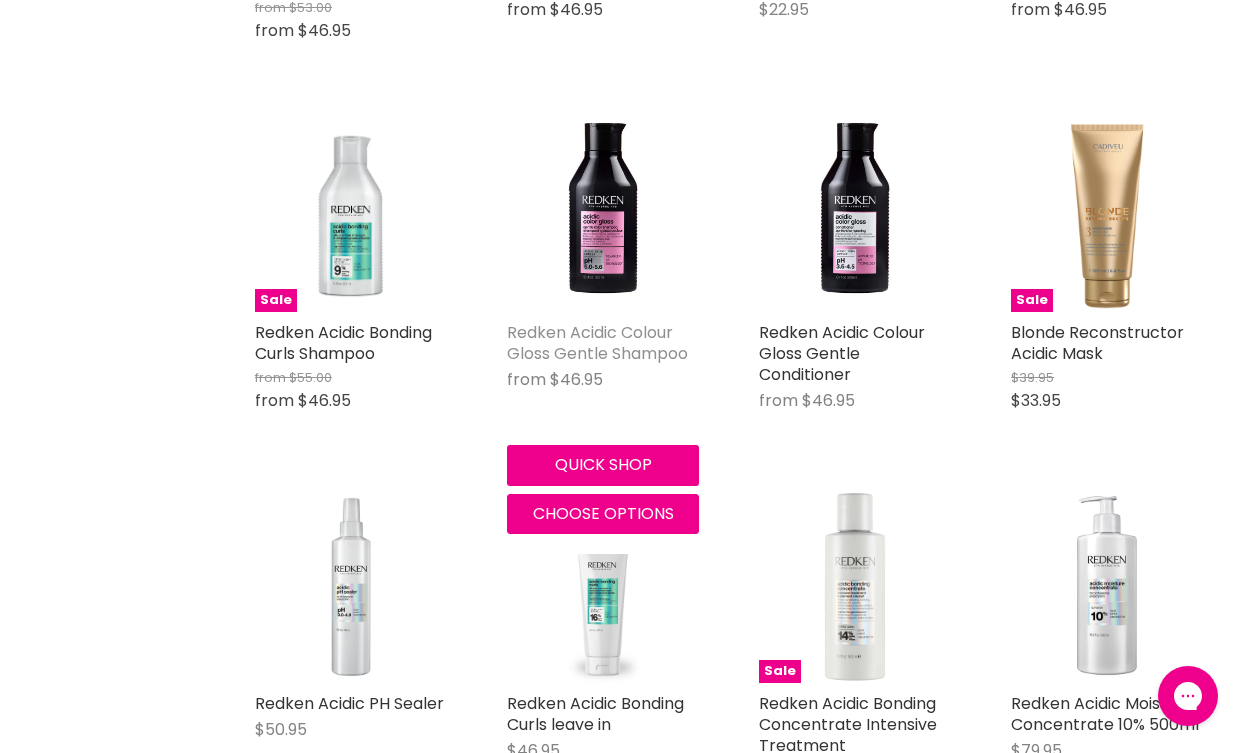 click on "Redken Acidic Colour Gloss Gentle Shampoo" at bounding box center [597, 343] 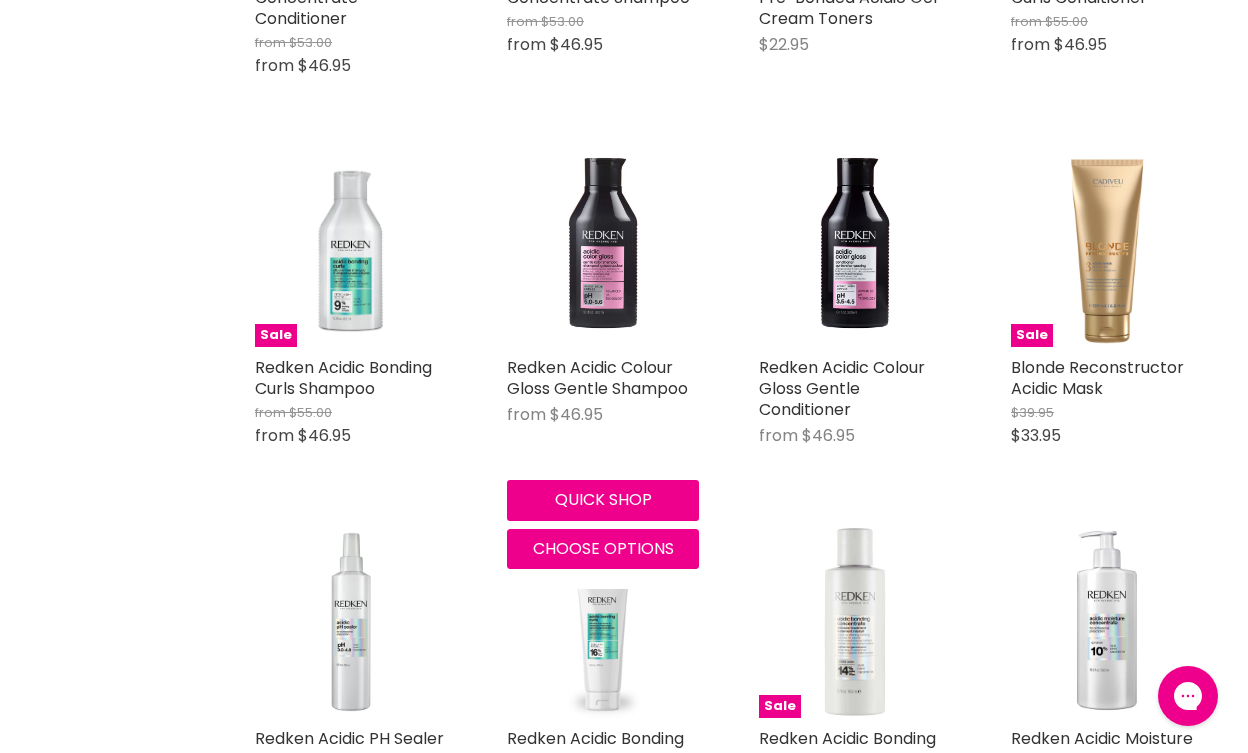 click at bounding box center [603, 251] 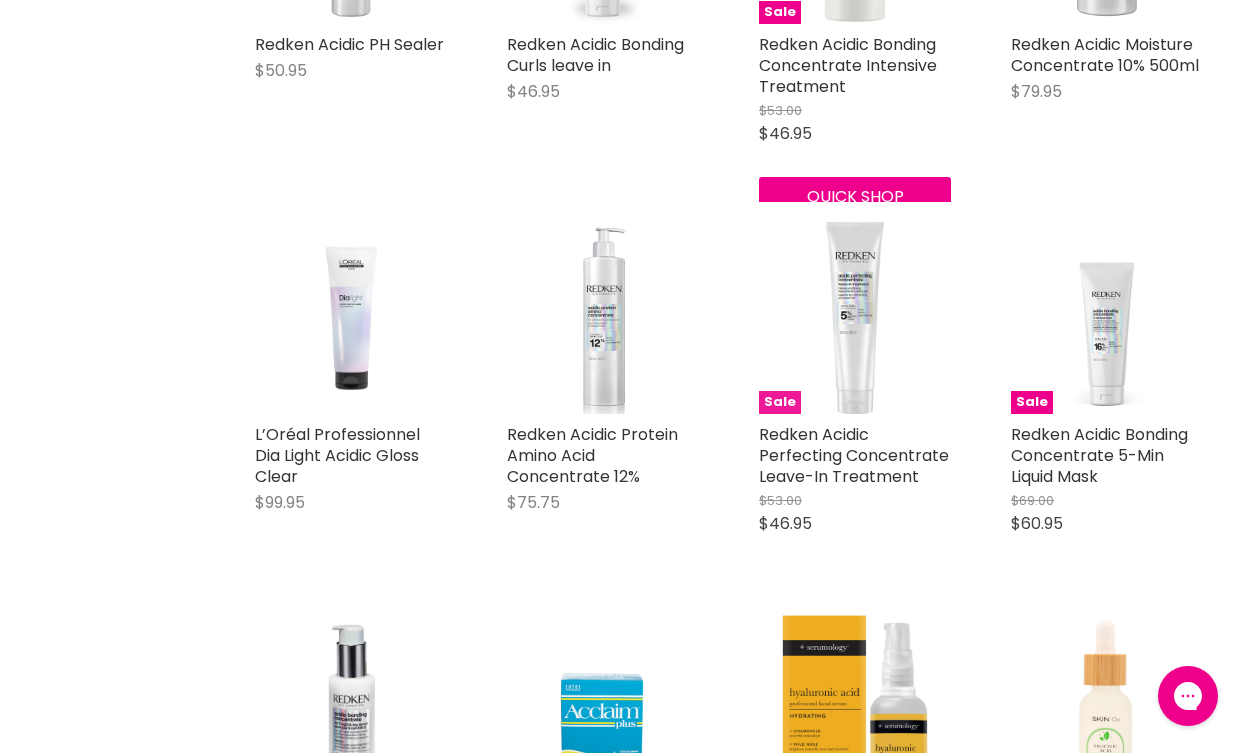 scroll, scrollTop: 1443, scrollLeft: 0, axis: vertical 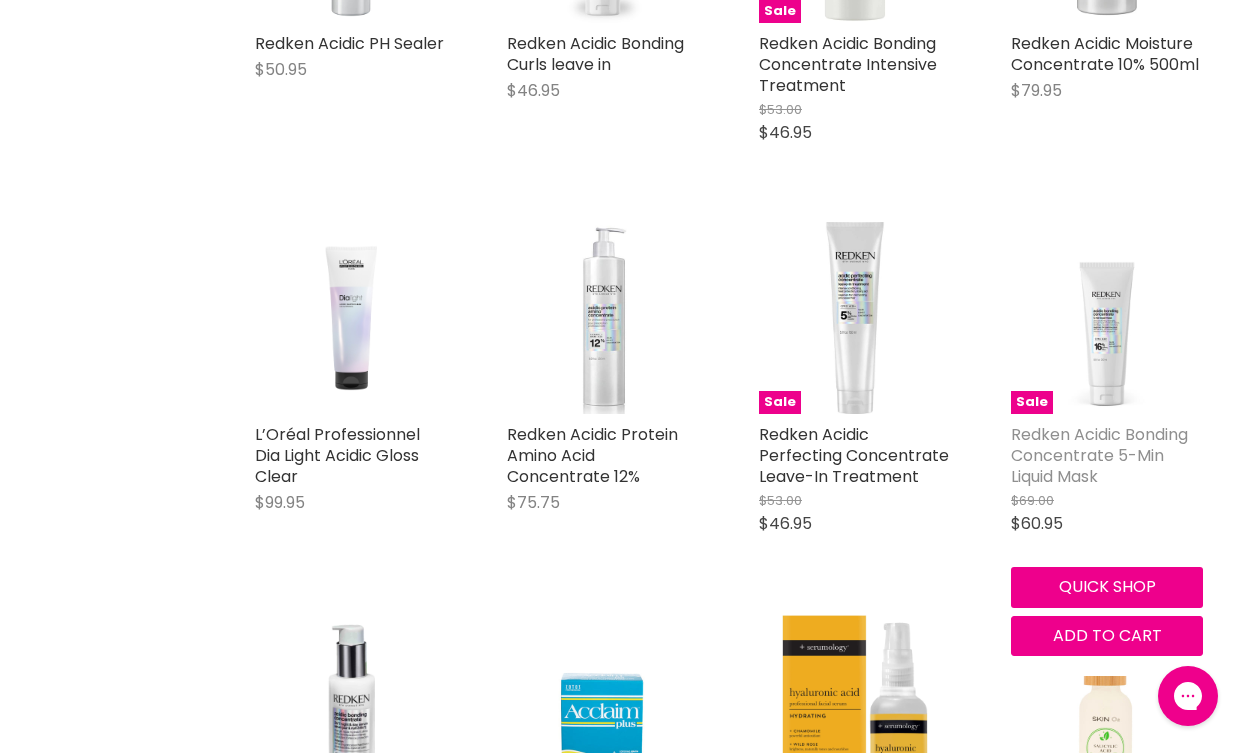 click on "Redken Acidic Bonding Concentrate 5-Min Liquid Mask" at bounding box center [1099, 455] 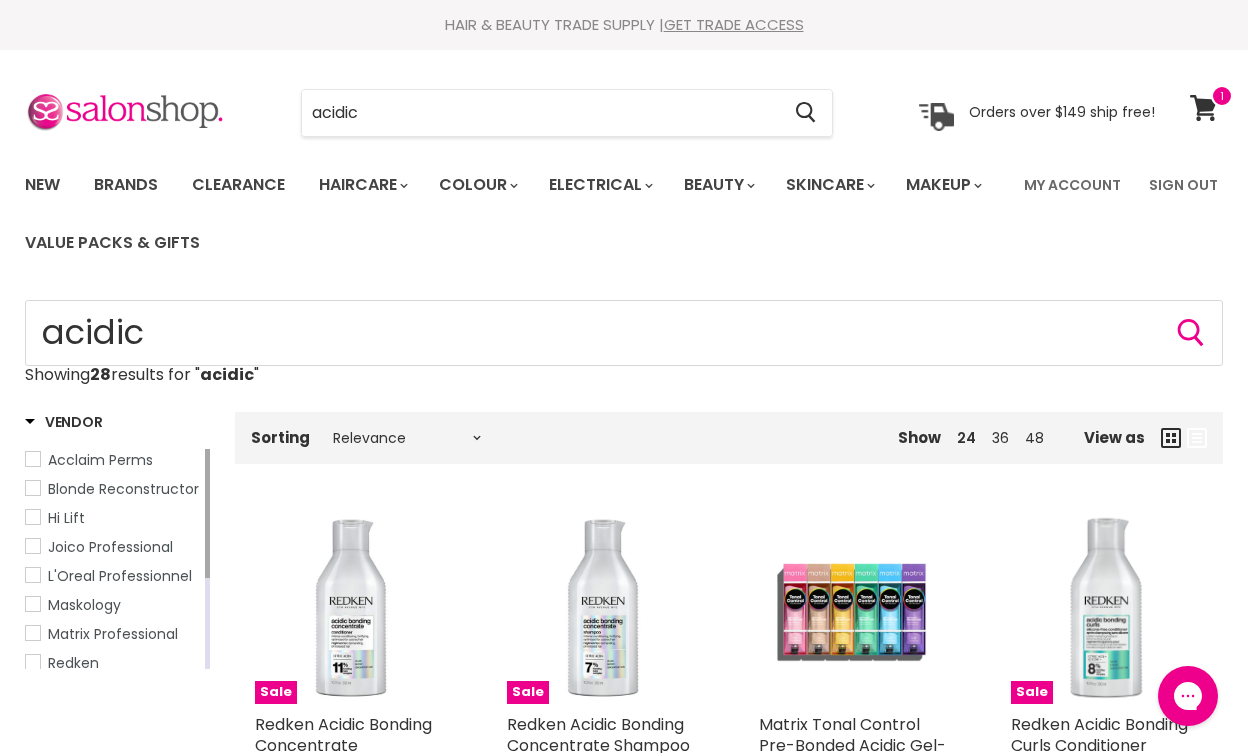scroll, scrollTop: 0, scrollLeft: 0, axis: both 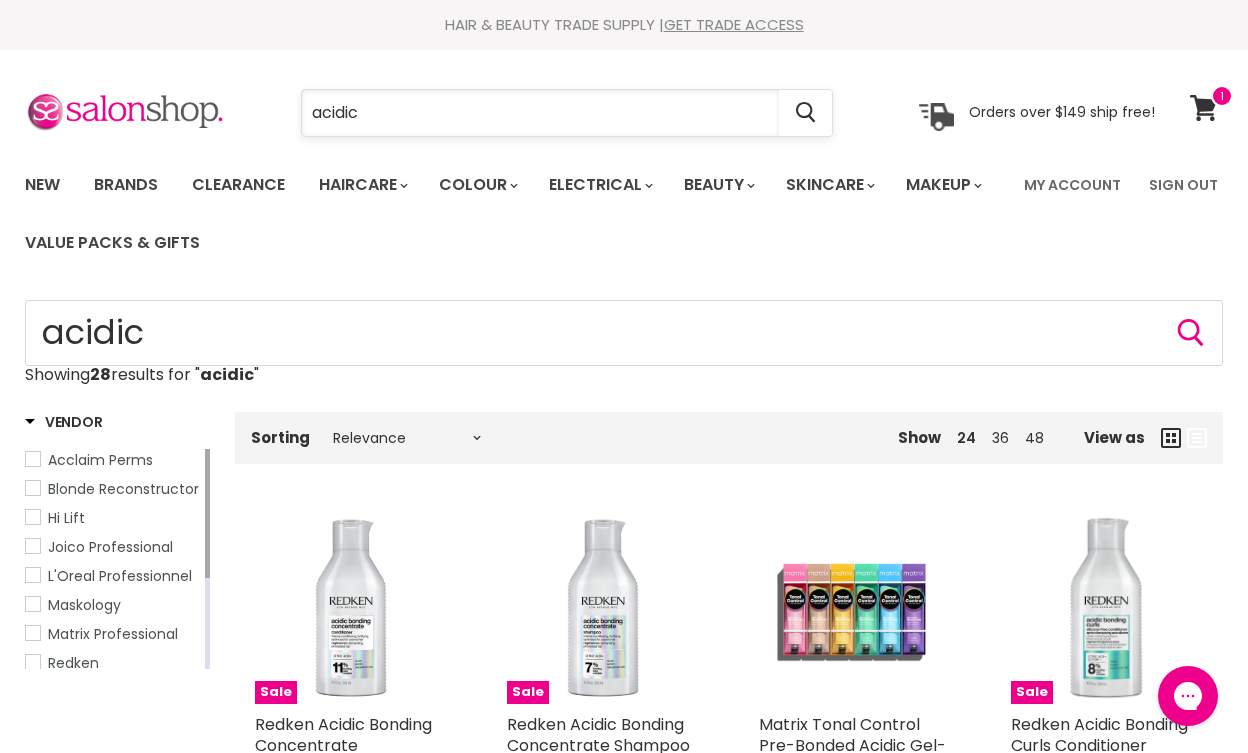 click on "acidic" at bounding box center [540, 113] 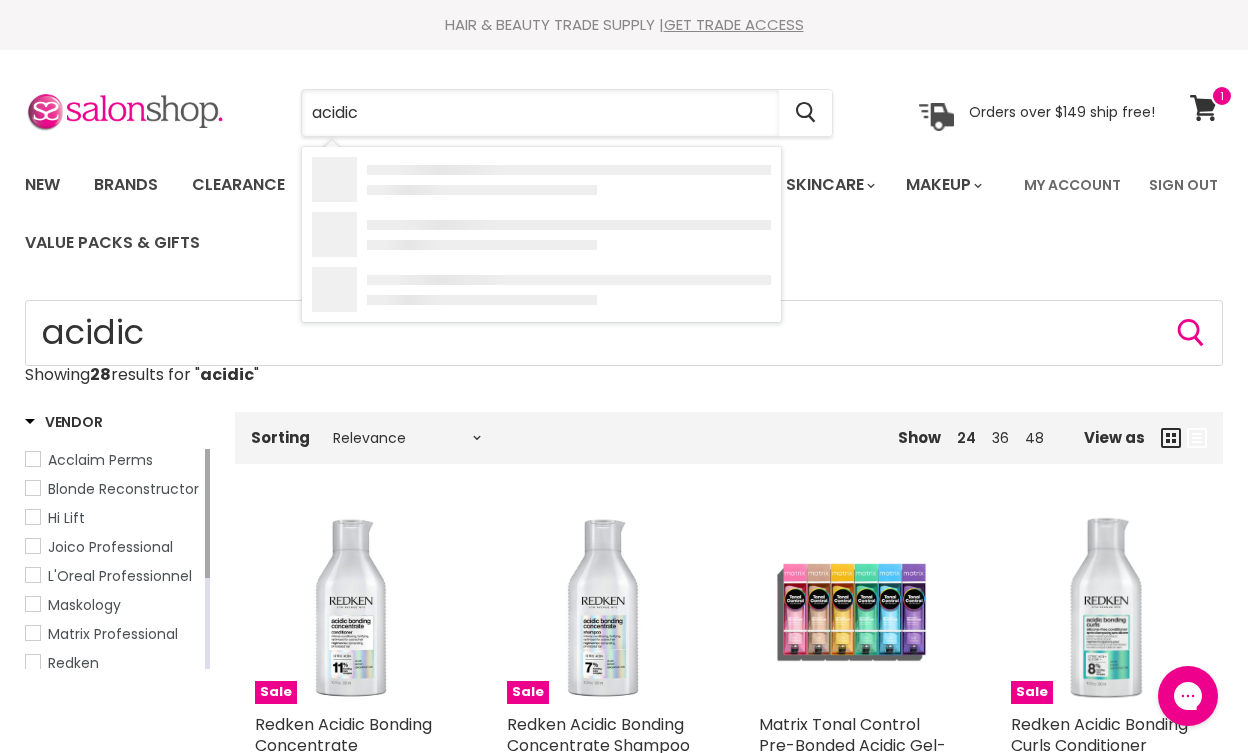 drag, startPoint x: 439, startPoint y: 109, endPoint x: 268, endPoint y: 104, distance: 171.07309 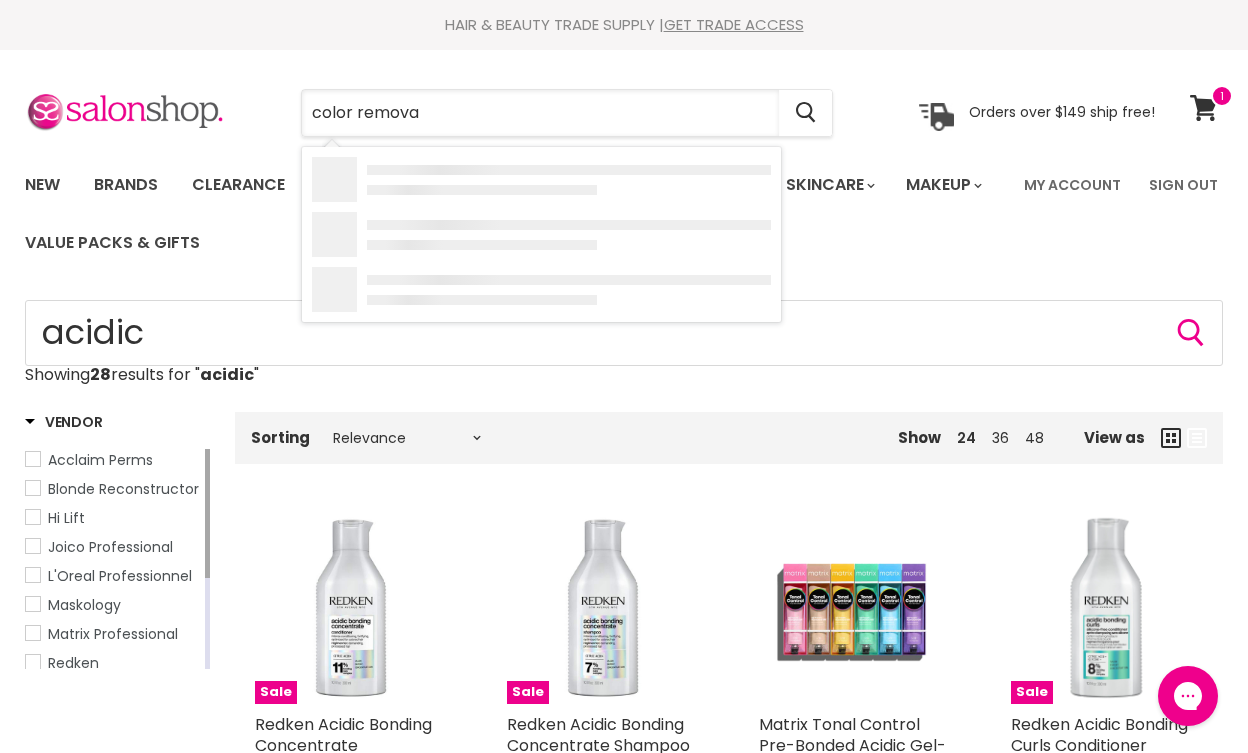 type on "color removal" 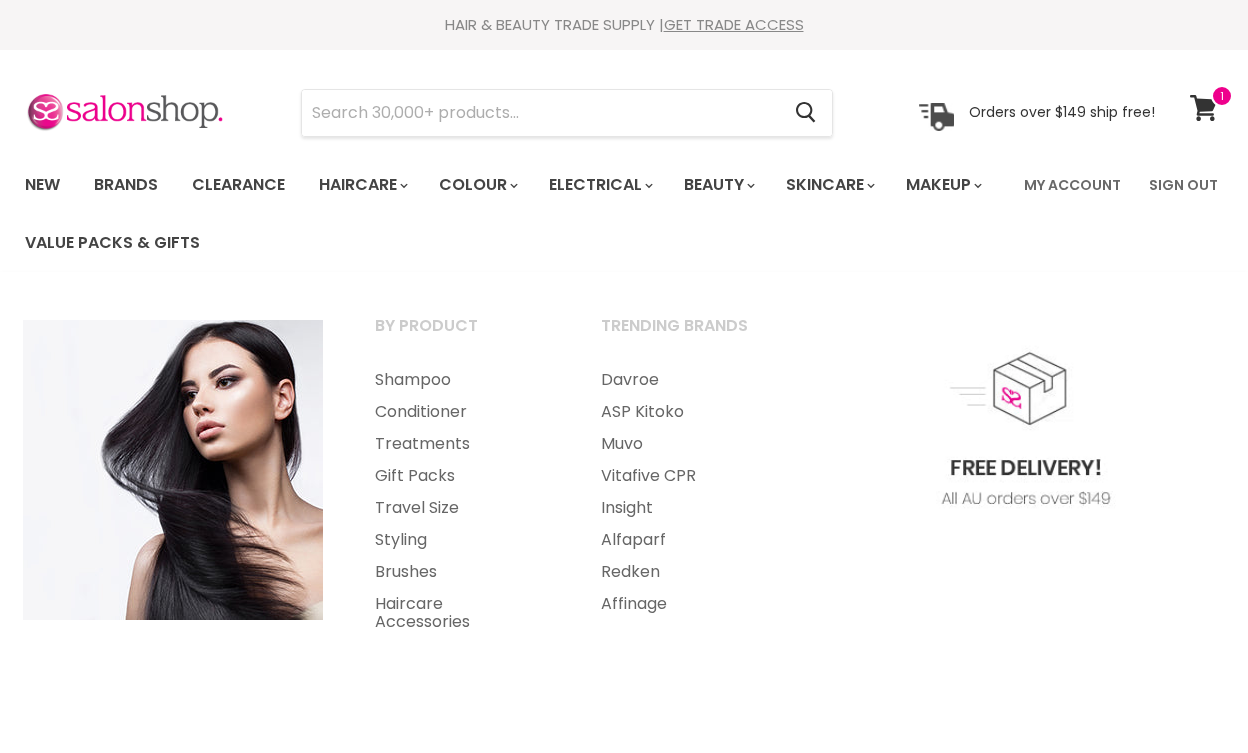 select on "manual" 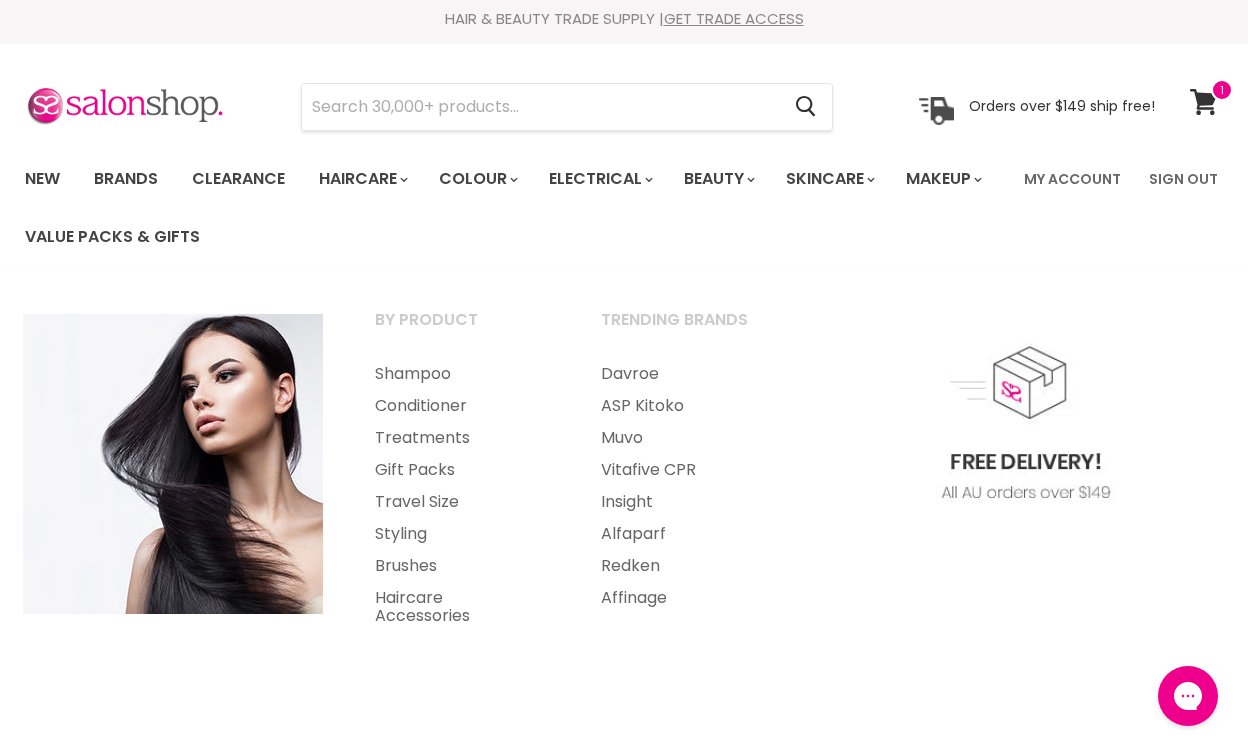 scroll, scrollTop: 0, scrollLeft: 0, axis: both 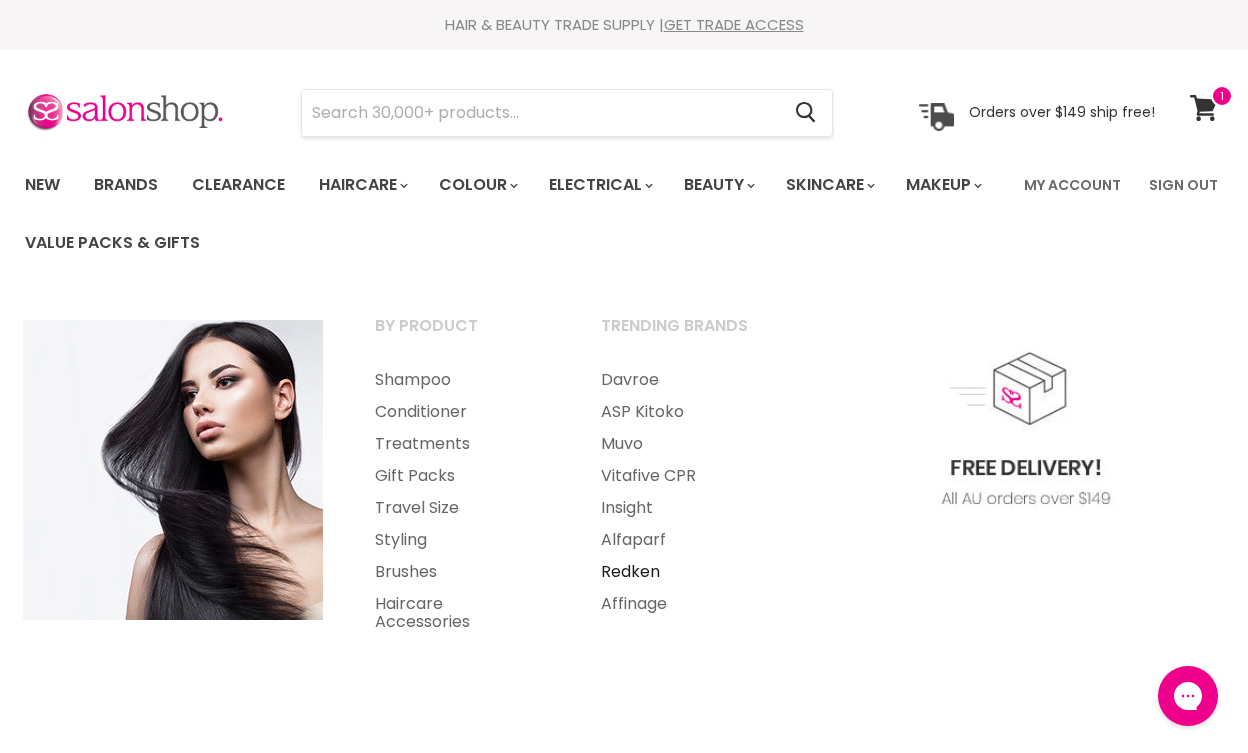 click on "Redken" at bounding box center (687, 572) 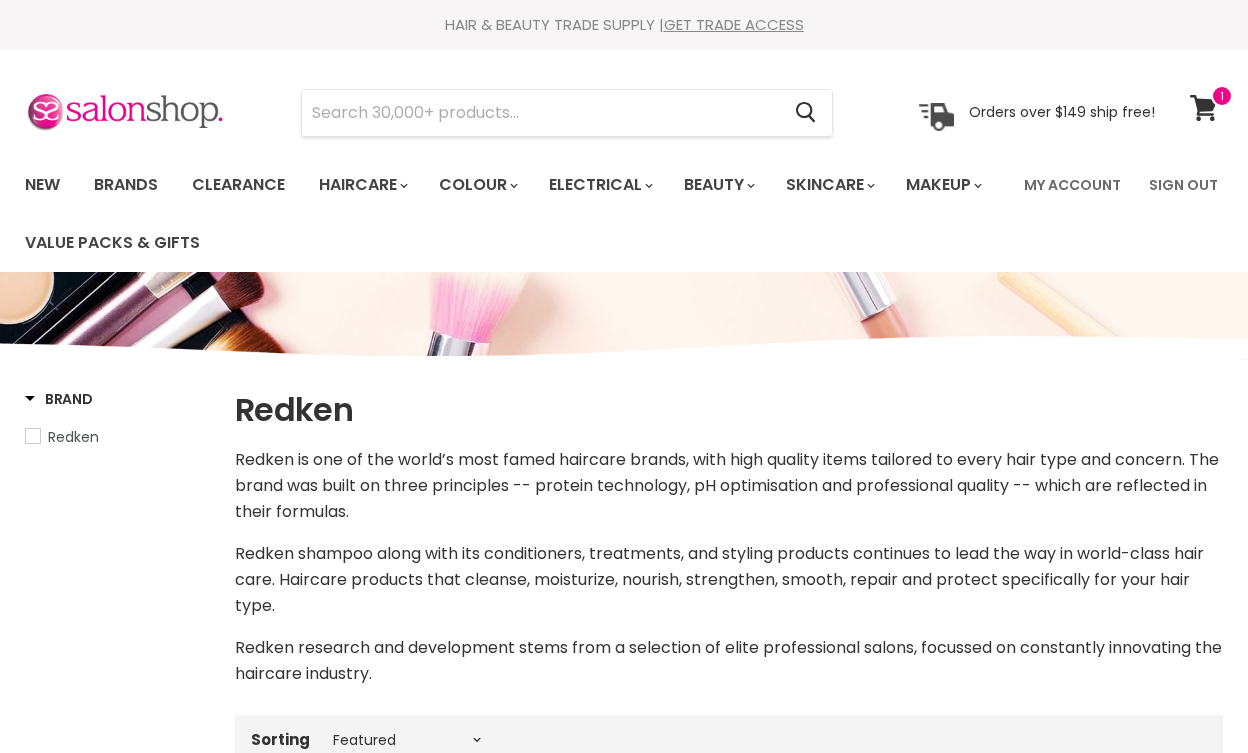select on "manual" 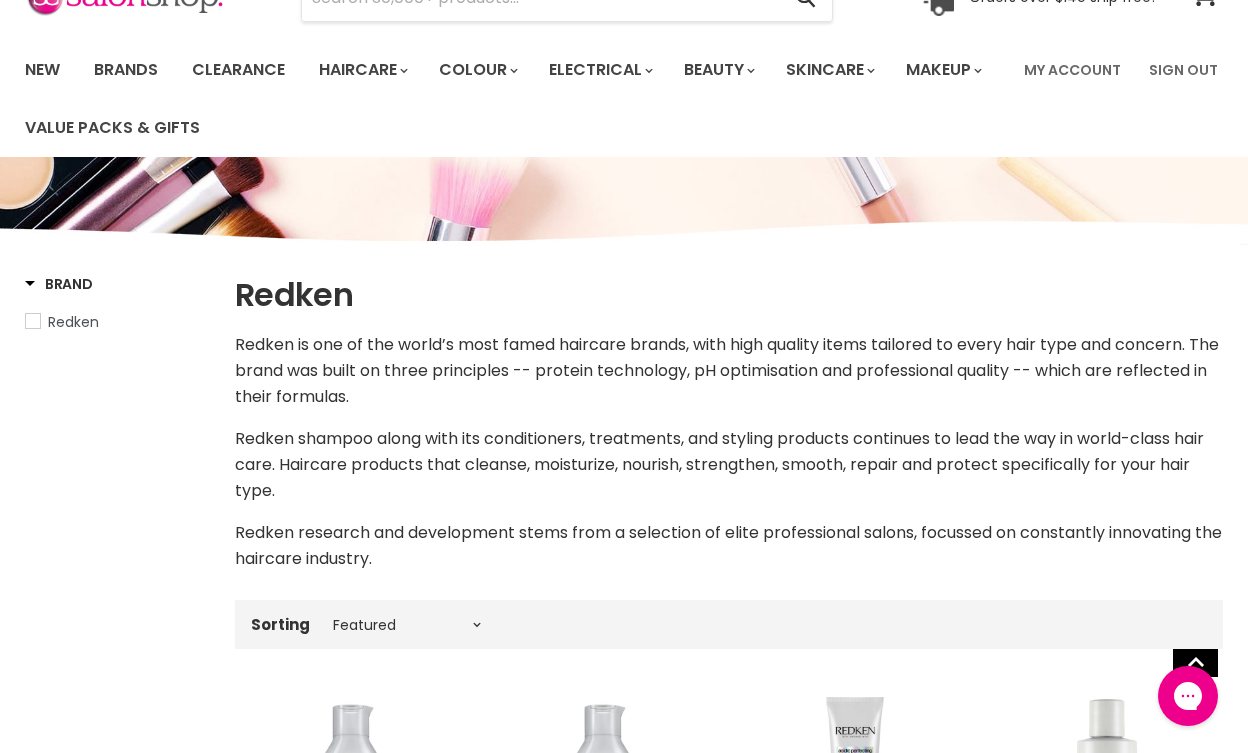 scroll, scrollTop: 0, scrollLeft: 0, axis: both 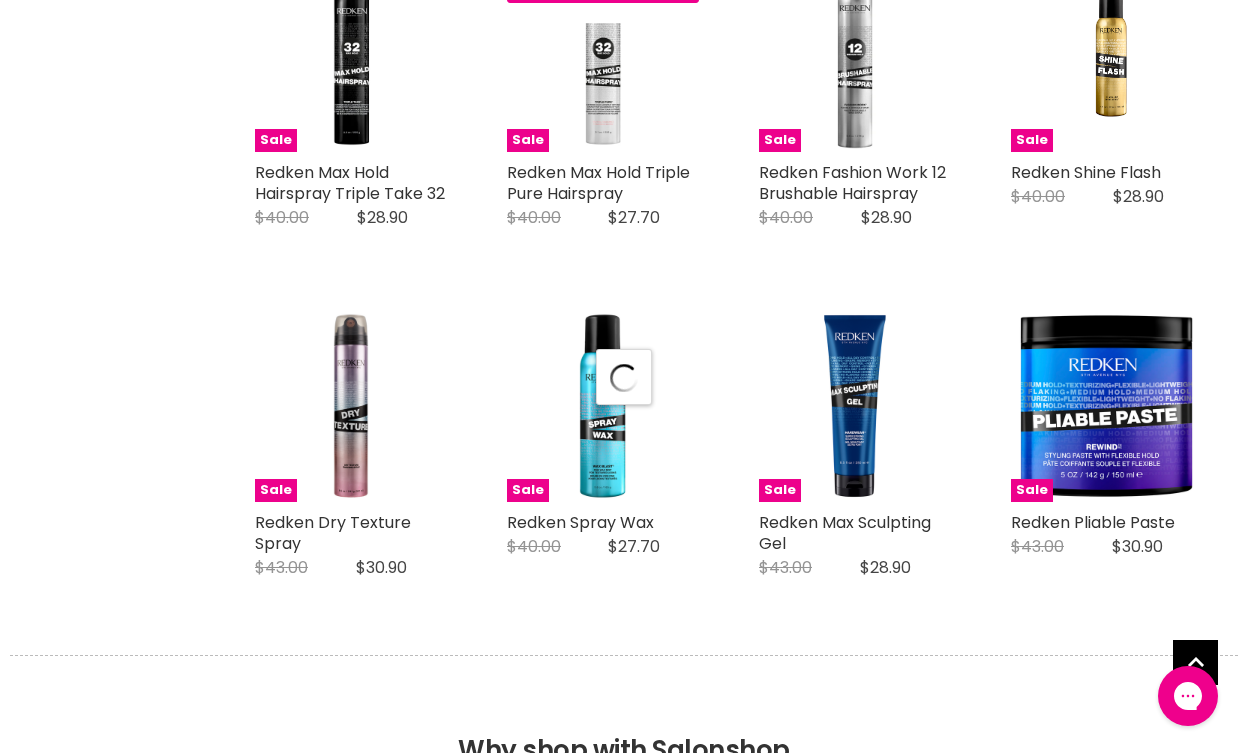 select on "manual" 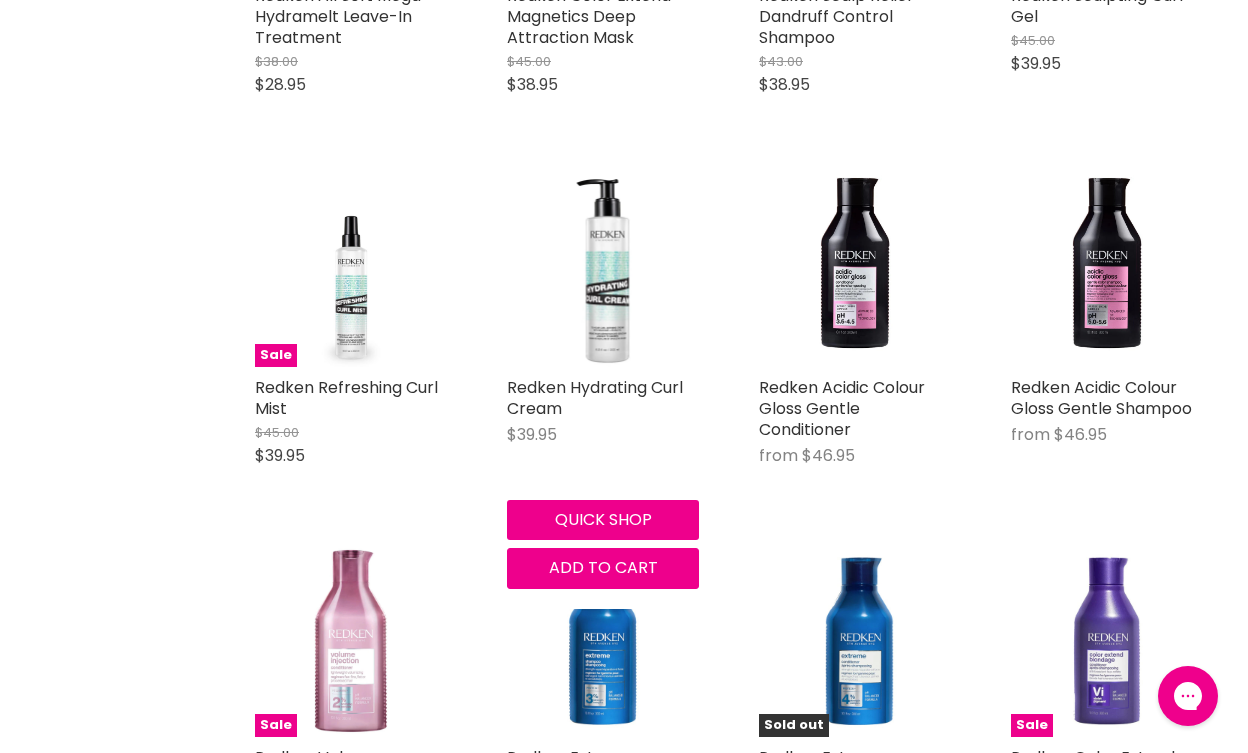 scroll, scrollTop: 7271, scrollLeft: 0, axis: vertical 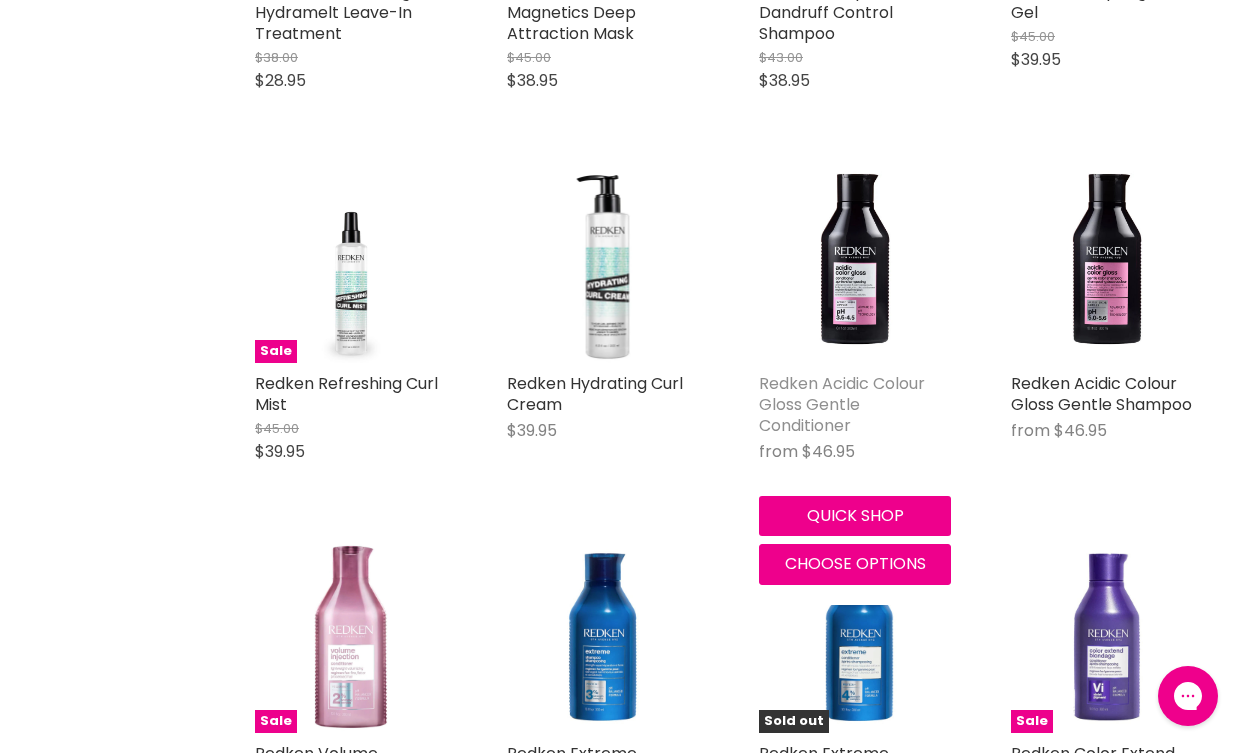 click on "Redken Acidic Colour Gloss Gentle Conditioner" at bounding box center (842, 404) 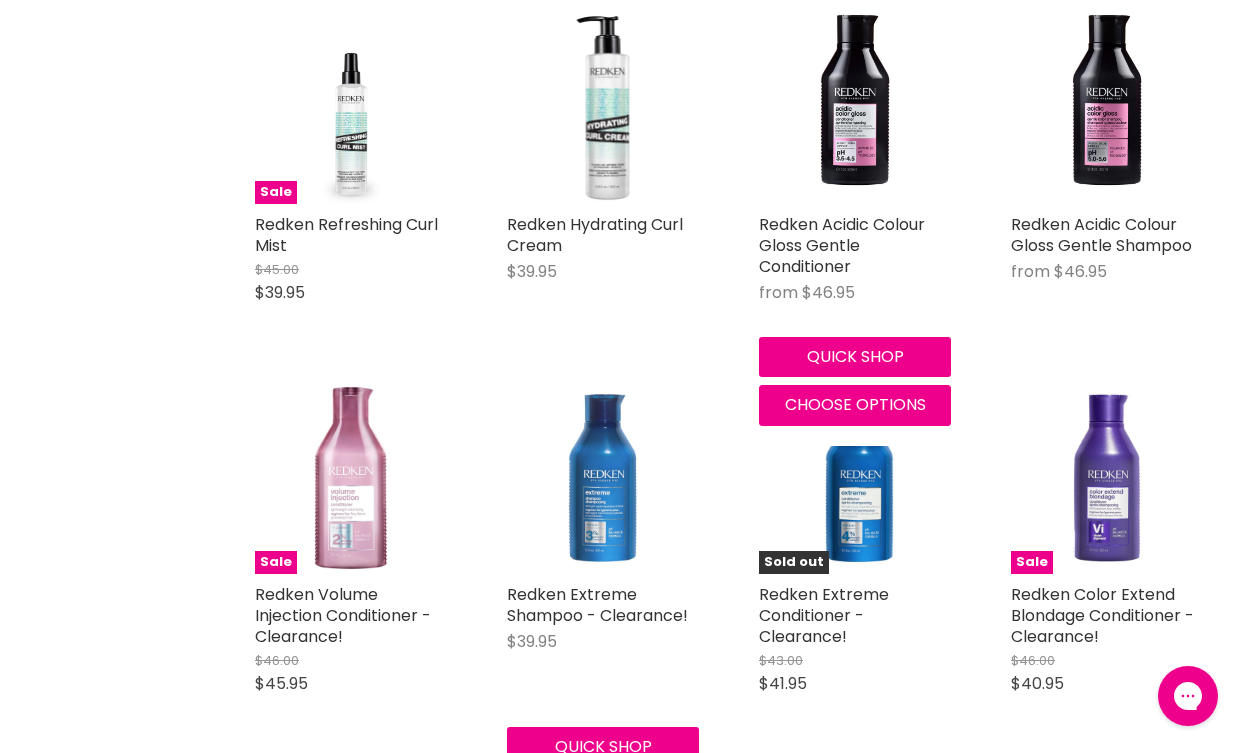 scroll, scrollTop: 7373, scrollLeft: 0, axis: vertical 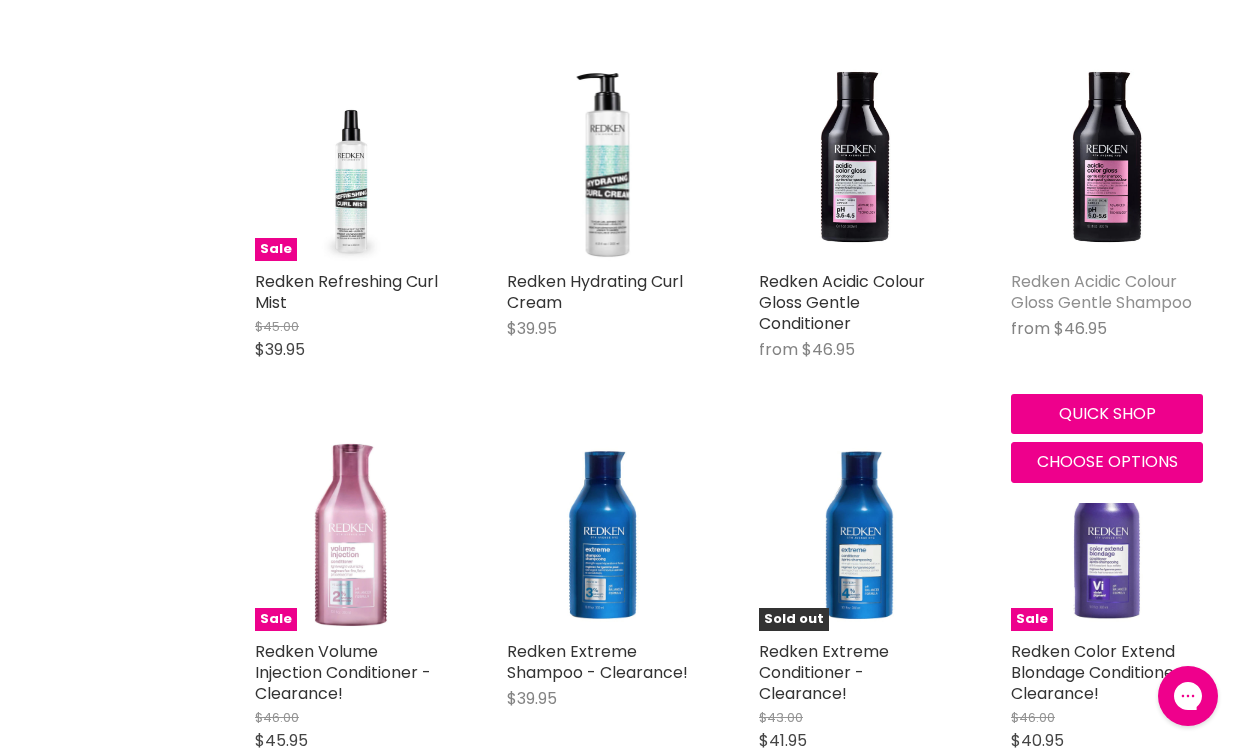 click on "Redken Acidic Colour Gloss Gentle Shampoo" at bounding box center (1101, 292) 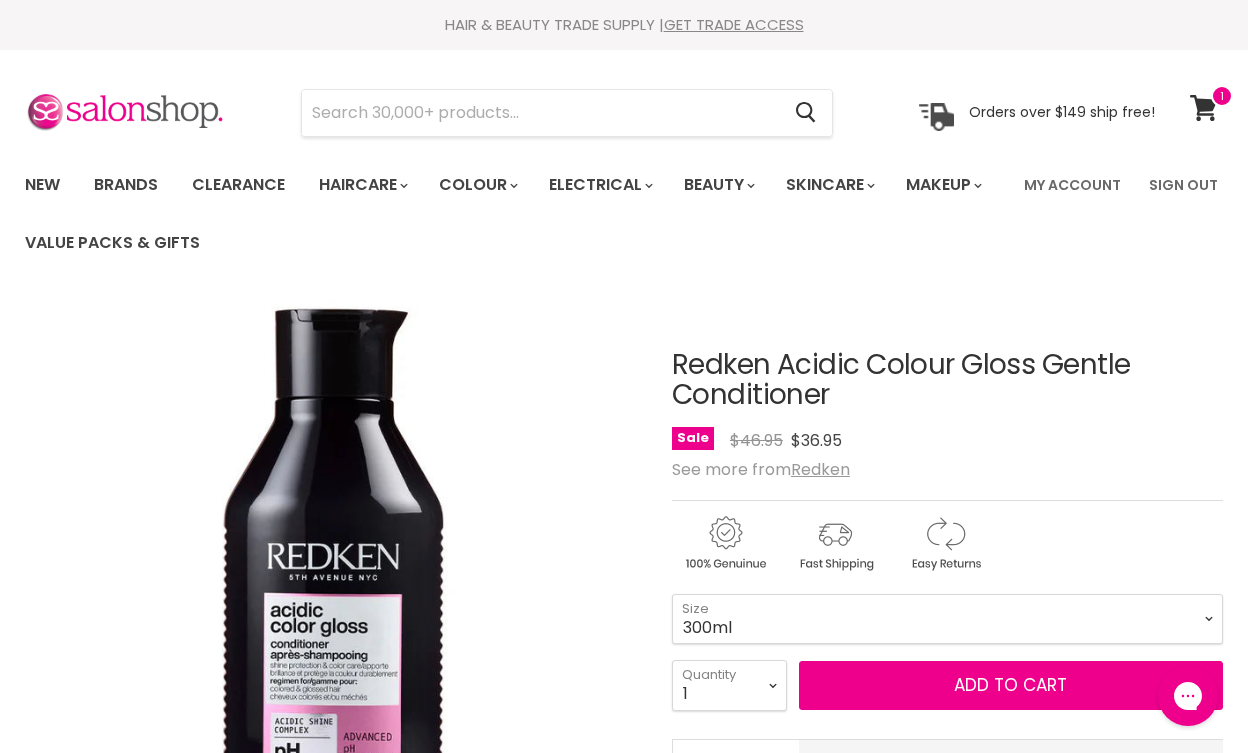 scroll, scrollTop: 0, scrollLeft: 0, axis: both 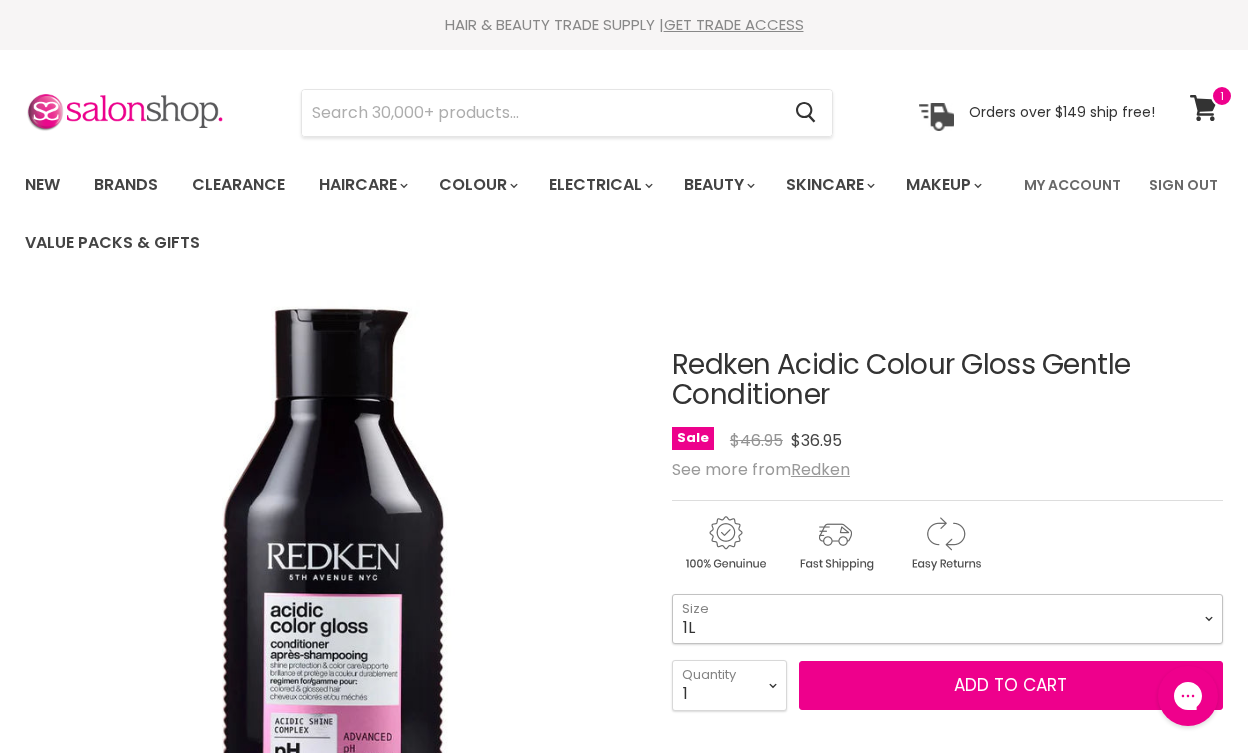 select on "1L" 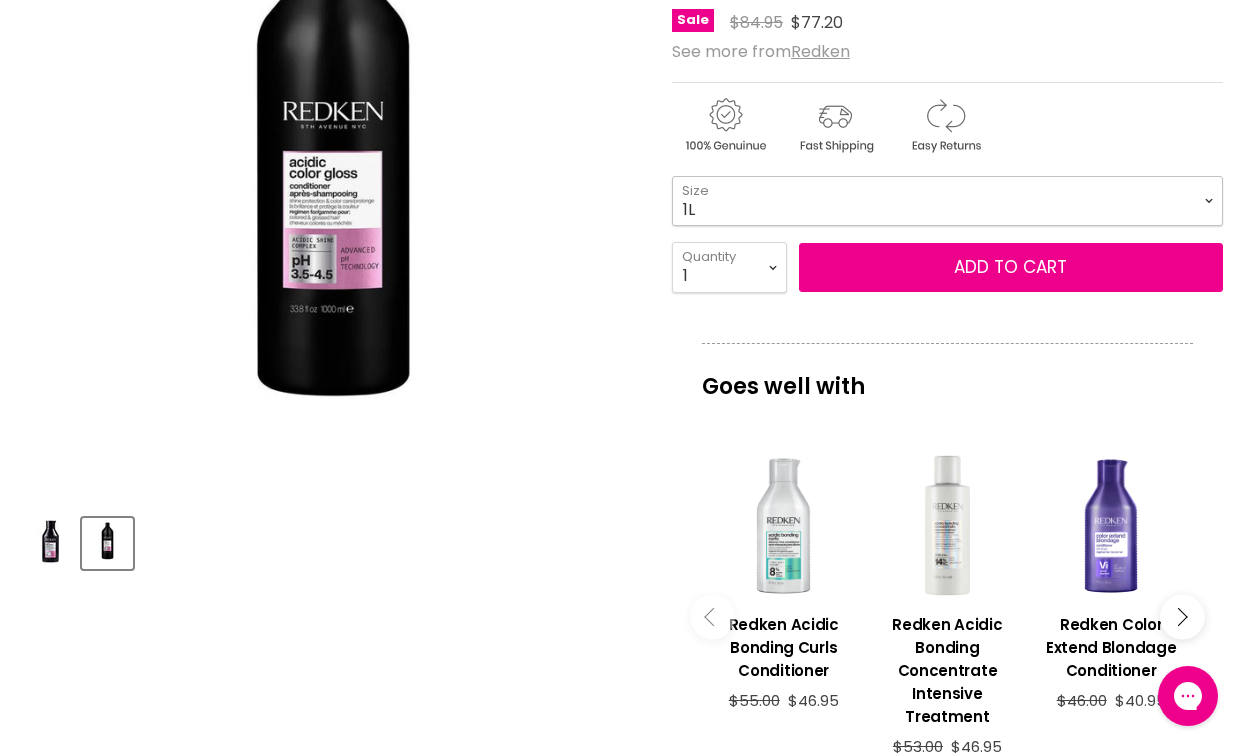 scroll, scrollTop: 306, scrollLeft: 0, axis: vertical 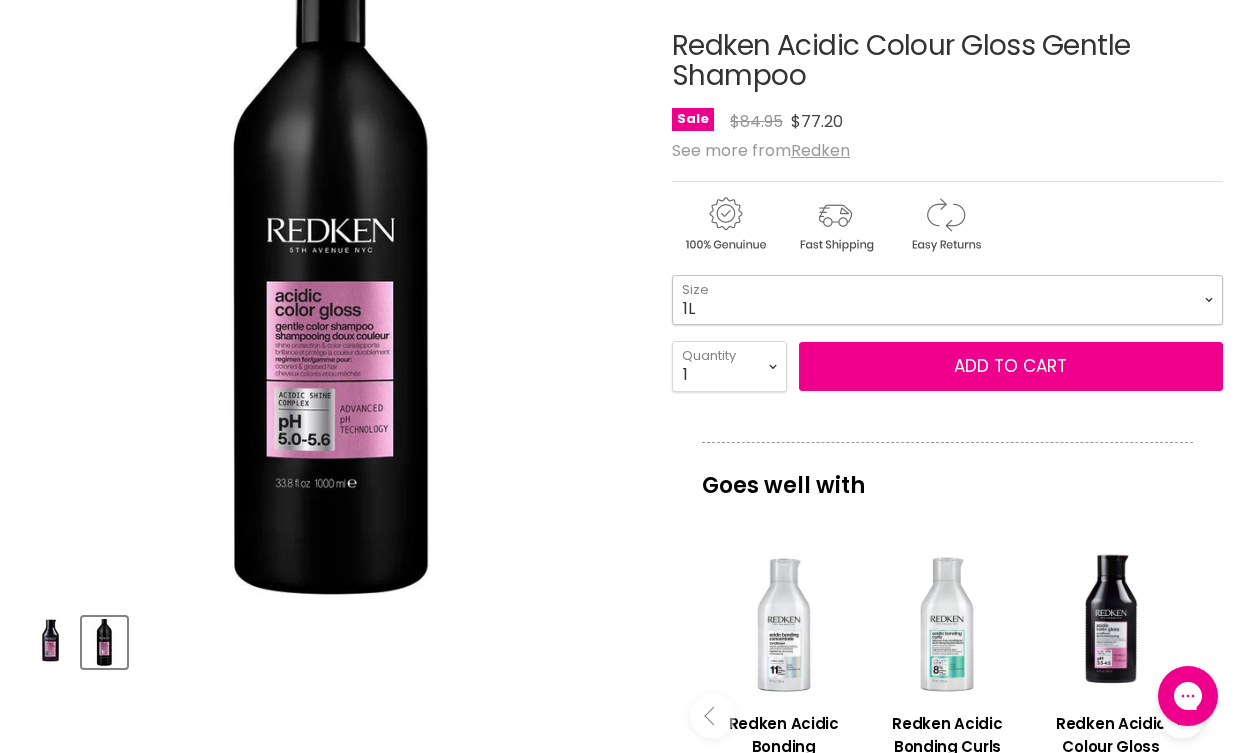 select on "300ml" 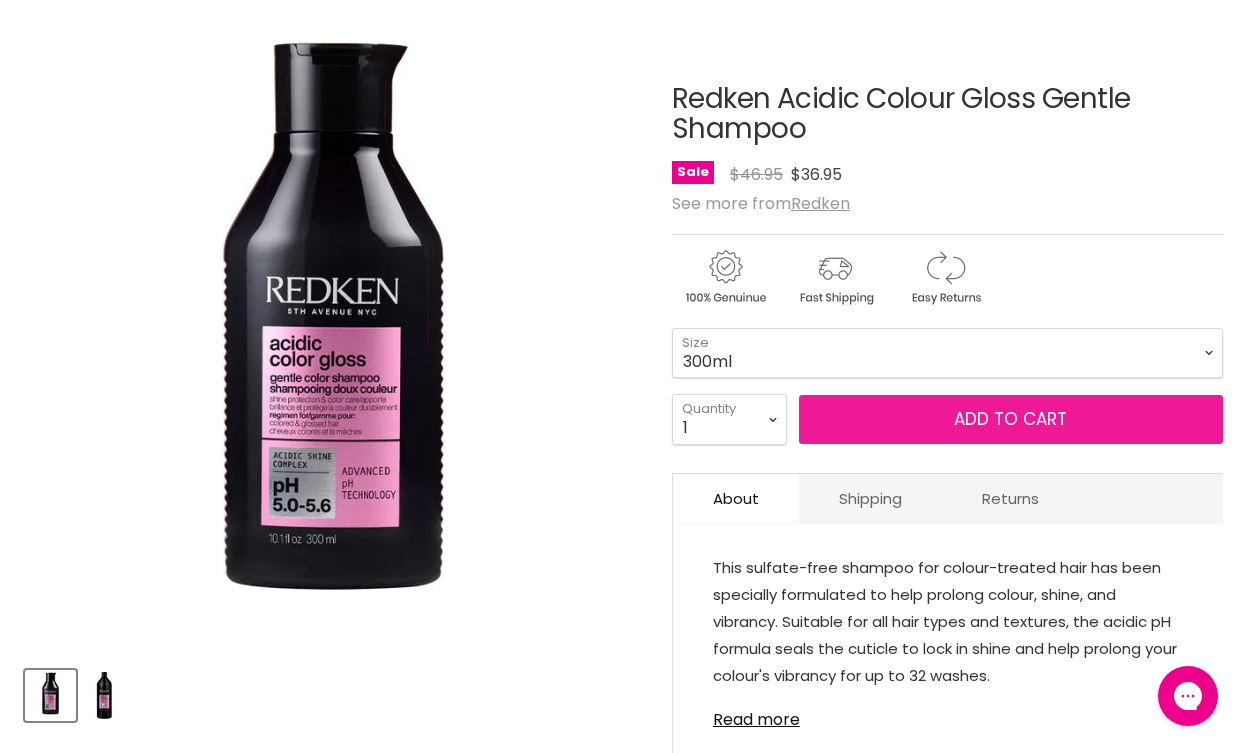 scroll, scrollTop: 0, scrollLeft: 0, axis: both 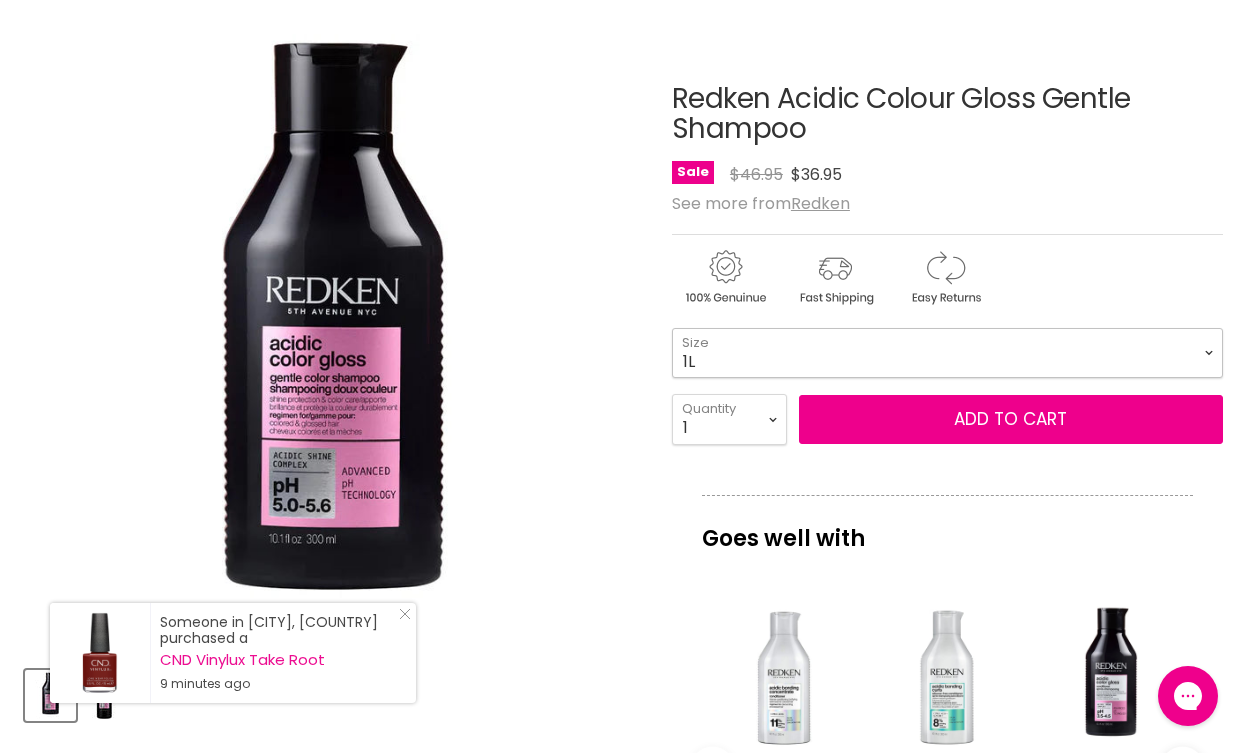 select on "1L" 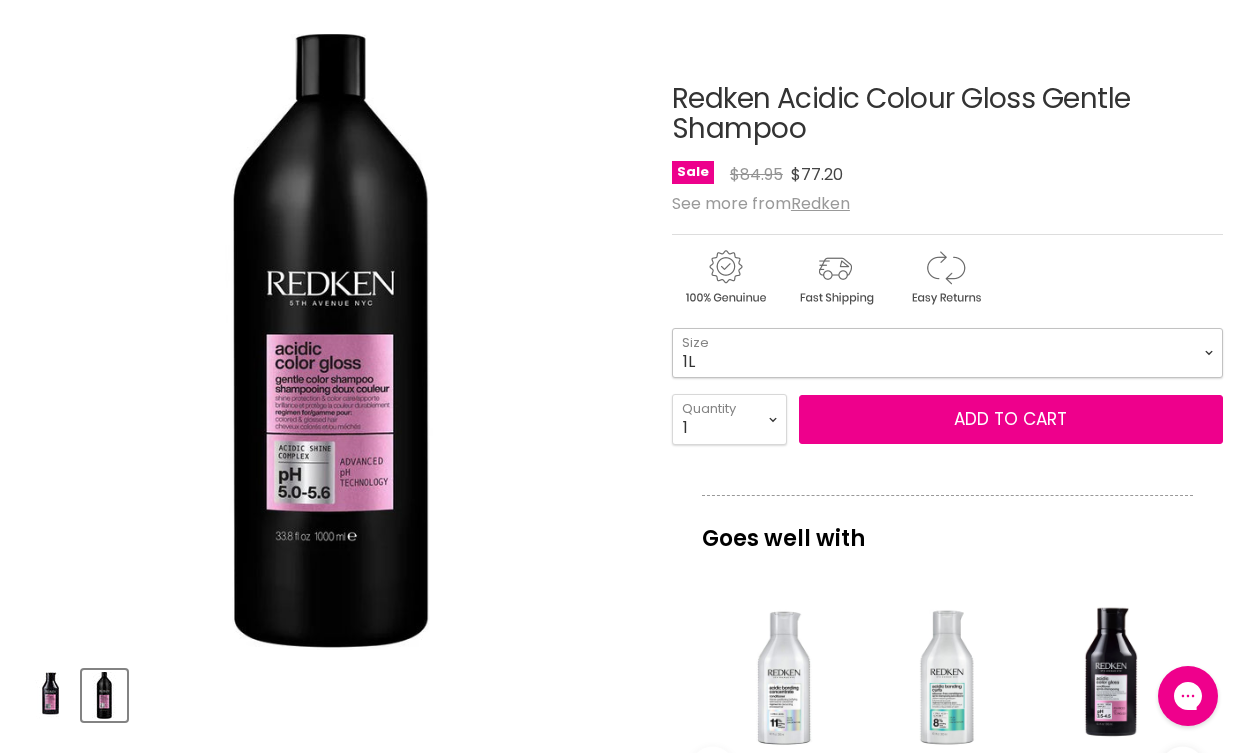scroll, scrollTop: 264, scrollLeft: 0, axis: vertical 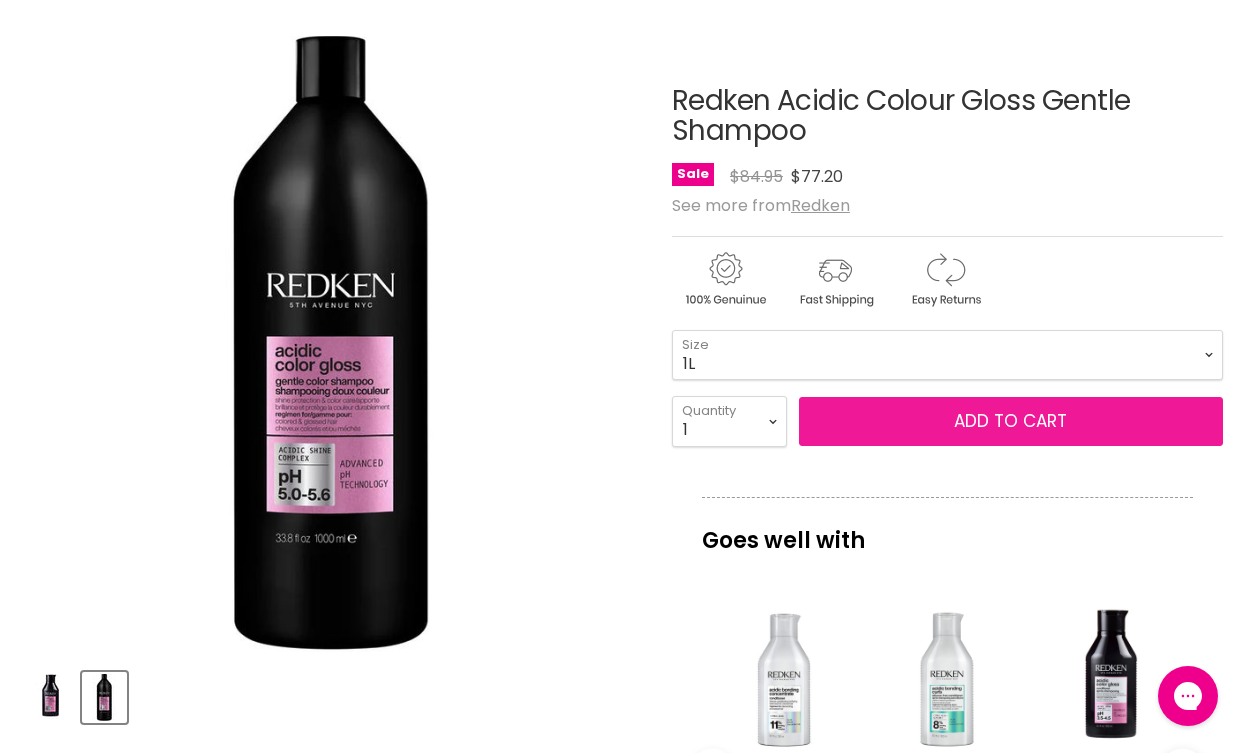 click on "Add to cart" at bounding box center [1011, 422] 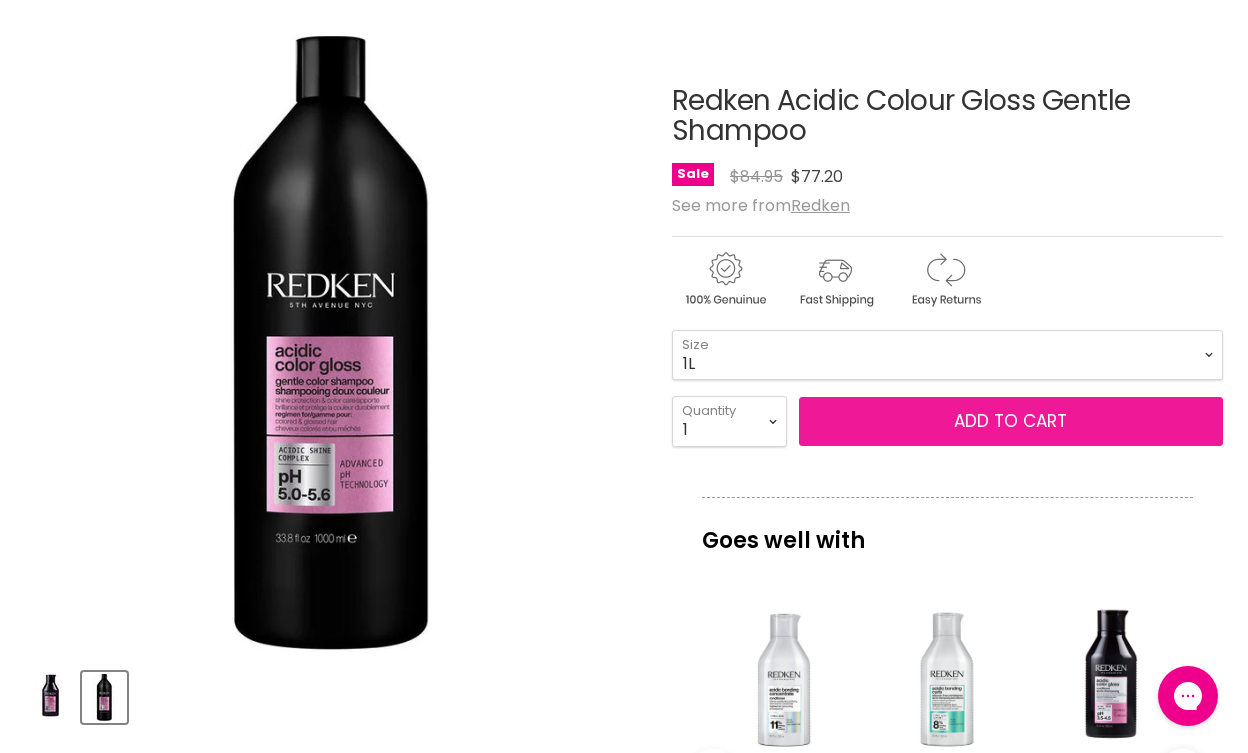 click on "Add to cart" at bounding box center [1011, 422] 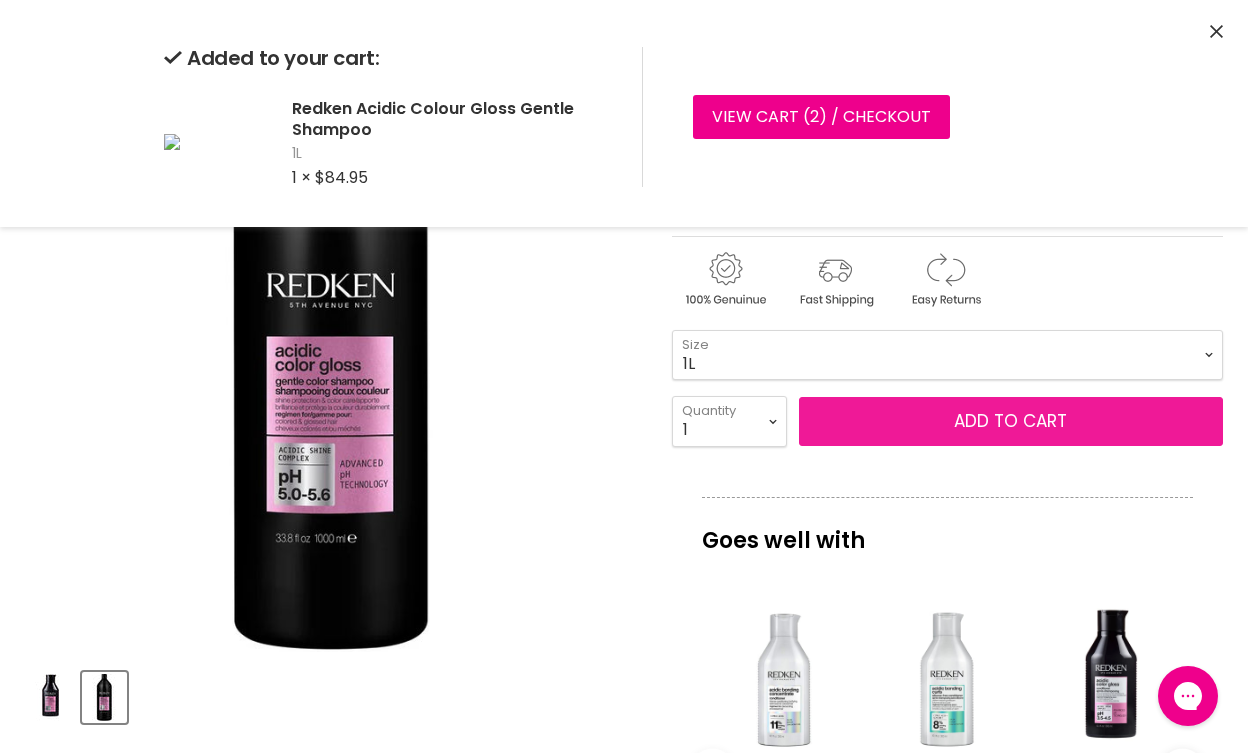 click on "Add to cart" at bounding box center (1011, 422) 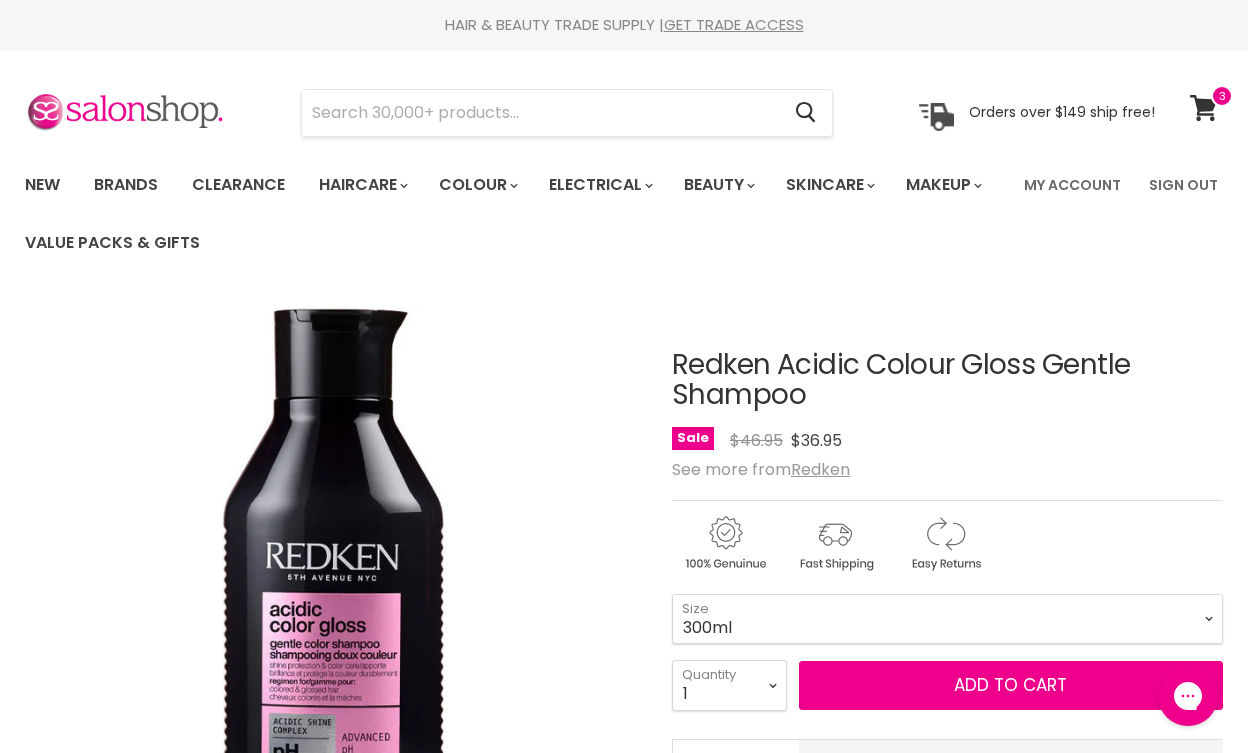 scroll, scrollTop: 0, scrollLeft: 0, axis: both 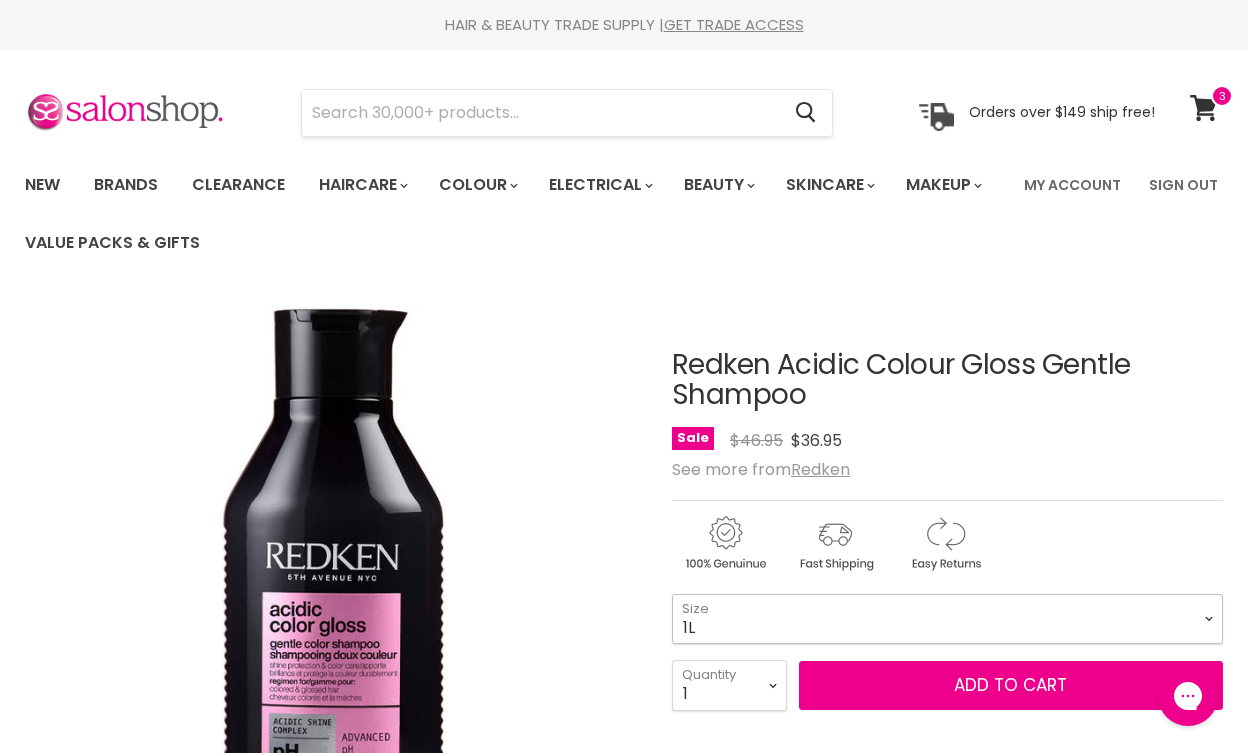 select on "1L" 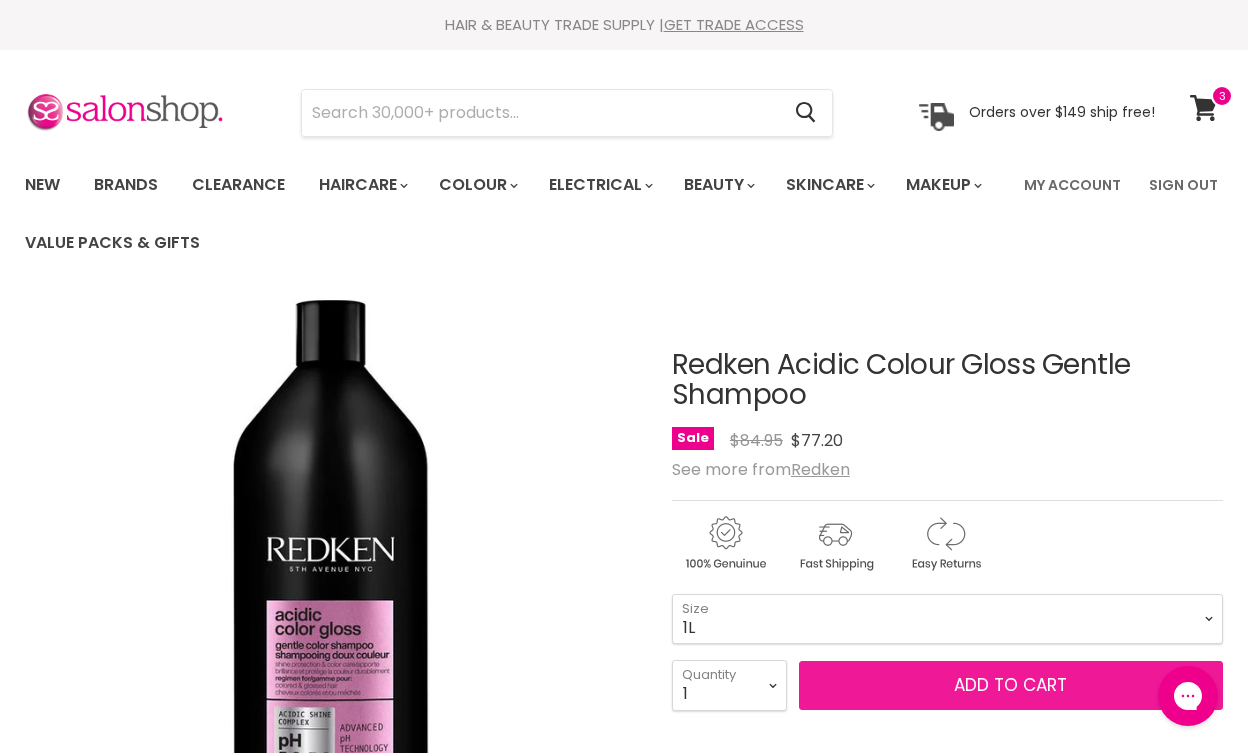click on "Add to cart" at bounding box center [1011, 686] 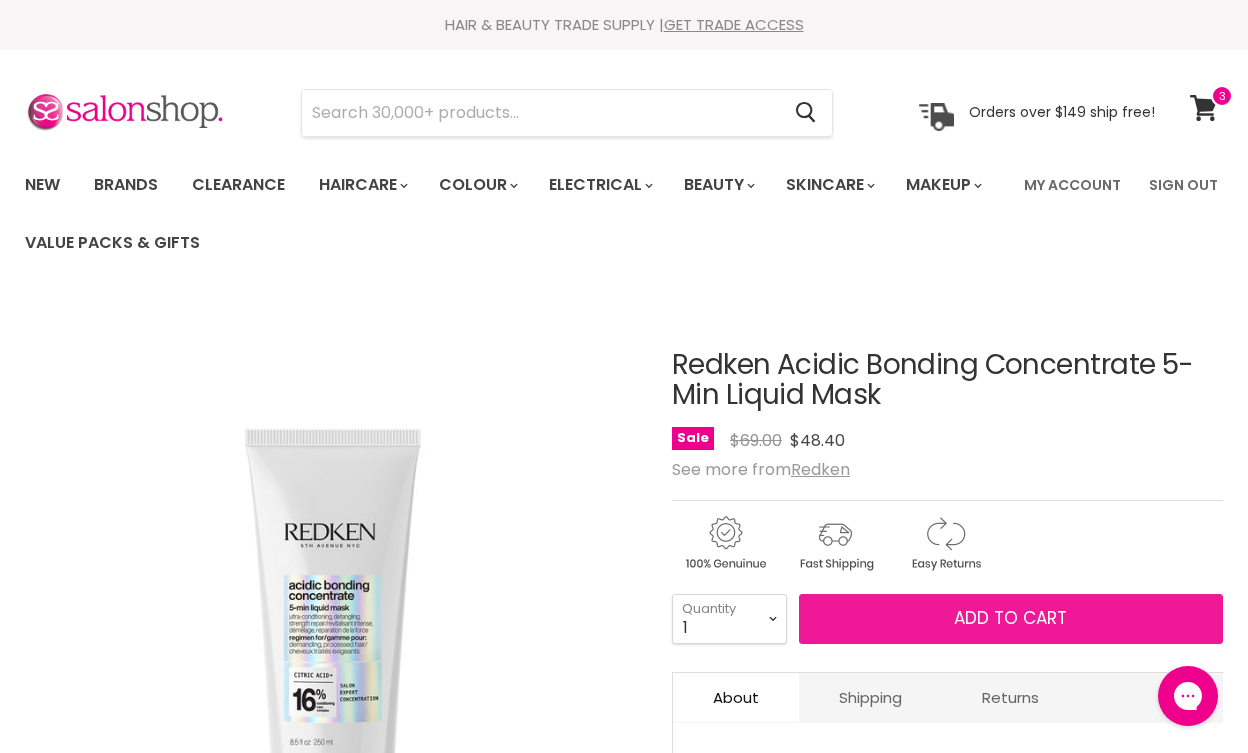 scroll, scrollTop: 0, scrollLeft: 0, axis: both 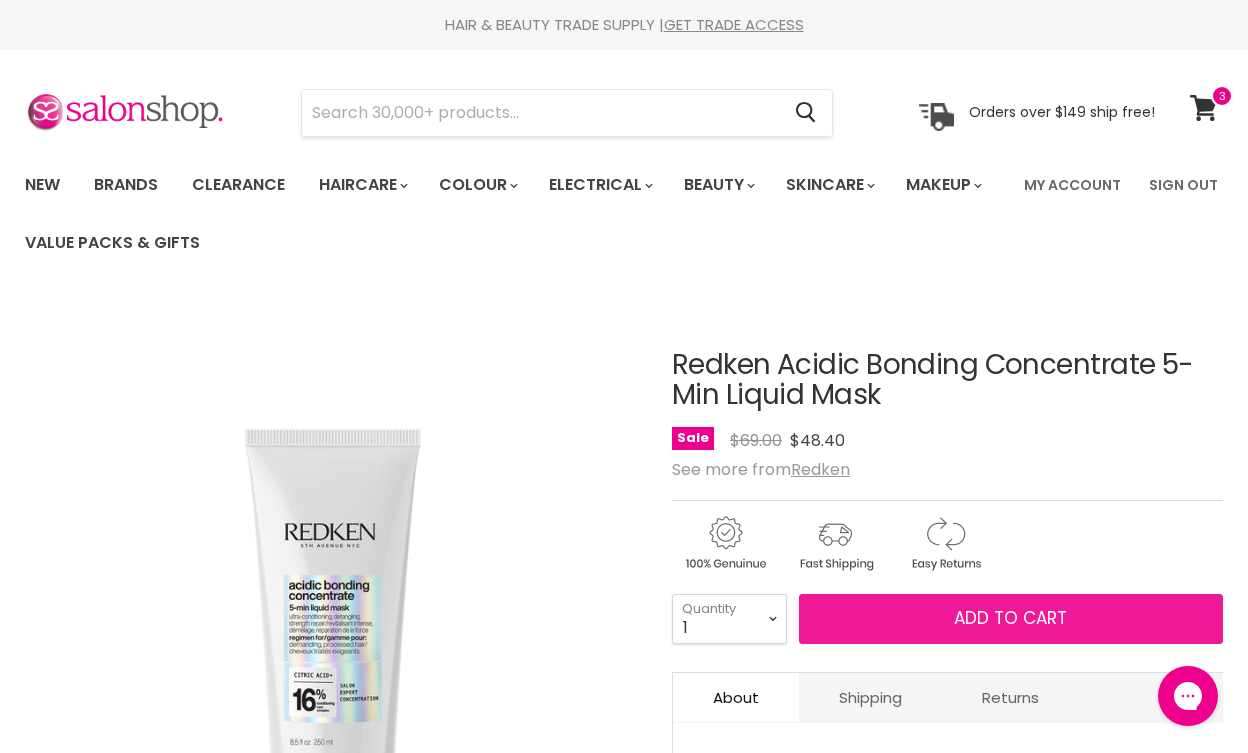 click on "Add to cart" at bounding box center [1010, 618] 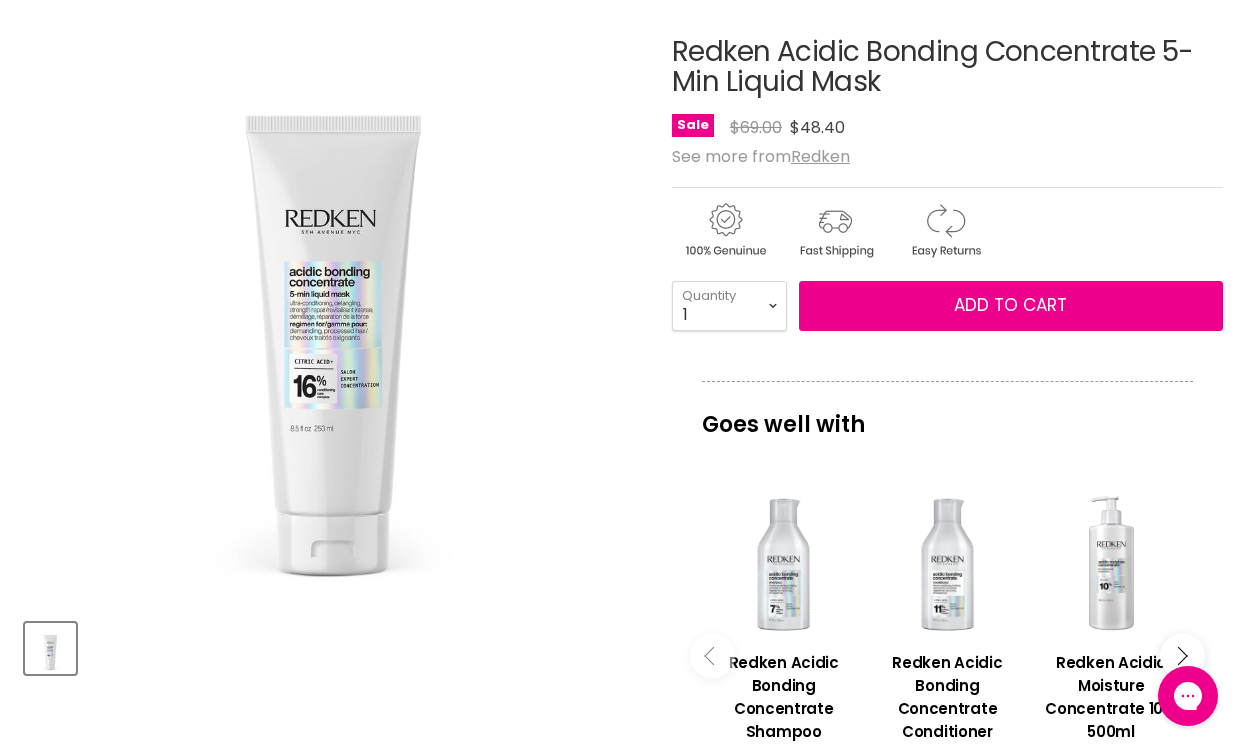 scroll, scrollTop: 334, scrollLeft: 0, axis: vertical 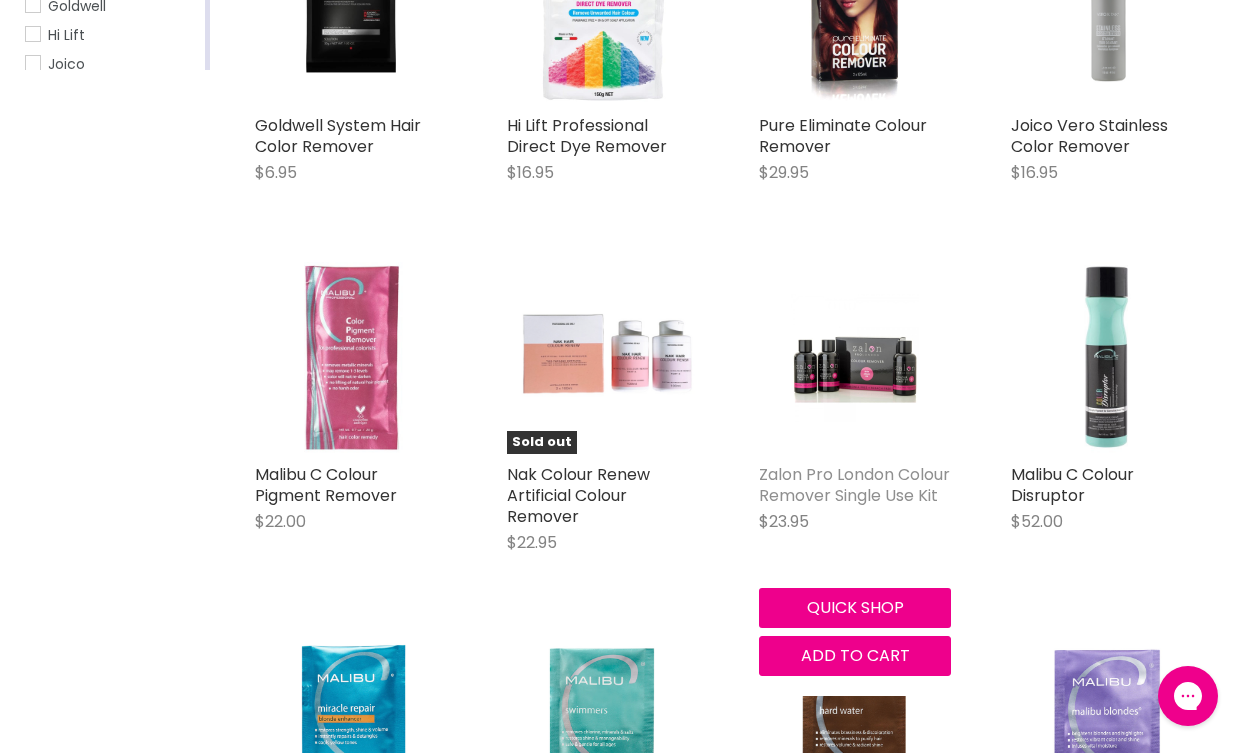 click on "Zalon Pro London Colour Remover Single Use Kit" at bounding box center [854, 485] 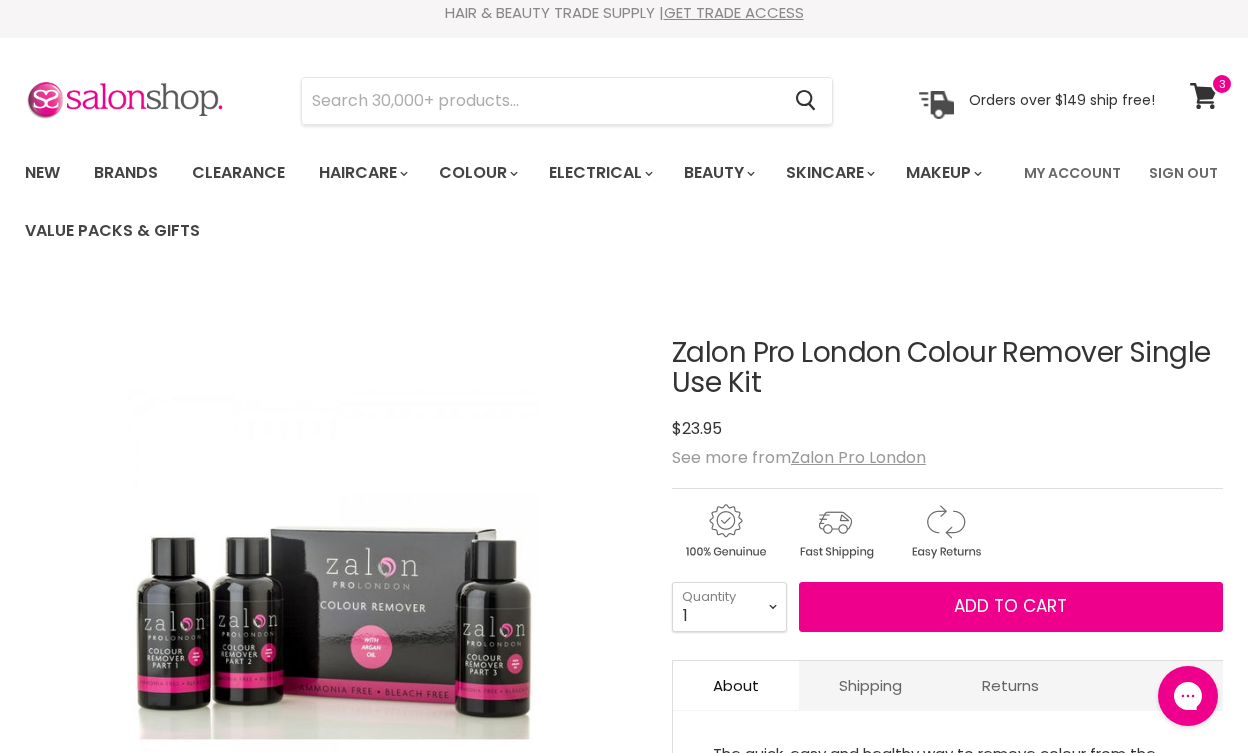 scroll, scrollTop: 0, scrollLeft: 0, axis: both 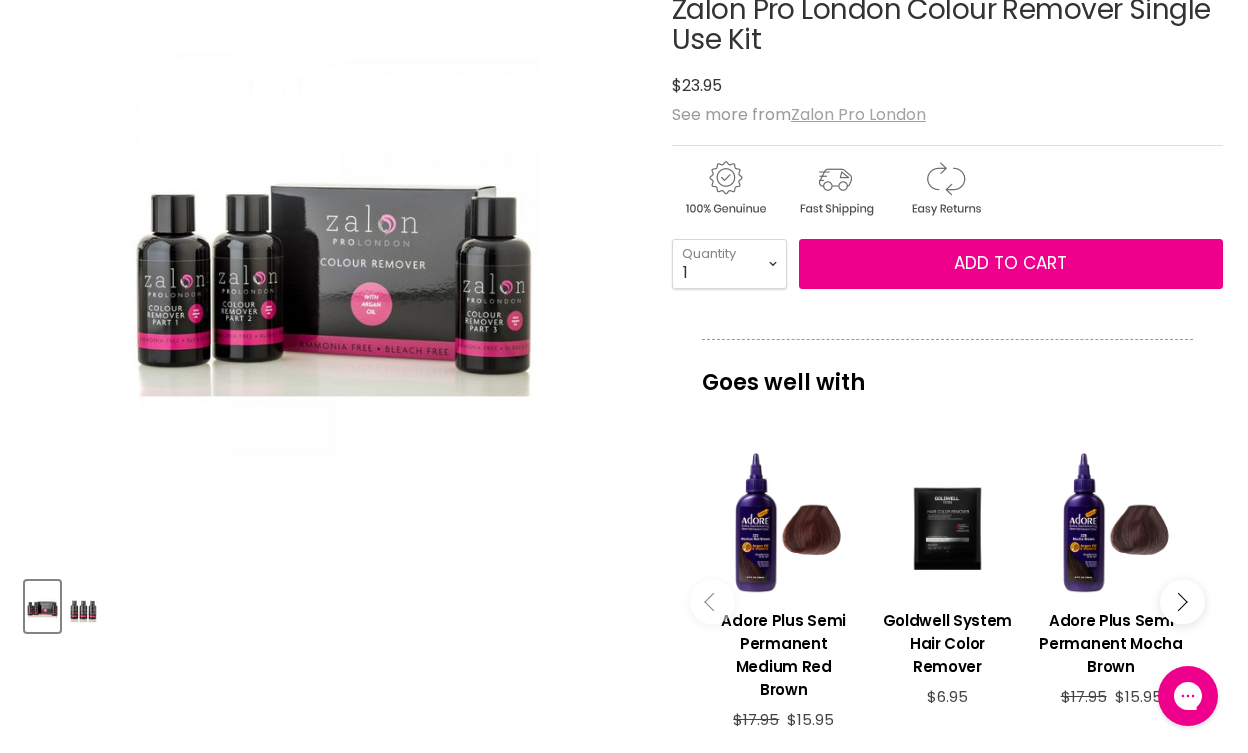 click on "Zalon Pro London" at bounding box center [858, 114] 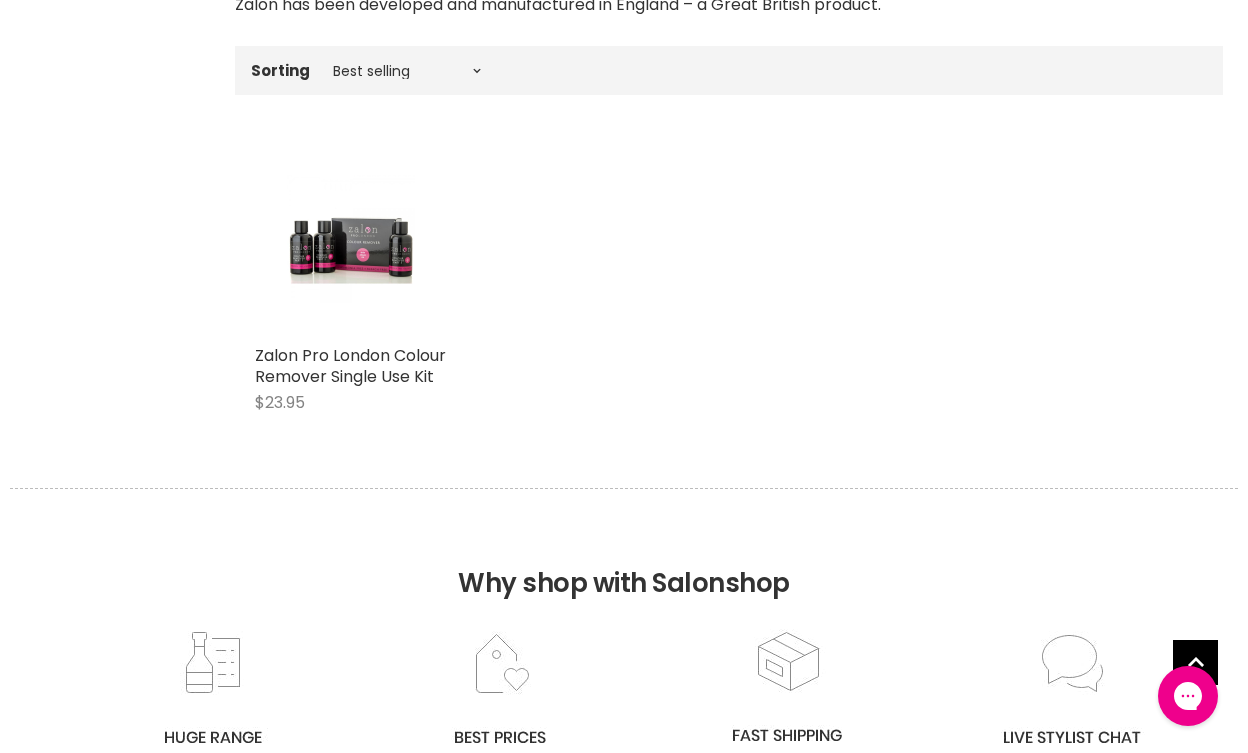 scroll, scrollTop: 765, scrollLeft: 0, axis: vertical 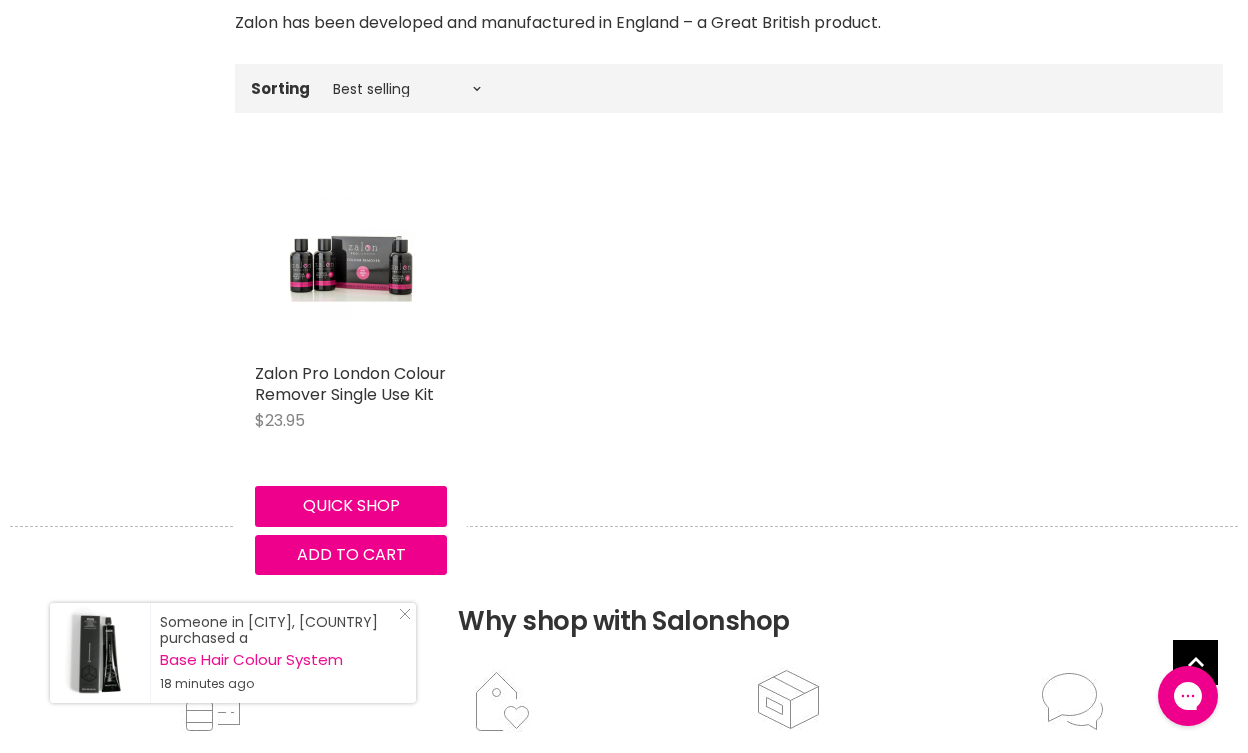 click on "Zalon Pro London Colour Remover Single Use Kit $23.95 Zalon Pro London Quick shop Add to cart" at bounding box center [351, 368] 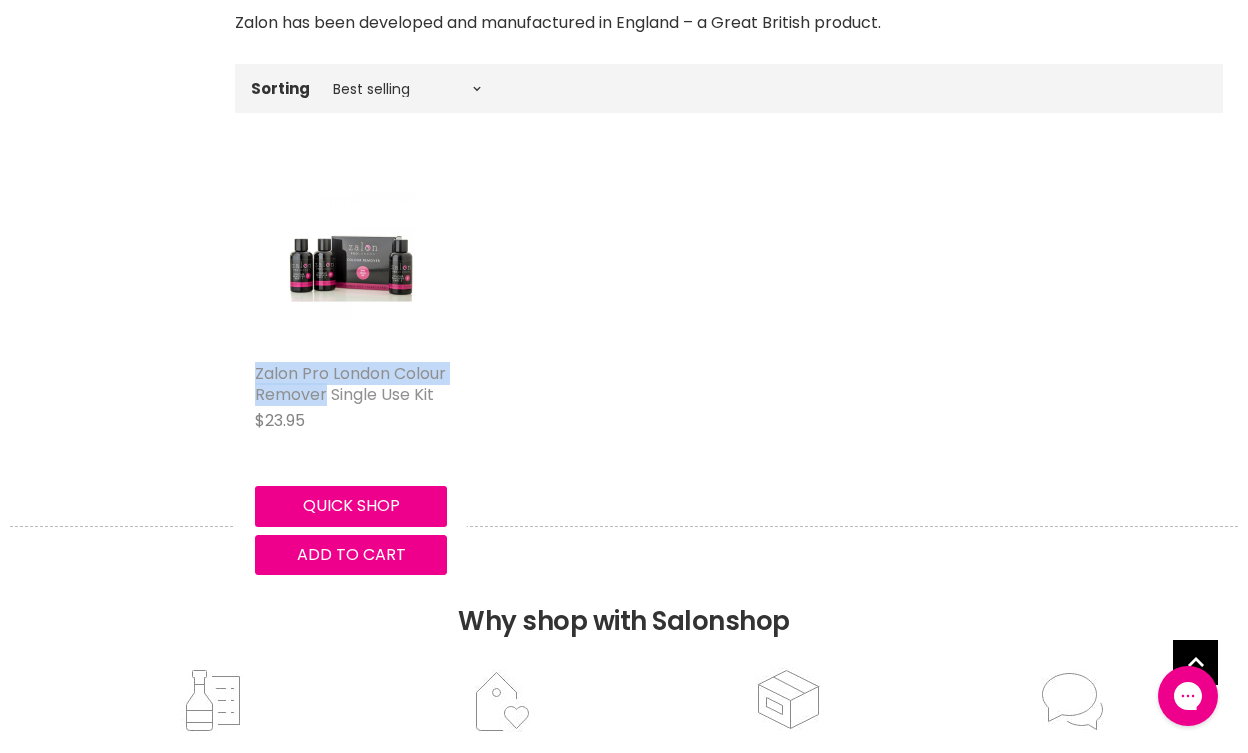 drag, startPoint x: 252, startPoint y: 365, endPoint x: 383, endPoint y: 384, distance: 132.3707 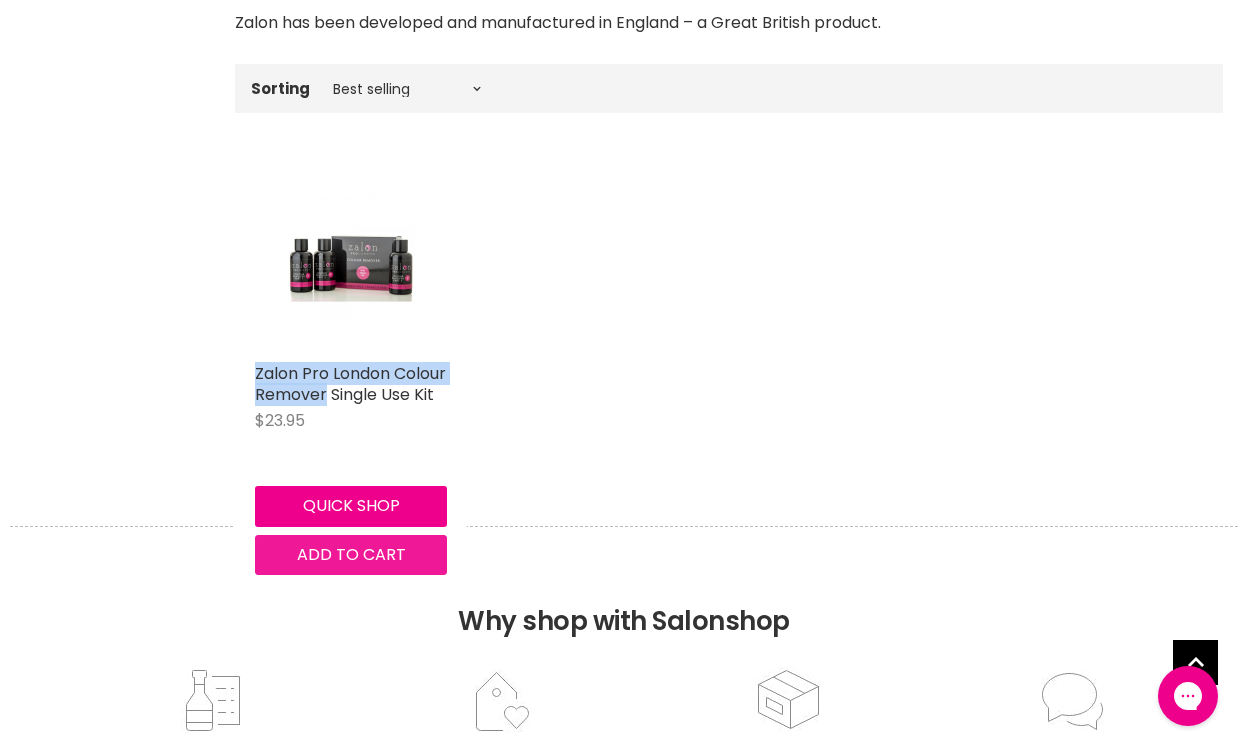 click on "Add to cart" at bounding box center [351, 554] 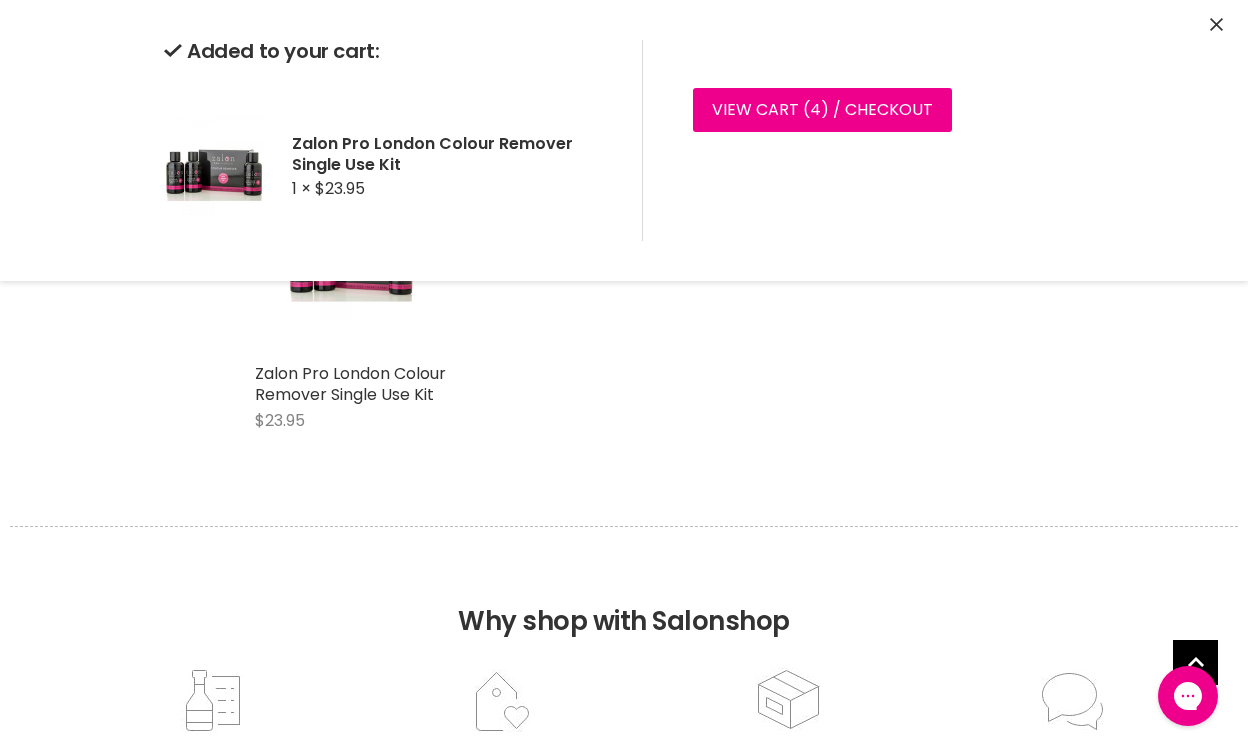 click on "Why shop with Salonshop" at bounding box center [624, 596] 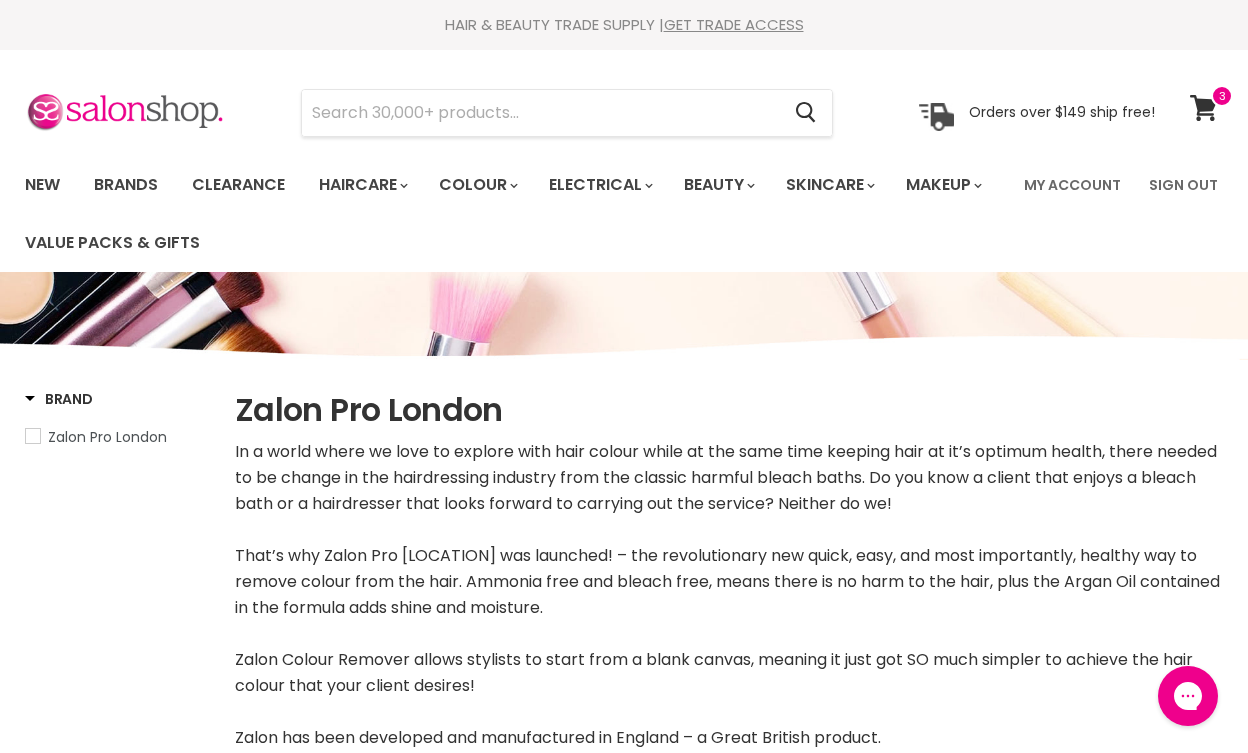 scroll, scrollTop: 0, scrollLeft: 0, axis: both 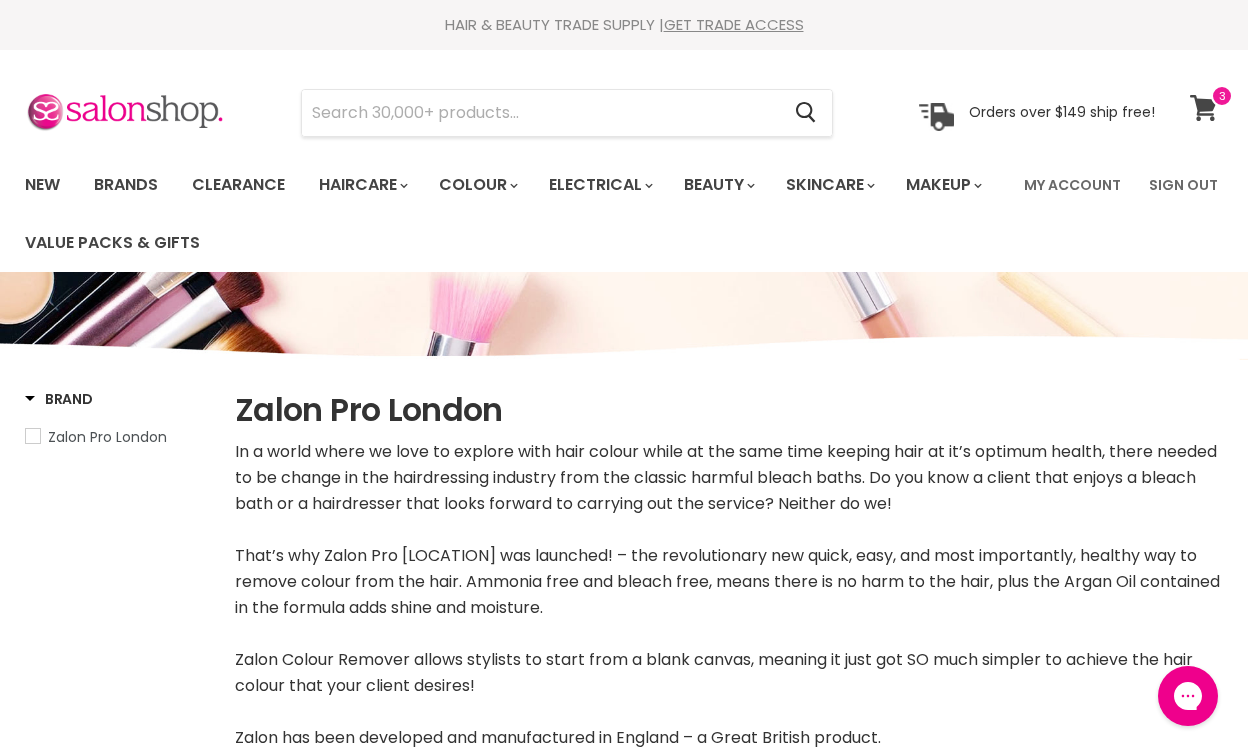 click 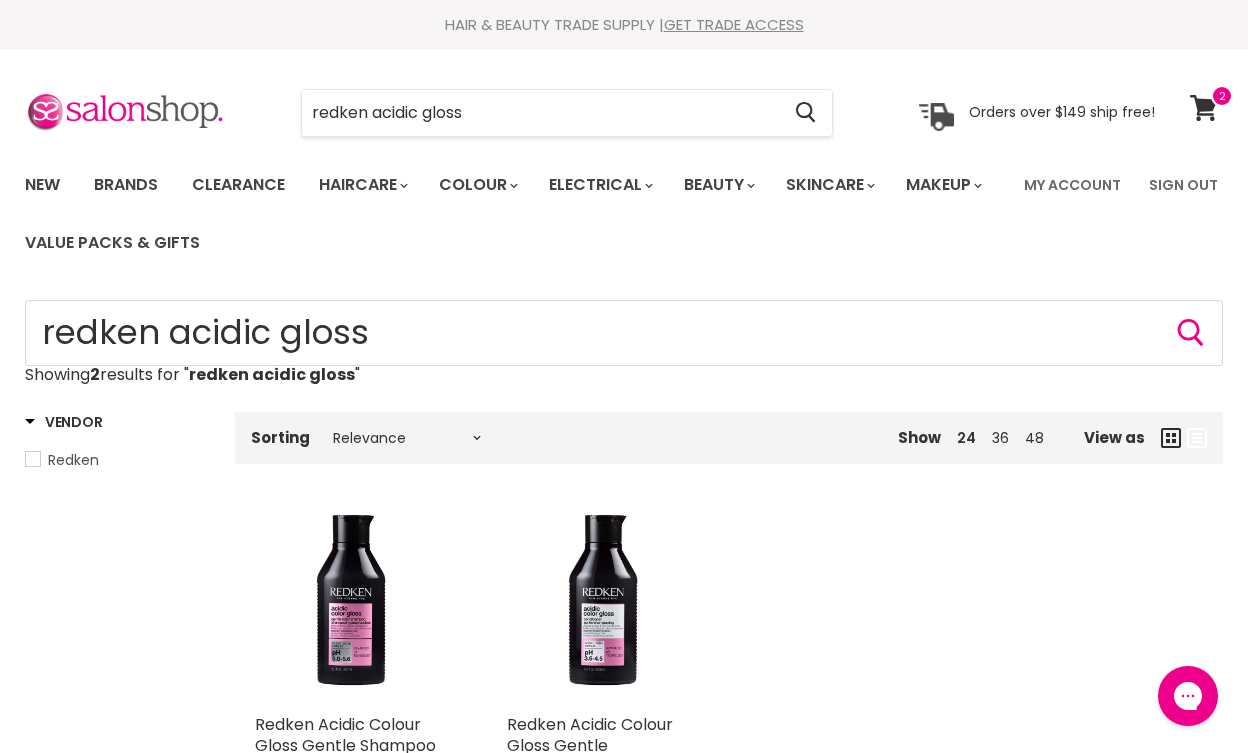 scroll, scrollTop: 122, scrollLeft: 0, axis: vertical 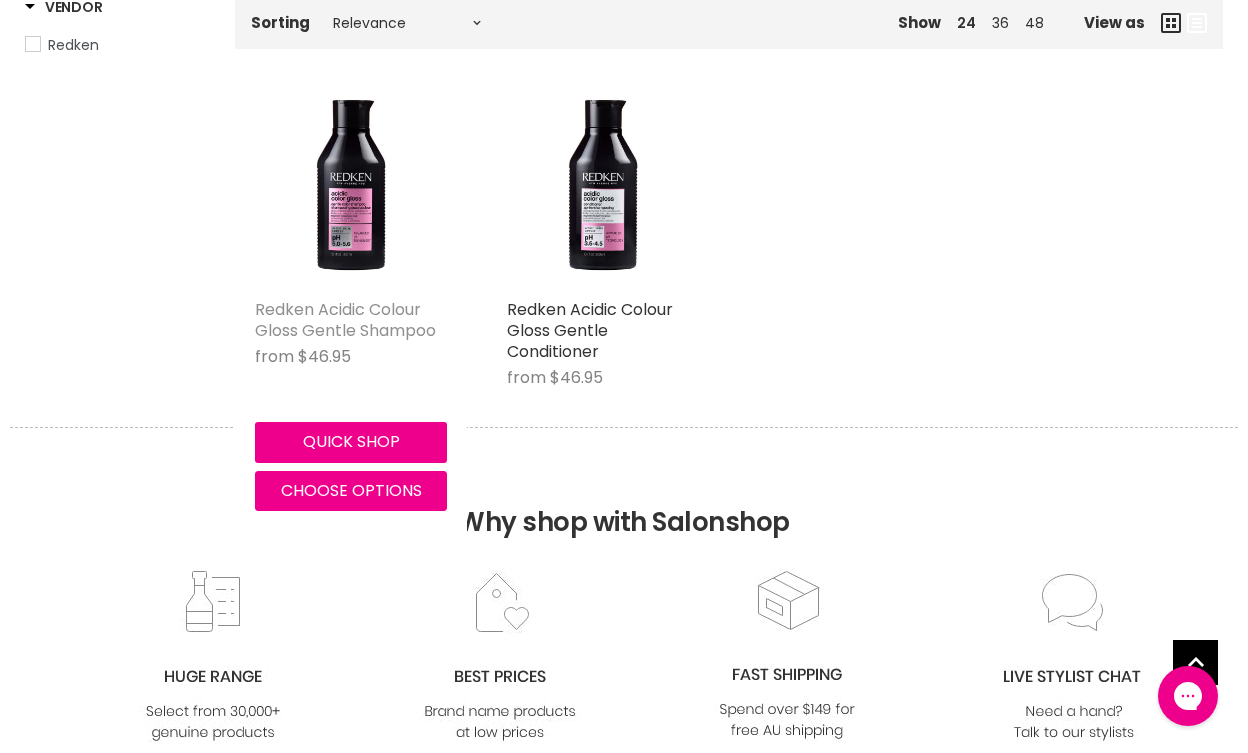 click on "Redken Acidic Colour Gloss Gentle Shampoo" at bounding box center (345, 320) 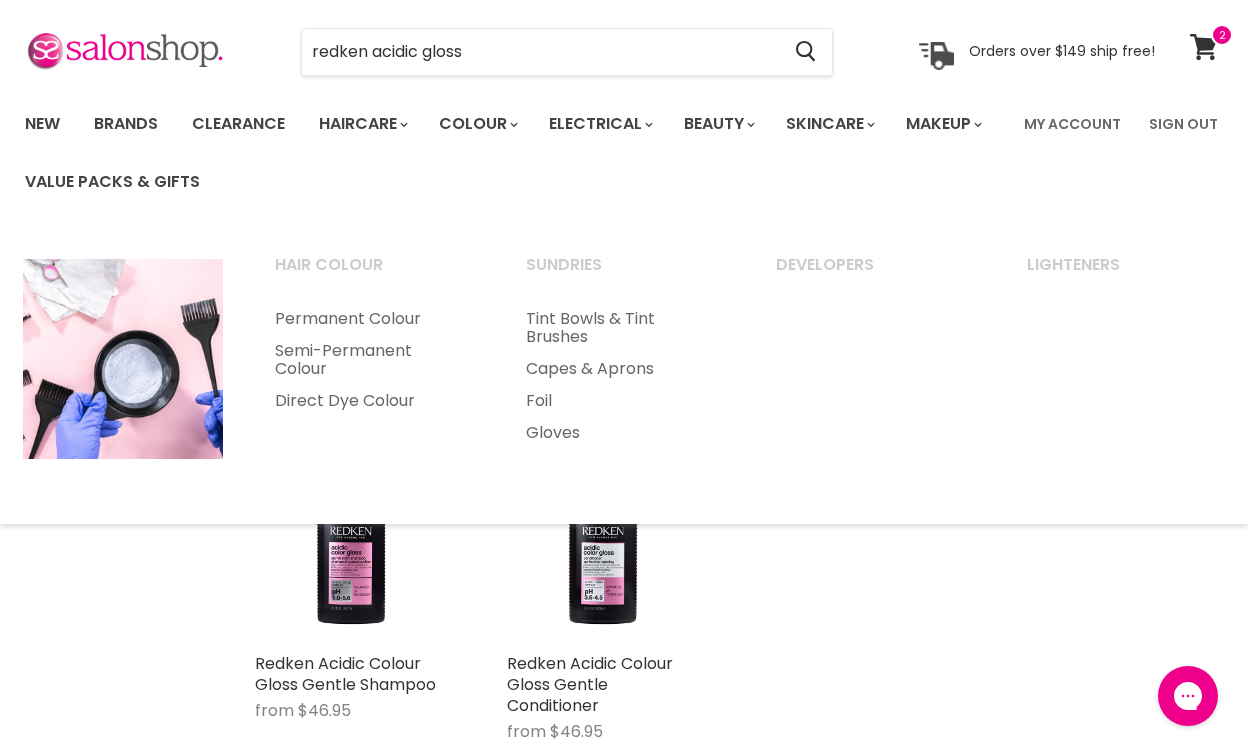 scroll, scrollTop: 42, scrollLeft: 0, axis: vertical 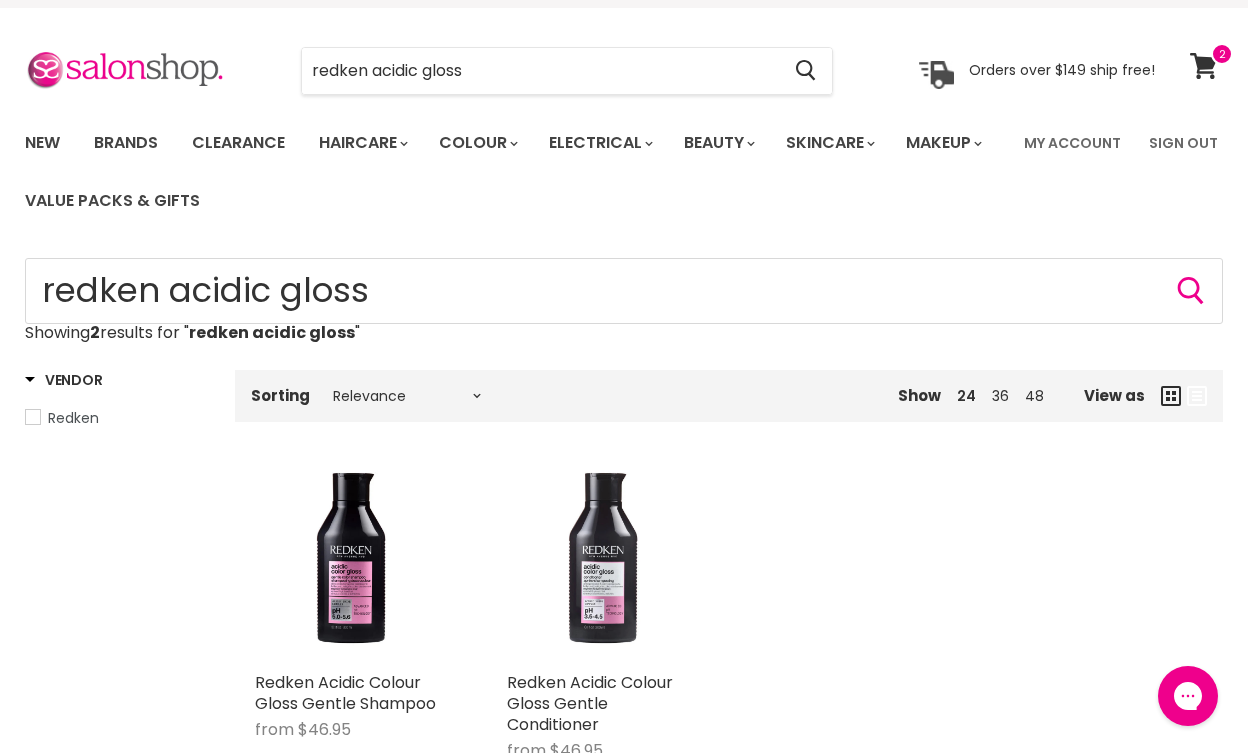 click at bounding box center (603, 566) 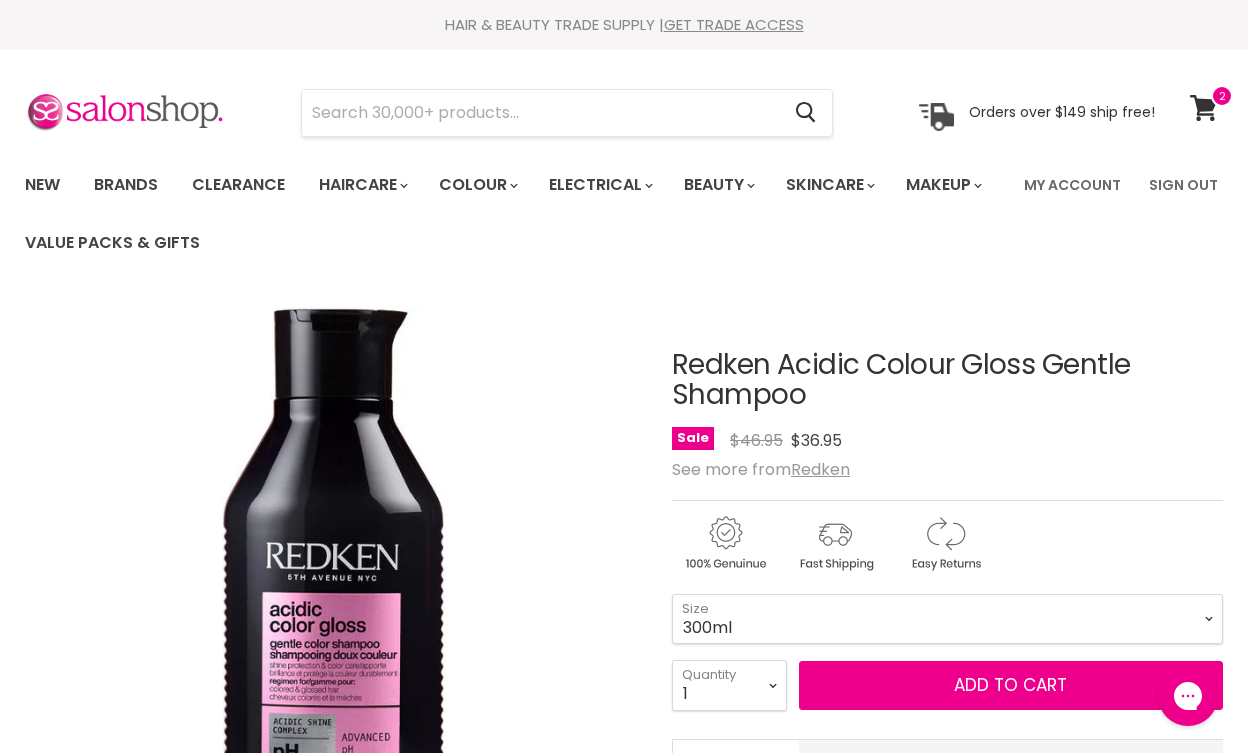 scroll, scrollTop: 0, scrollLeft: 0, axis: both 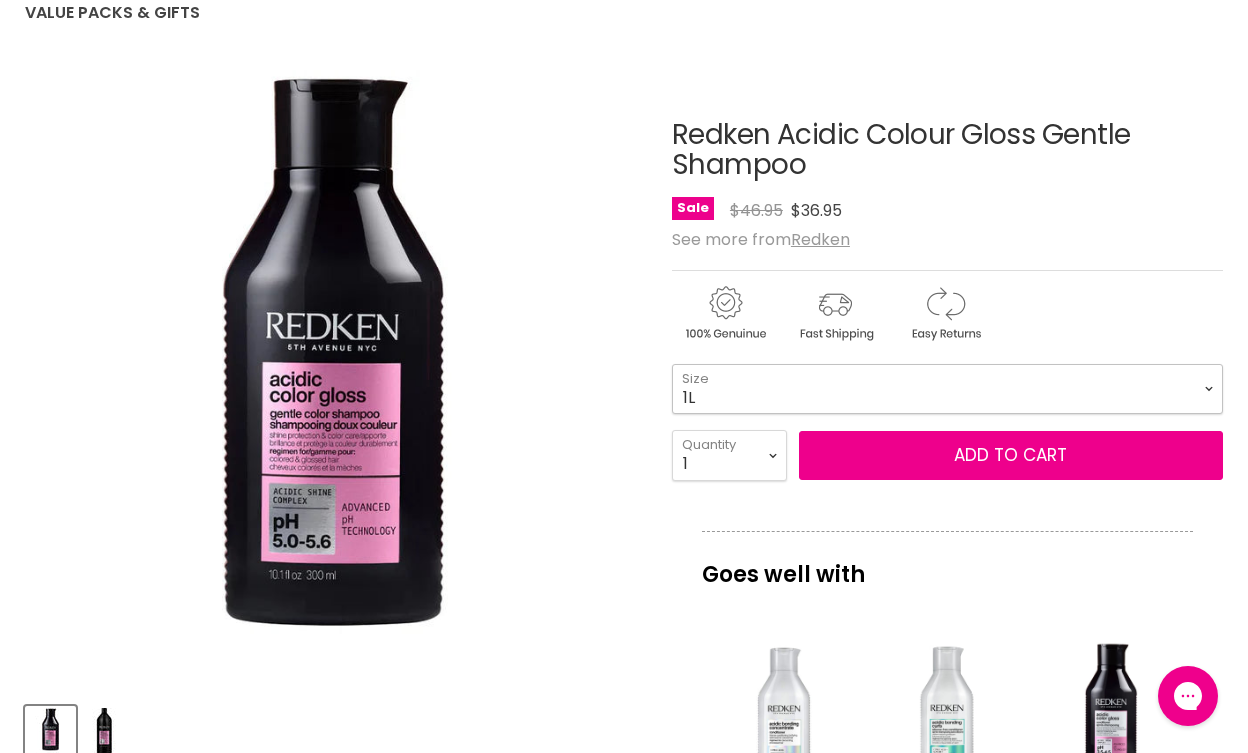 select on "1L" 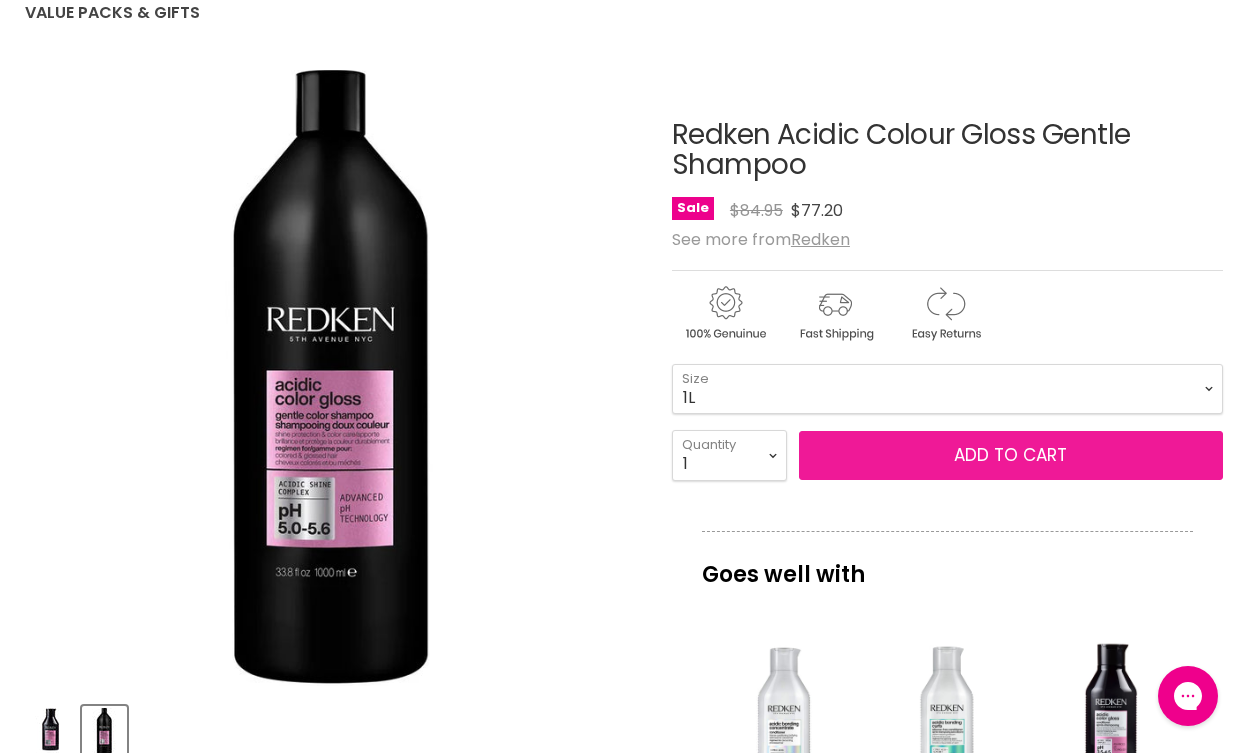 click on "Add to cart" at bounding box center (1011, 456) 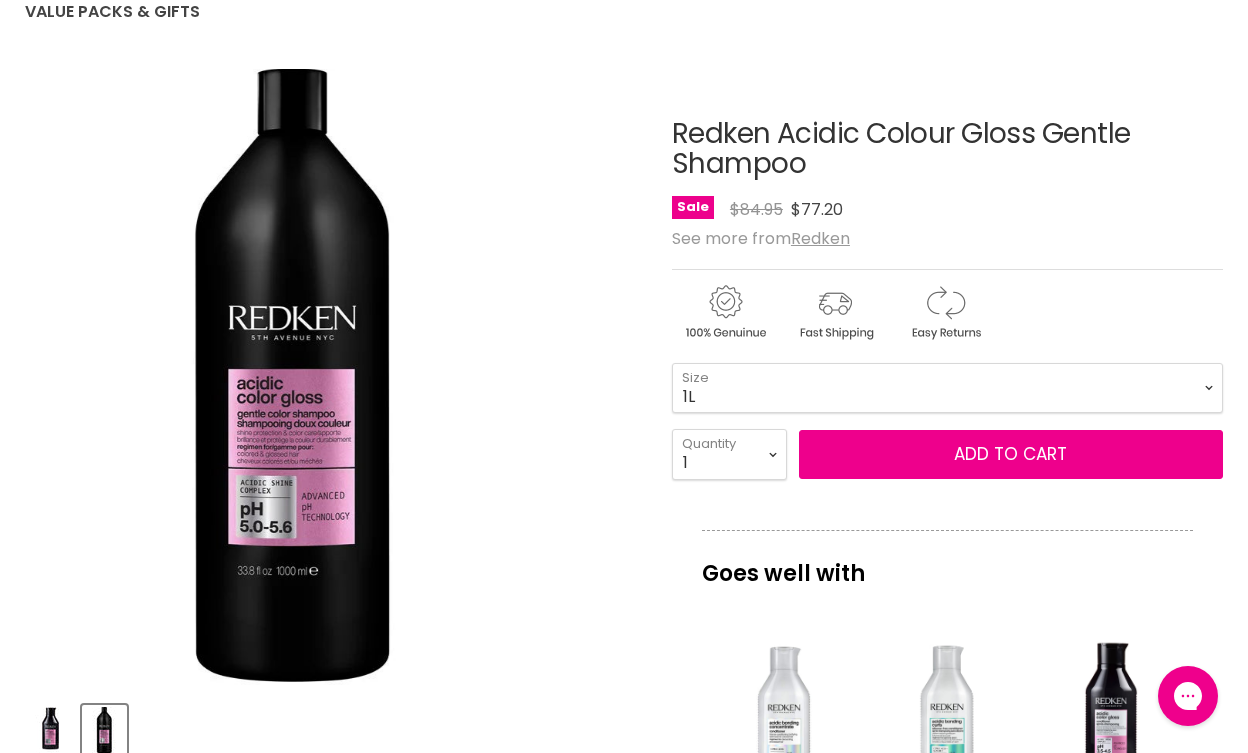 scroll, scrollTop: 232, scrollLeft: 1, axis: both 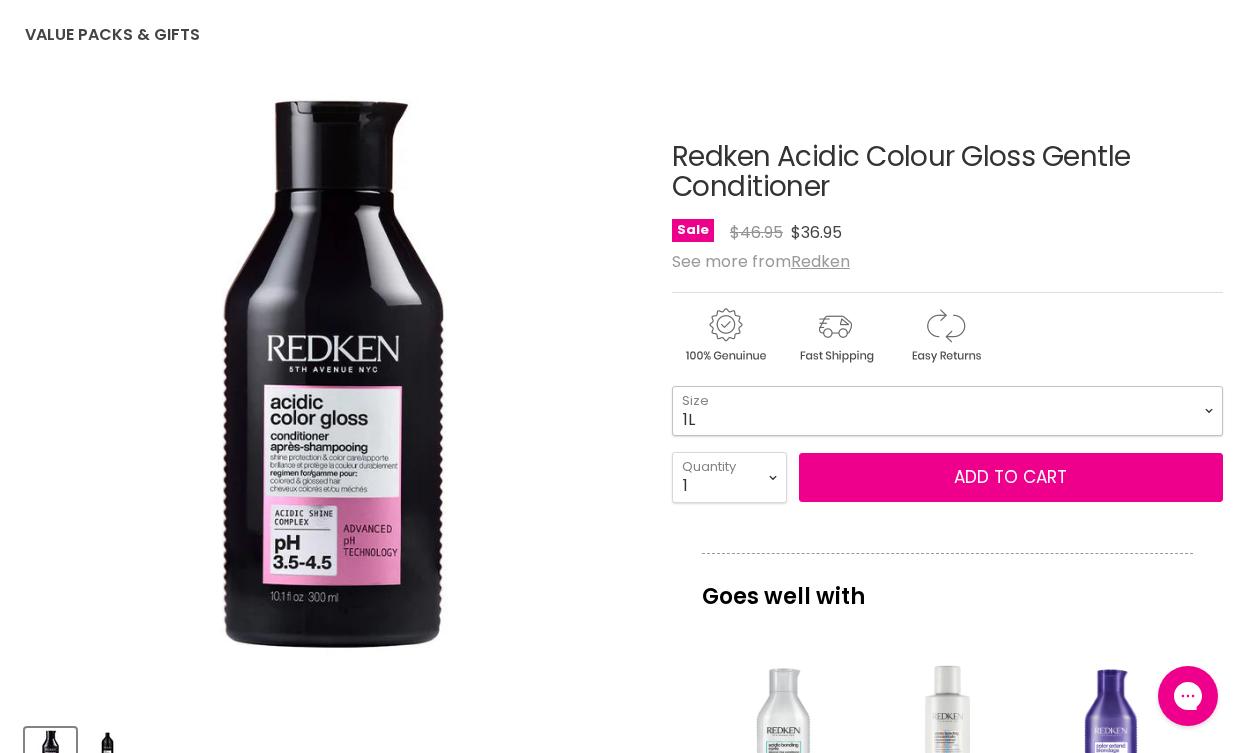 select on "1L" 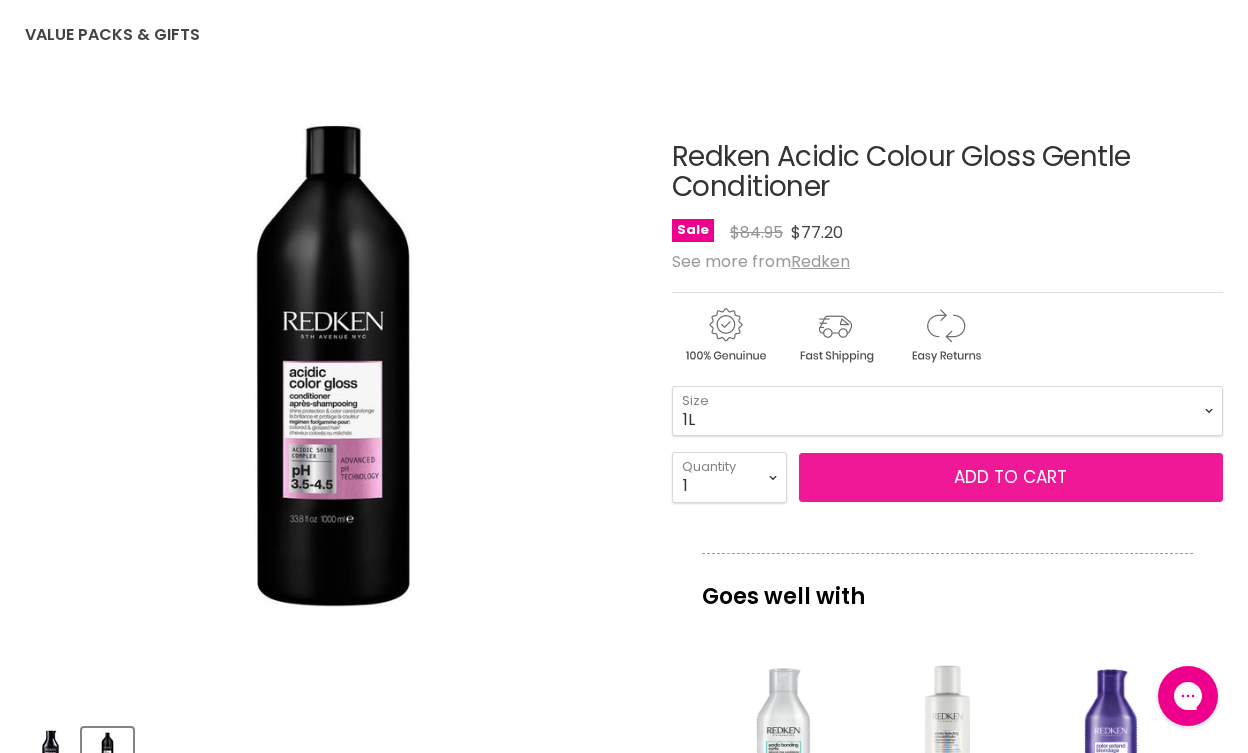 click on "Add to cart" at bounding box center (1011, 478) 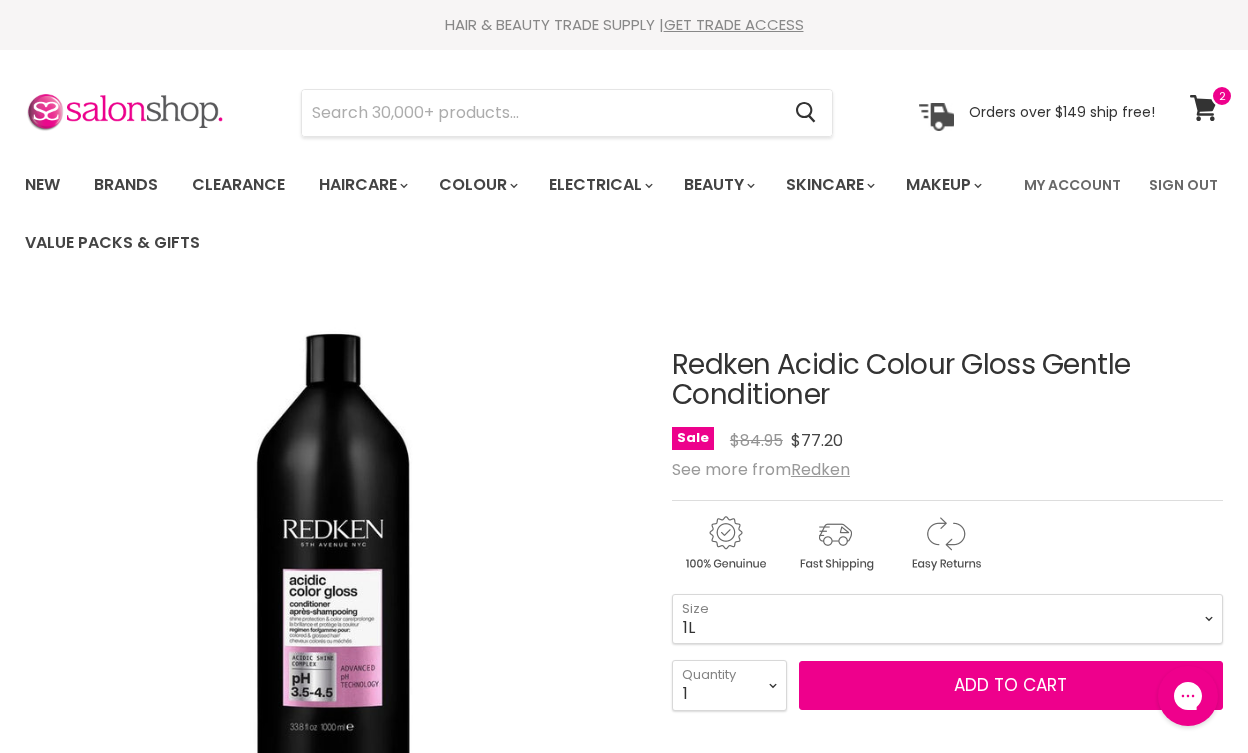 scroll, scrollTop: 0, scrollLeft: 0, axis: both 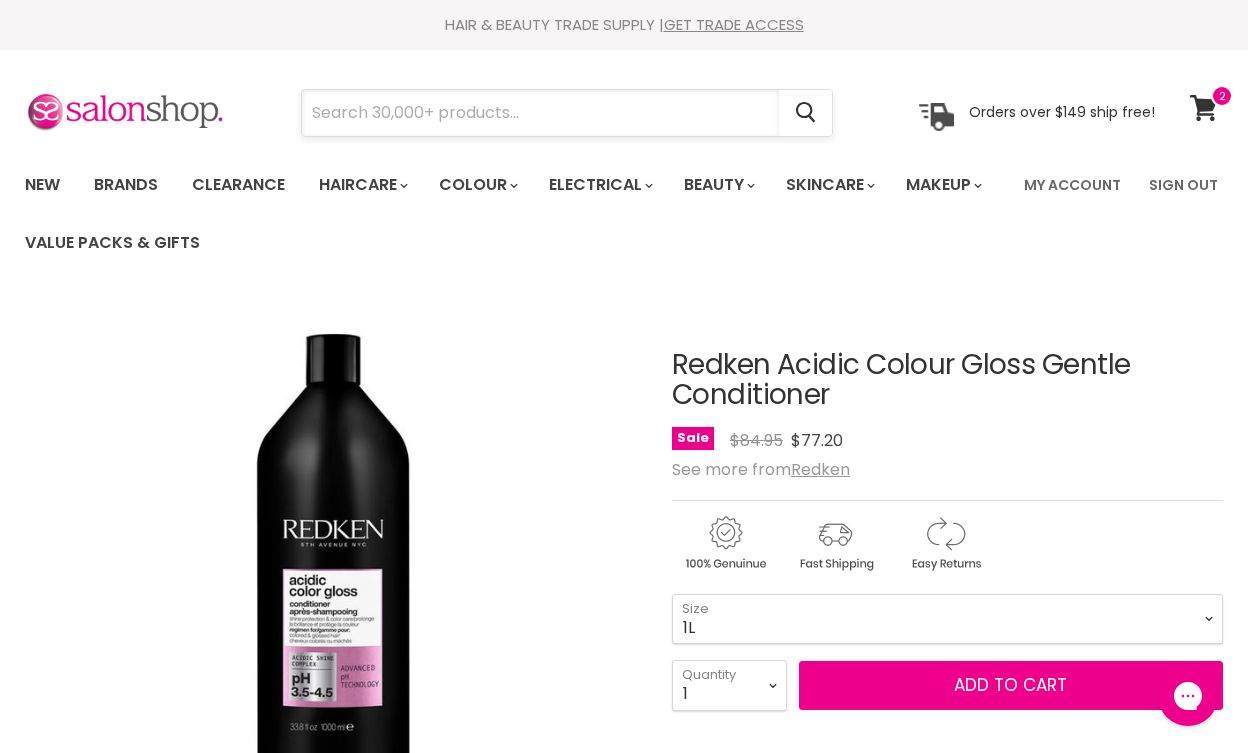 click at bounding box center (540, 113) 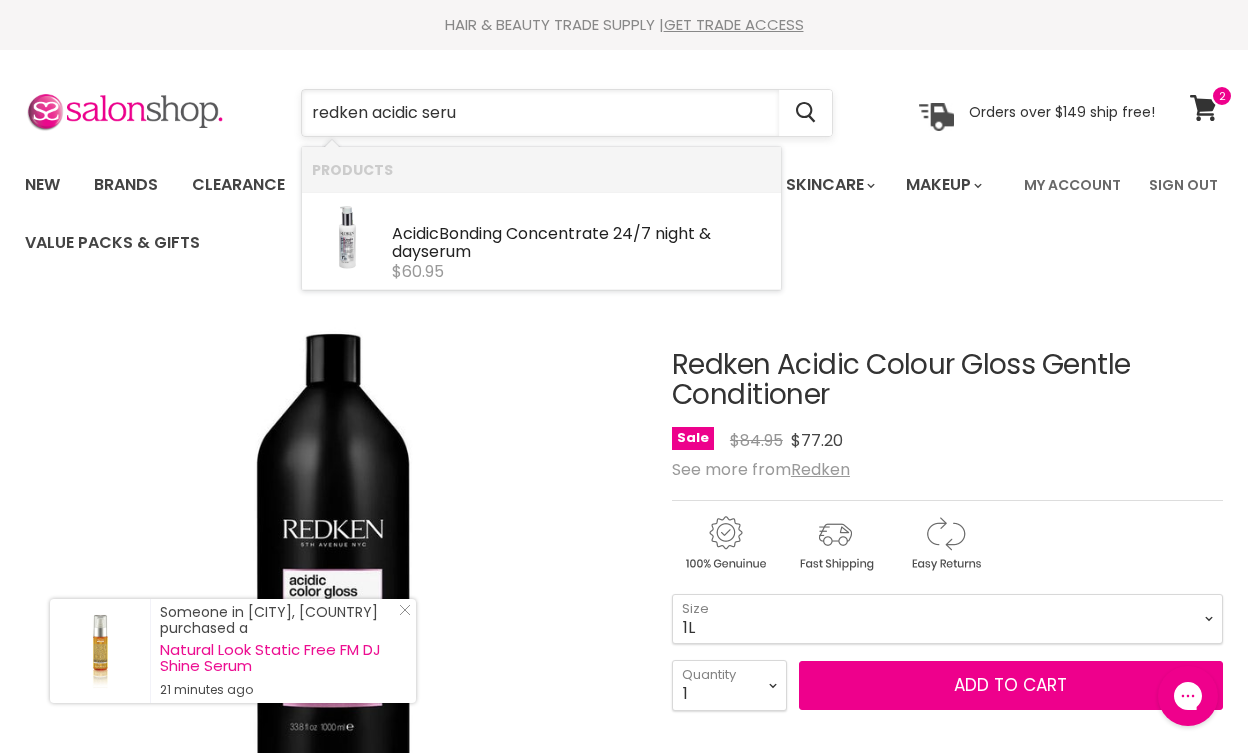 type on "redken acidic serum" 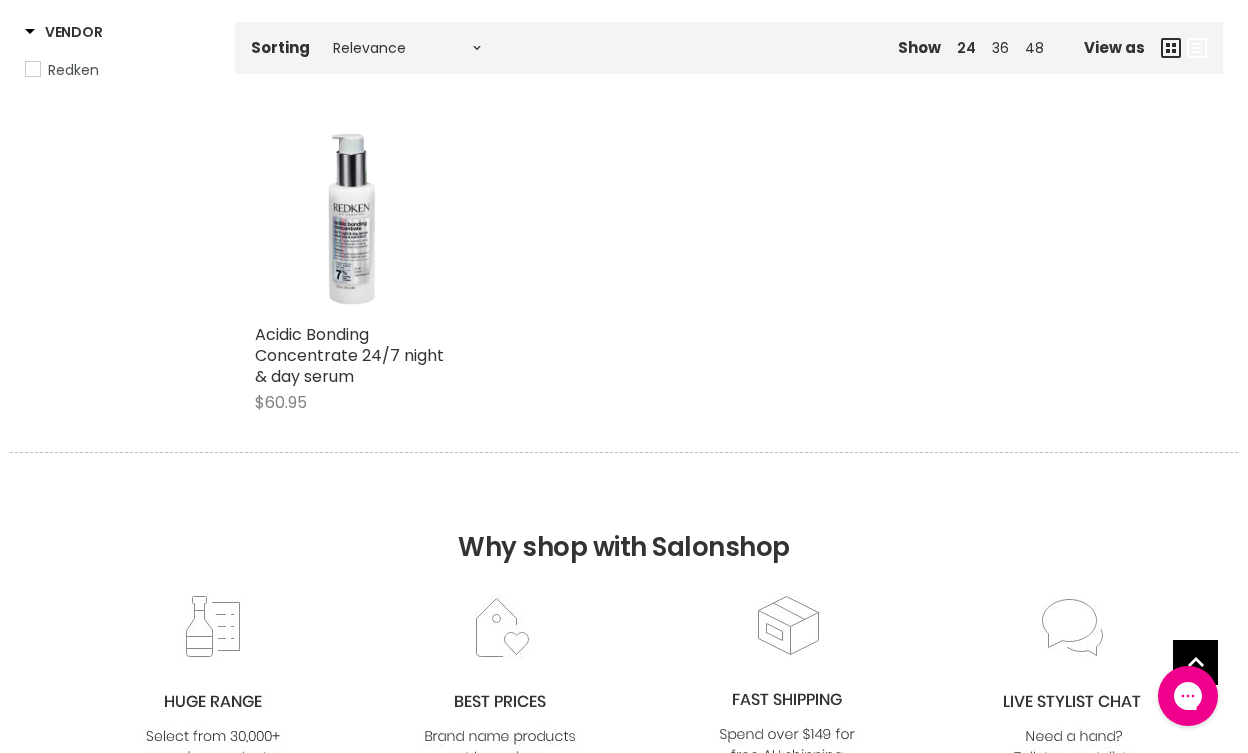 scroll, scrollTop: 390, scrollLeft: 0, axis: vertical 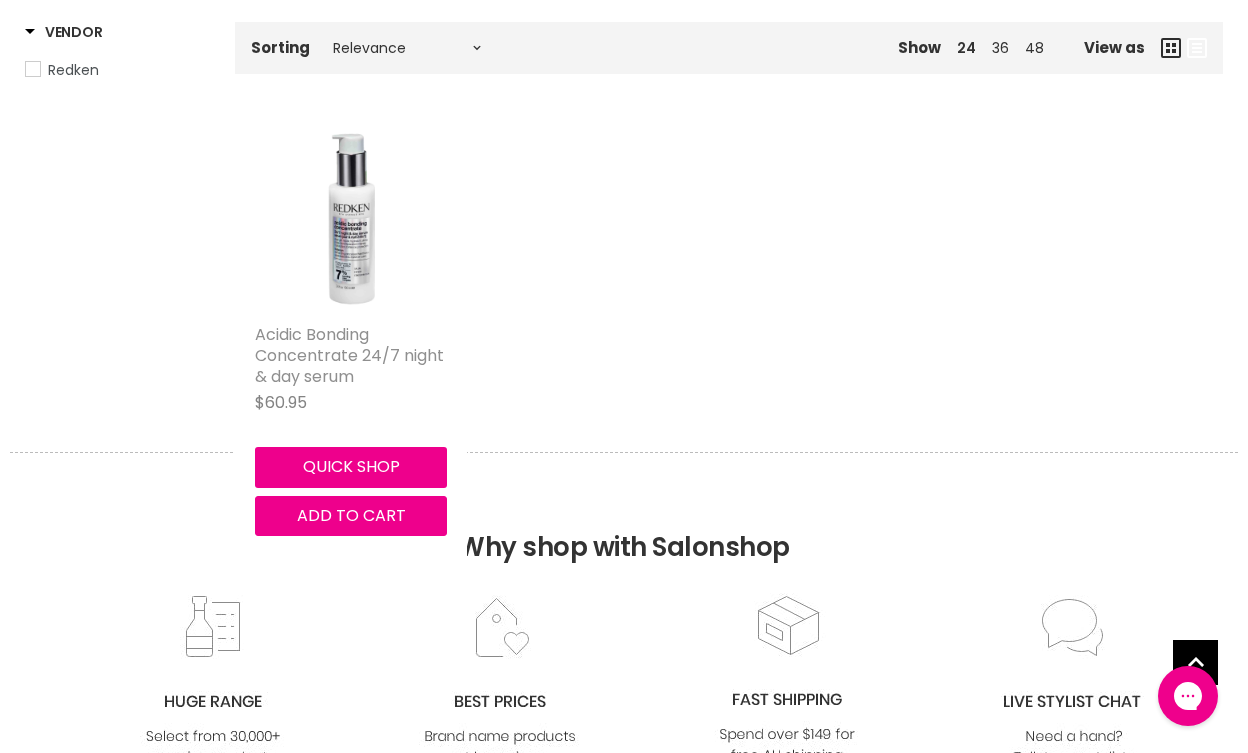 click on "Acidic Bonding Concentrate 24/7 night & day serum" at bounding box center (349, 355) 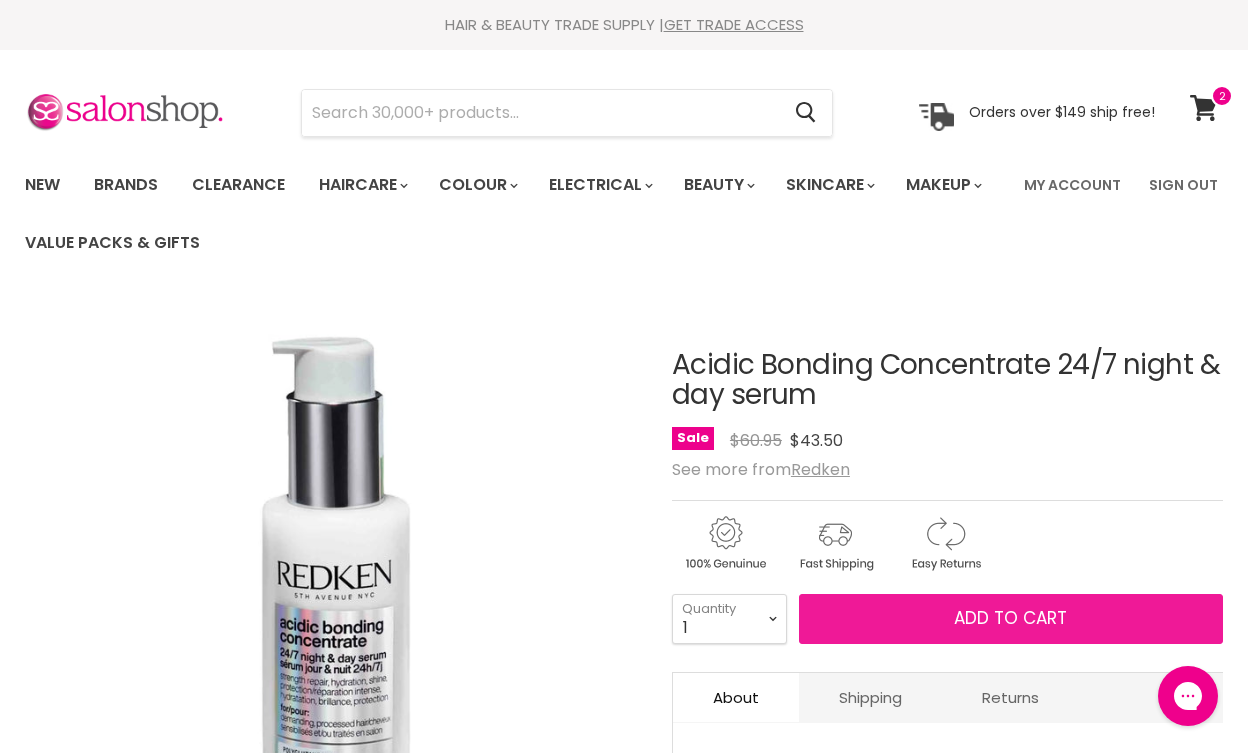 scroll, scrollTop: 0, scrollLeft: 0, axis: both 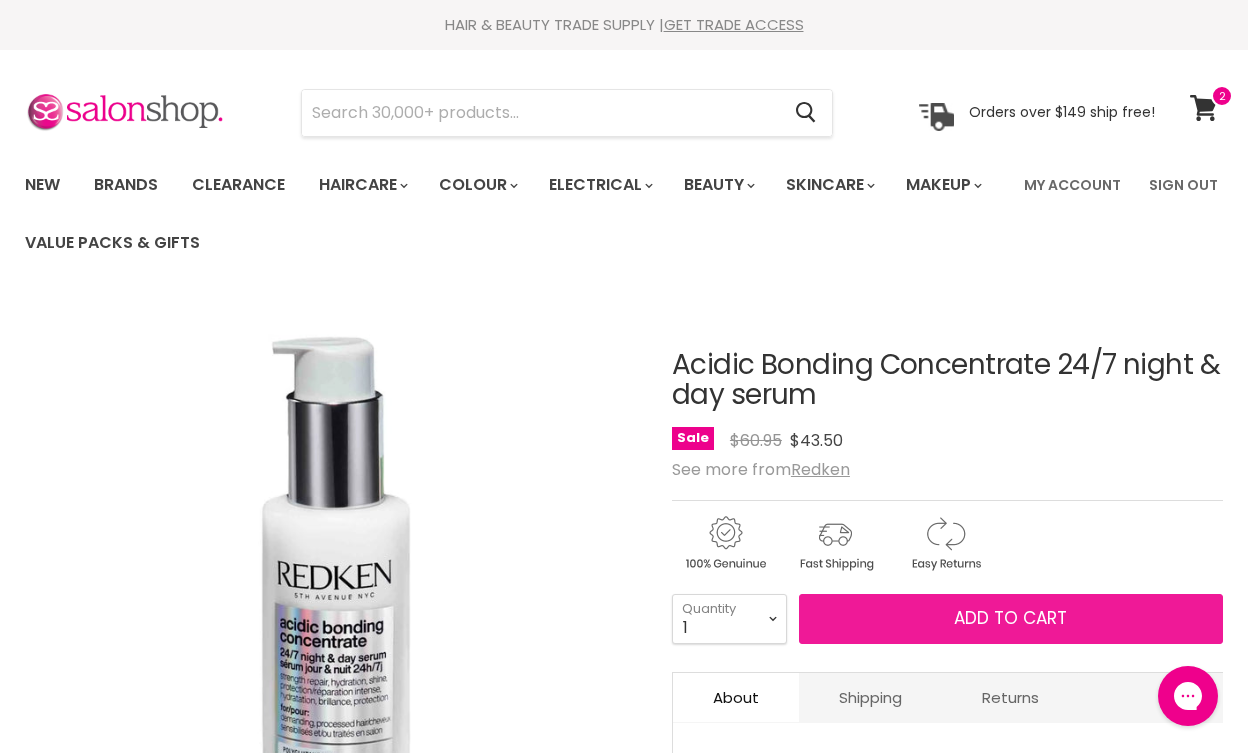 click on "Add to cart" at bounding box center [1011, 619] 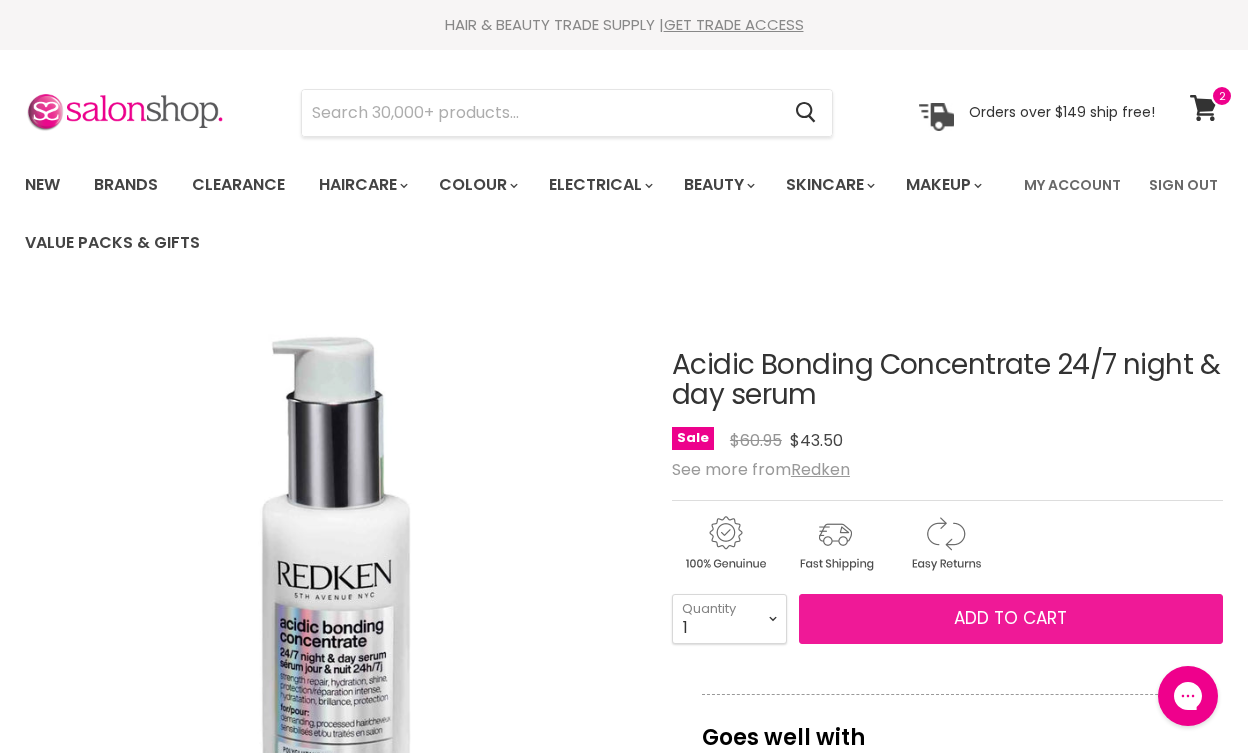 click on "Add to cart" at bounding box center [1011, 619] 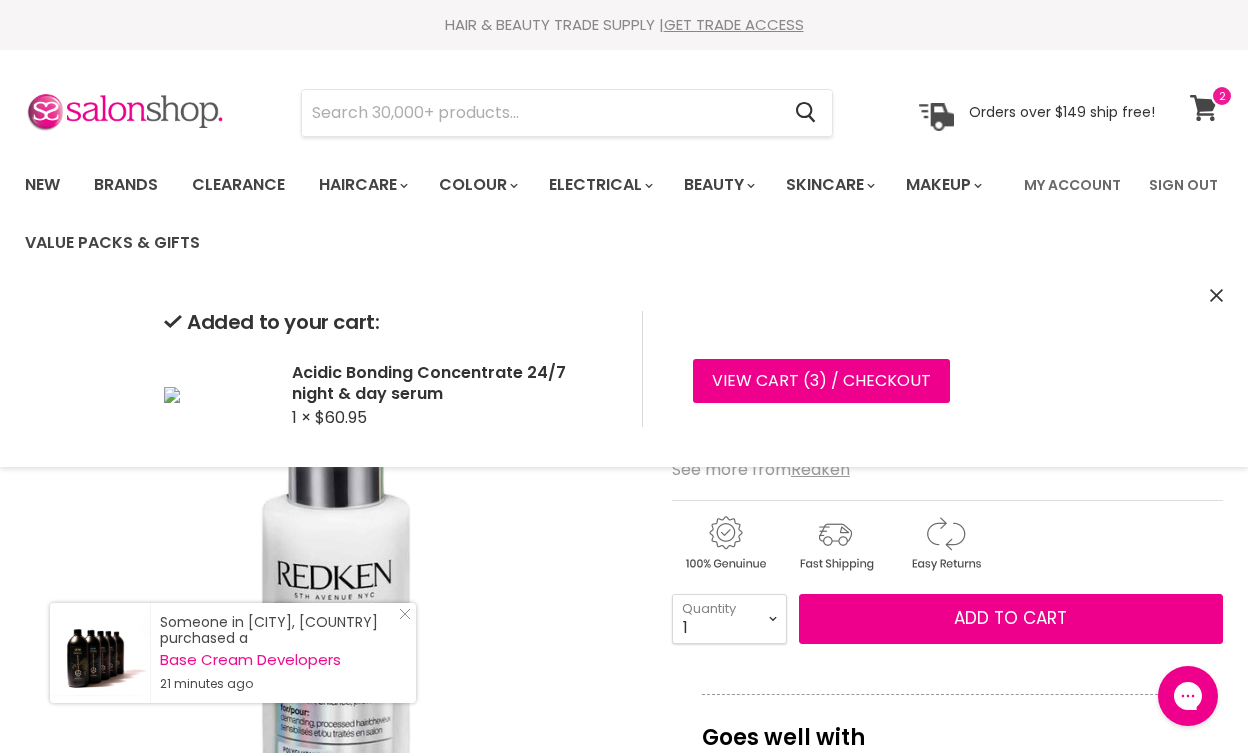 click 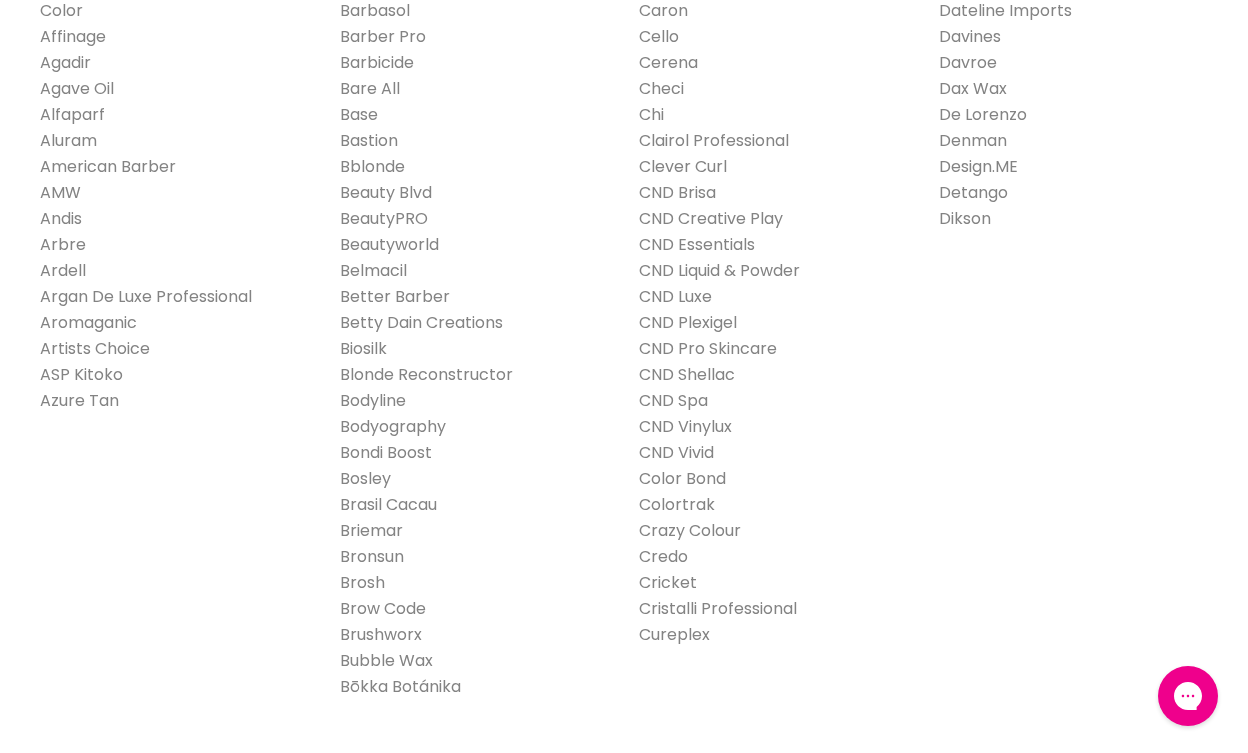 scroll, scrollTop: 648, scrollLeft: 0, axis: vertical 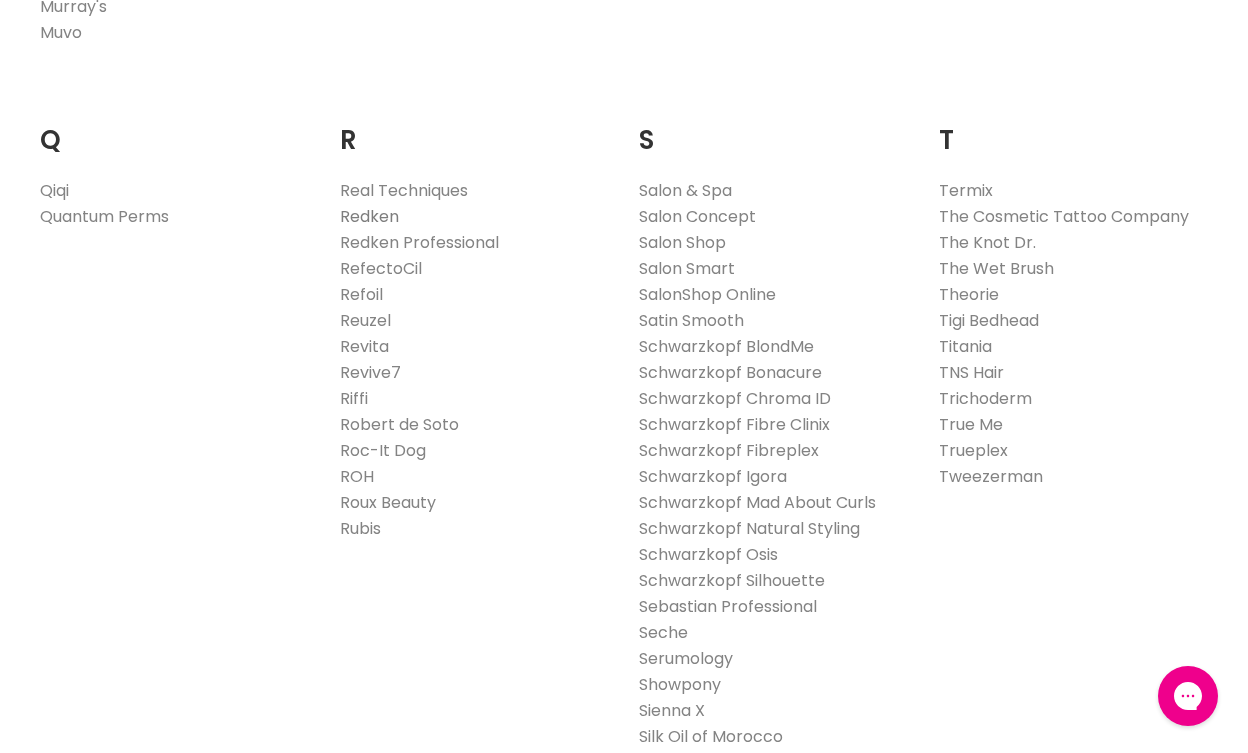 click on "Redken" at bounding box center [369, 216] 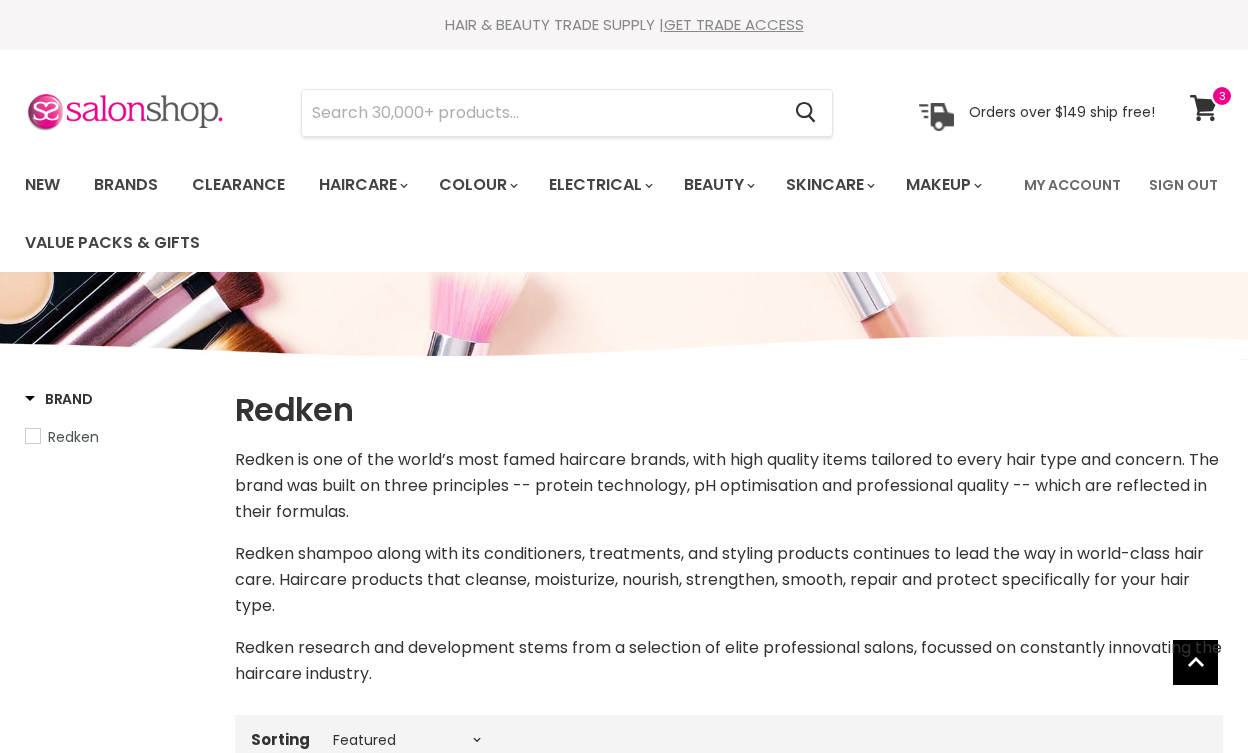 select on "manual" 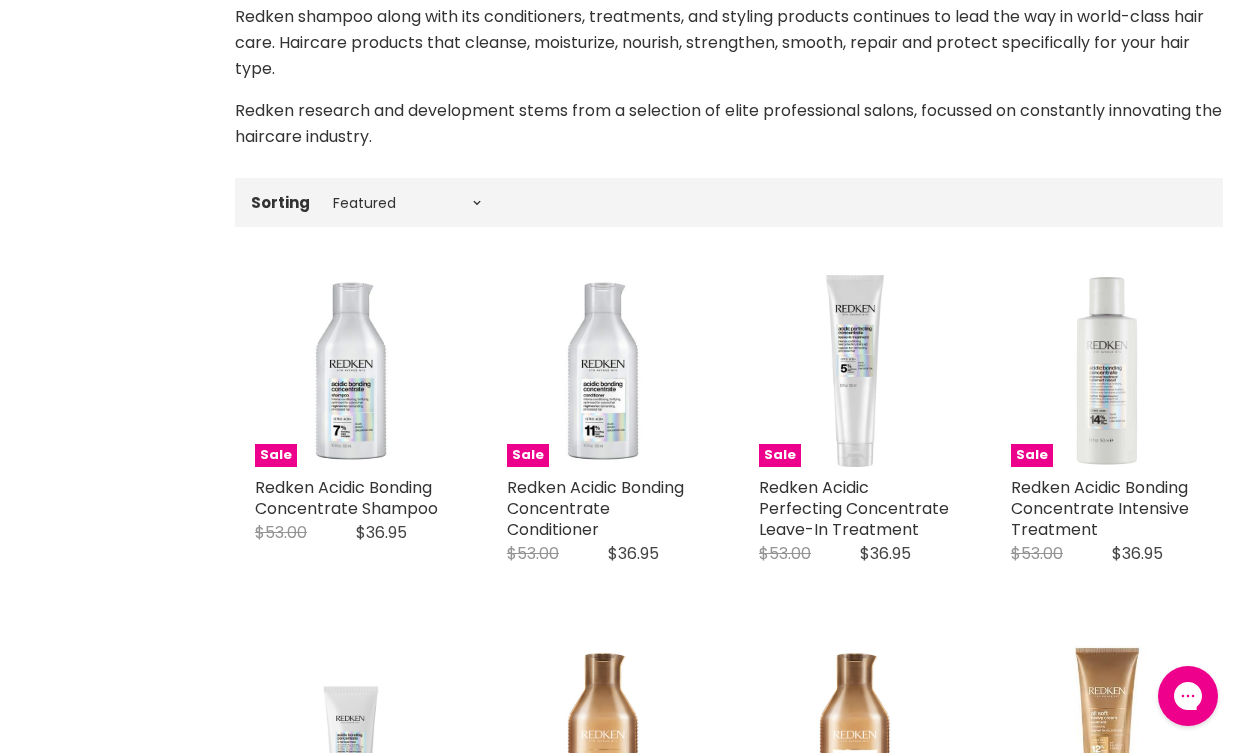scroll, scrollTop: 0, scrollLeft: 0, axis: both 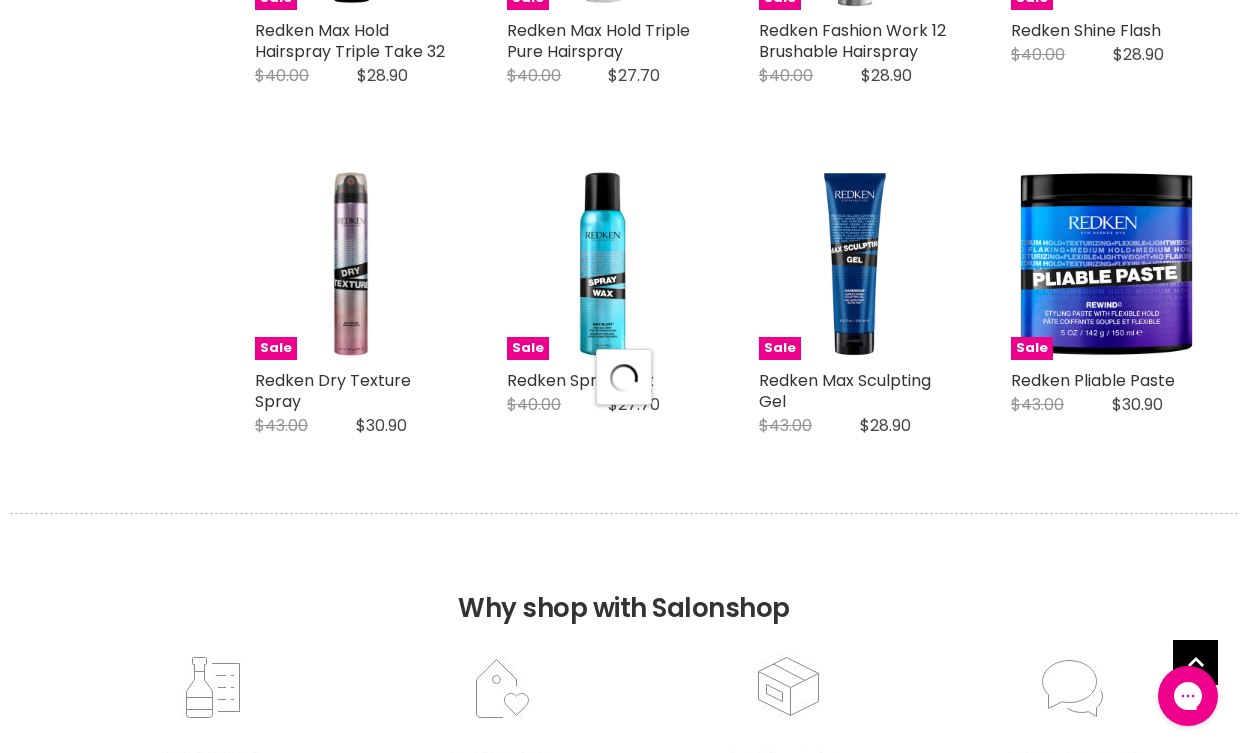 select on "manual" 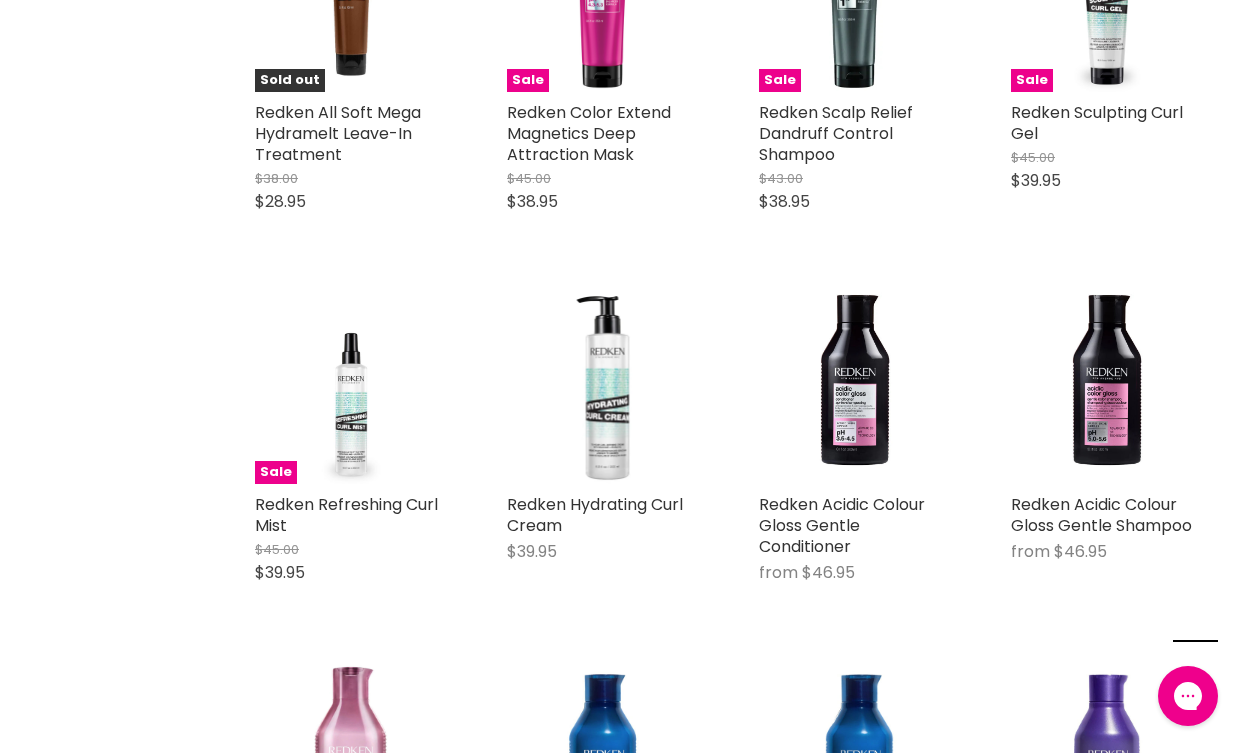 scroll, scrollTop: 7284, scrollLeft: 0, axis: vertical 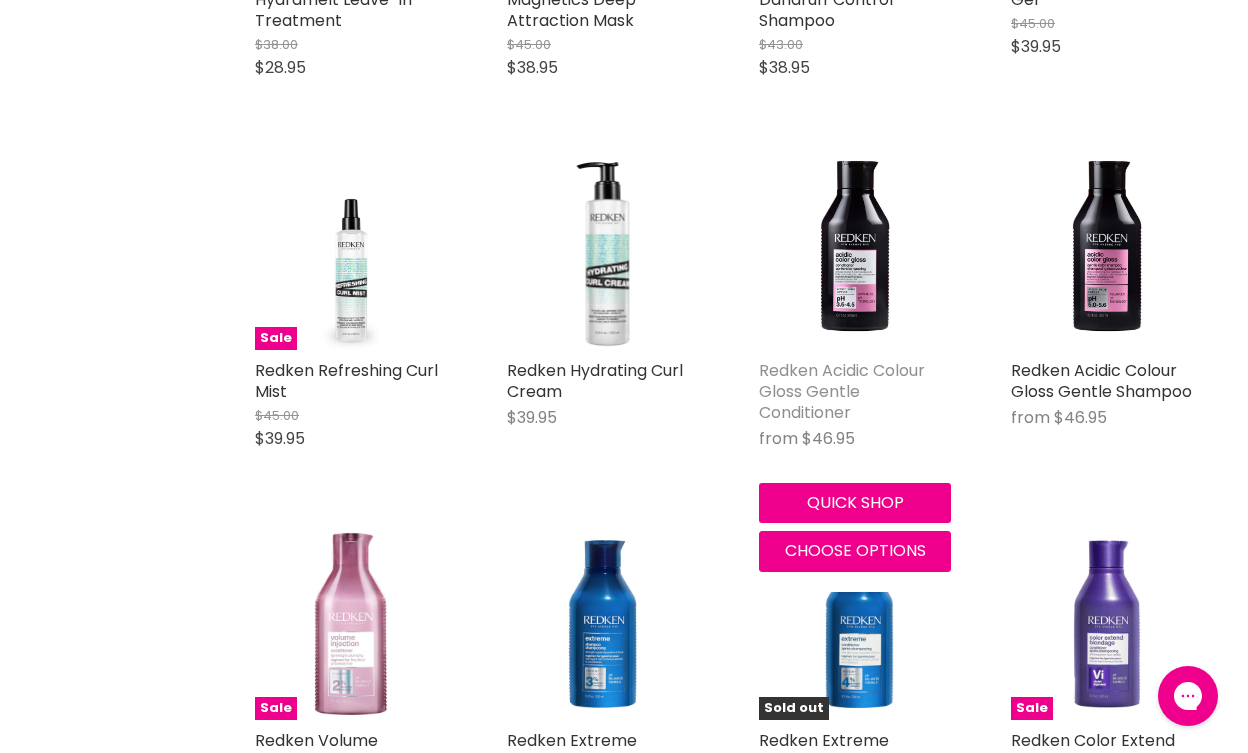 click on "Redken Acidic Colour Gloss Gentle Conditioner" at bounding box center [842, 391] 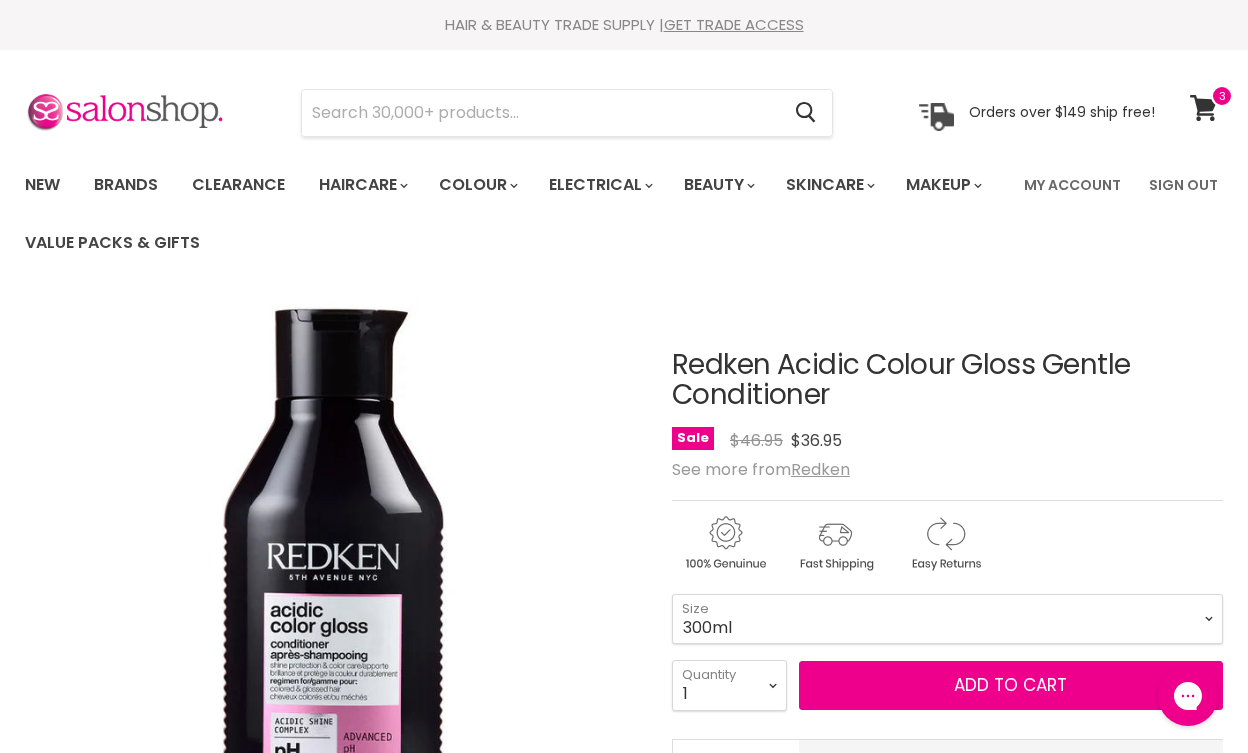 scroll, scrollTop: 0, scrollLeft: 0, axis: both 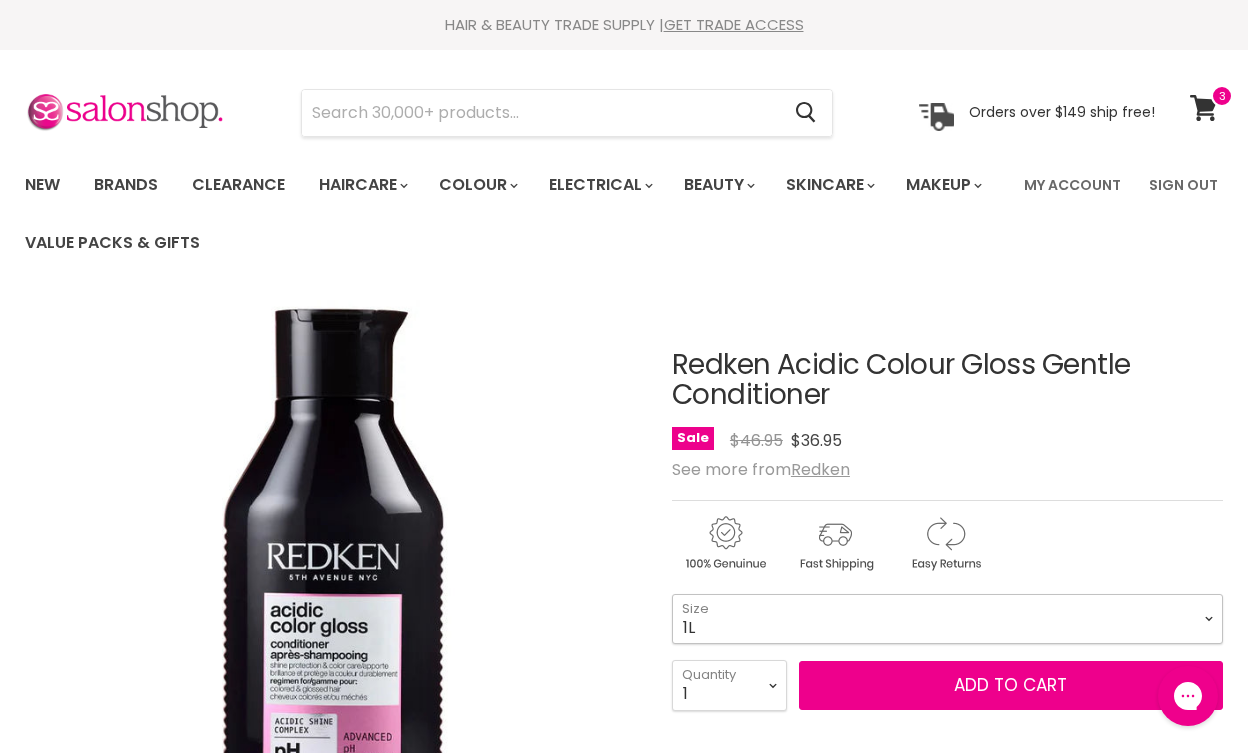 select on "1L" 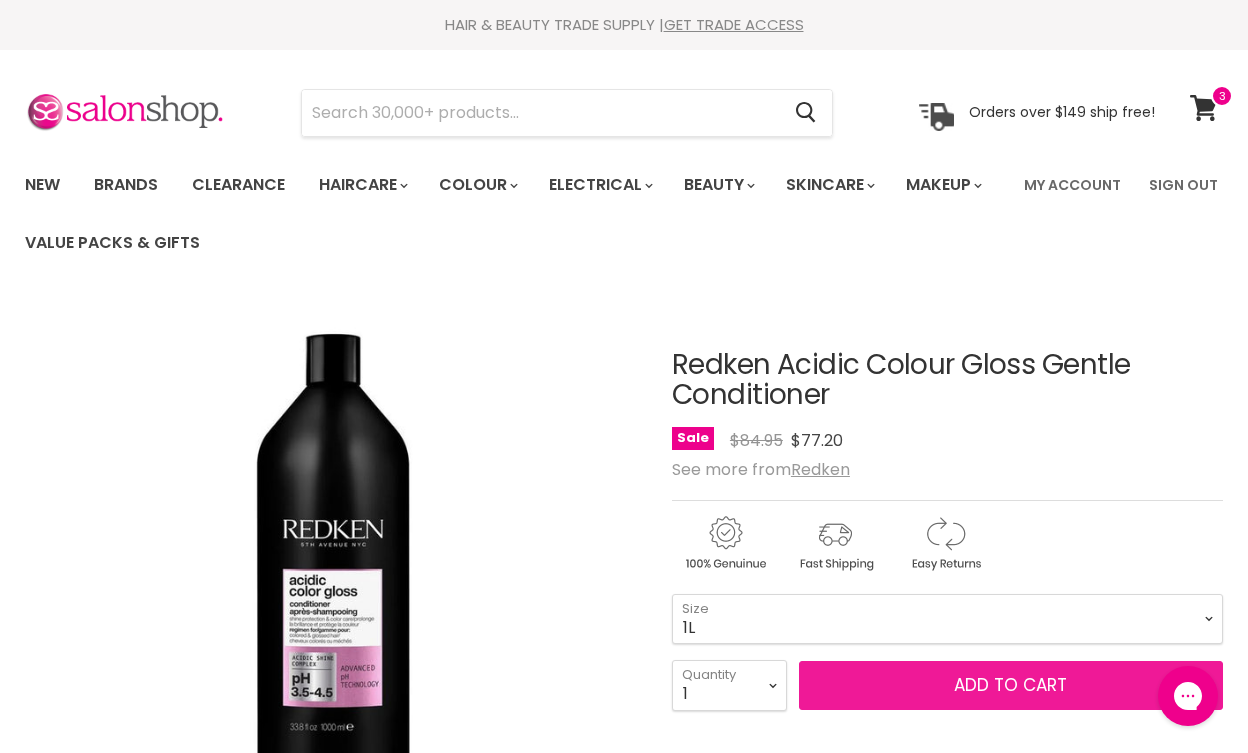 click on "Add to cart" at bounding box center (1011, 686) 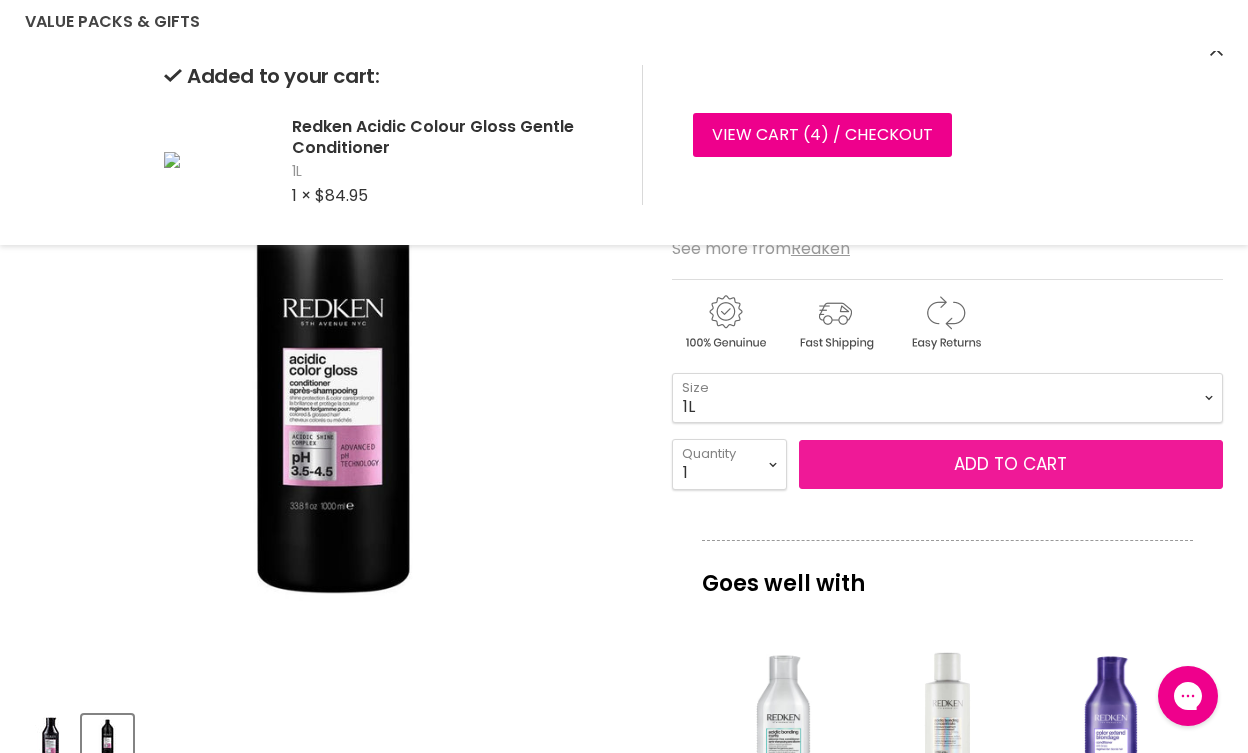 scroll, scrollTop: 250, scrollLeft: 0, axis: vertical 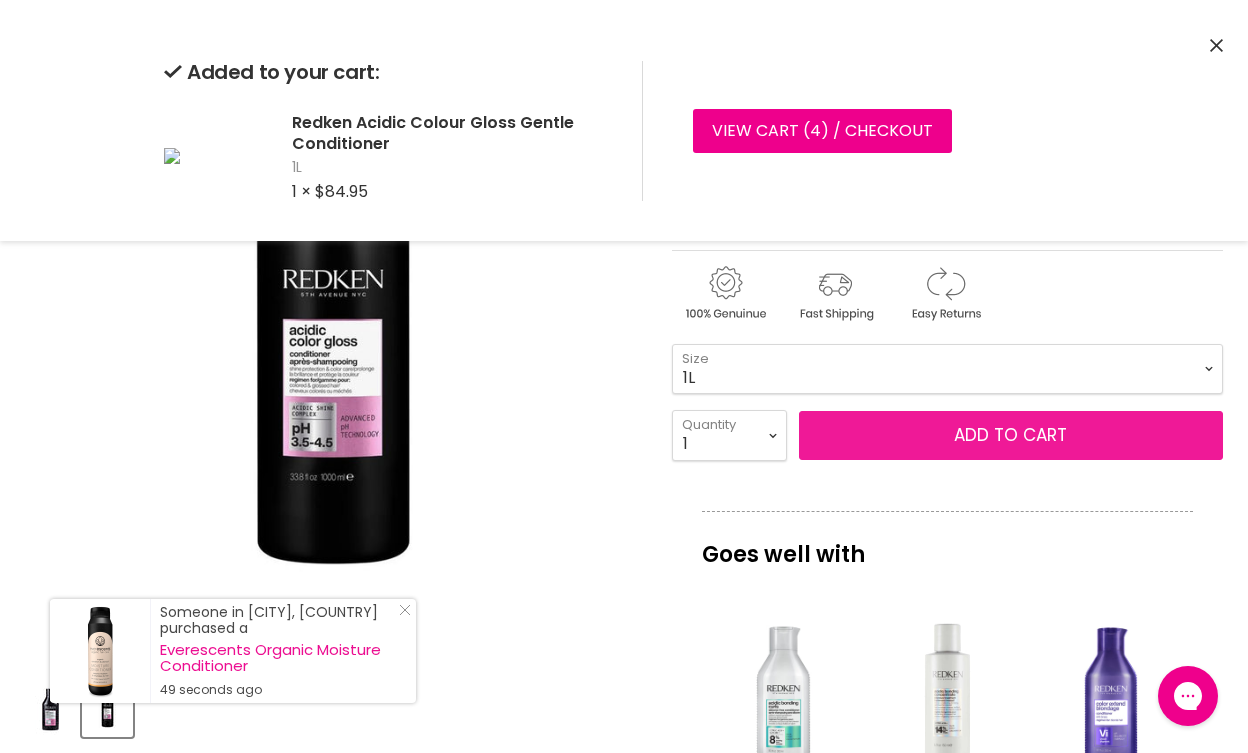 click on "Add to cart" at bounding box center (1011, 436) 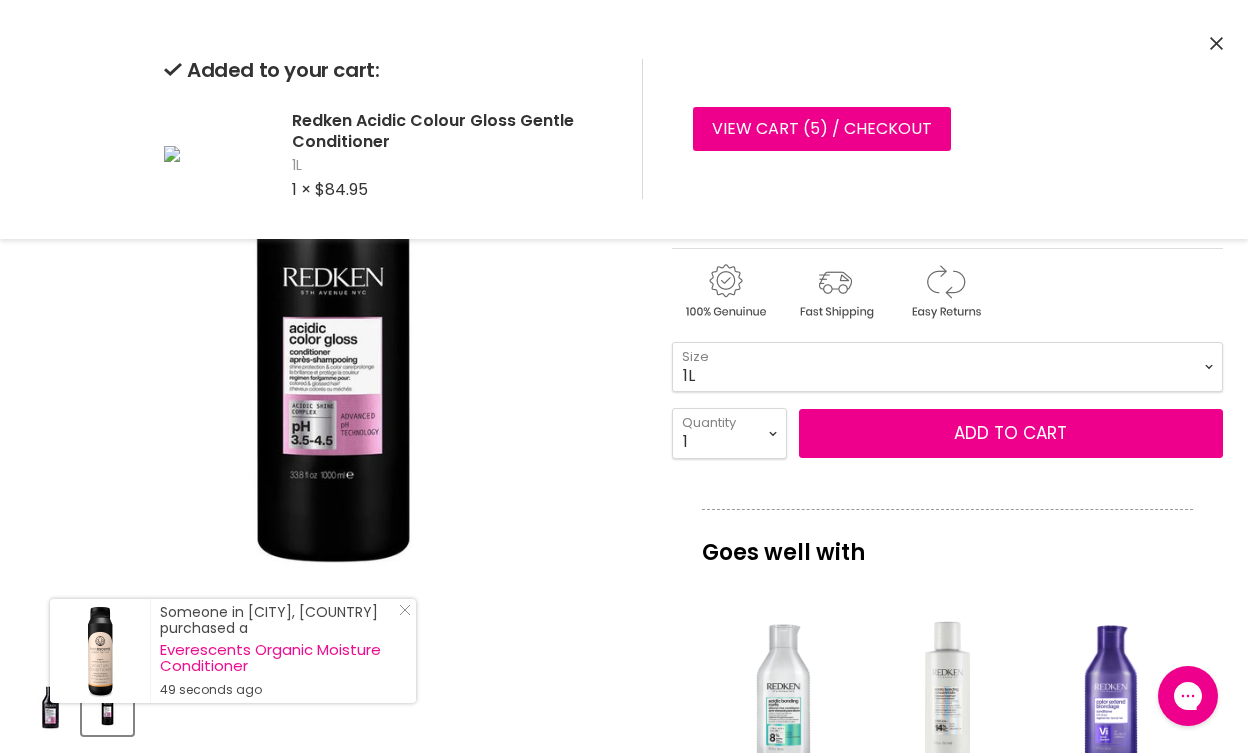 scroll, scrollTop: 252, scrollLeft: 0, axis: vertical 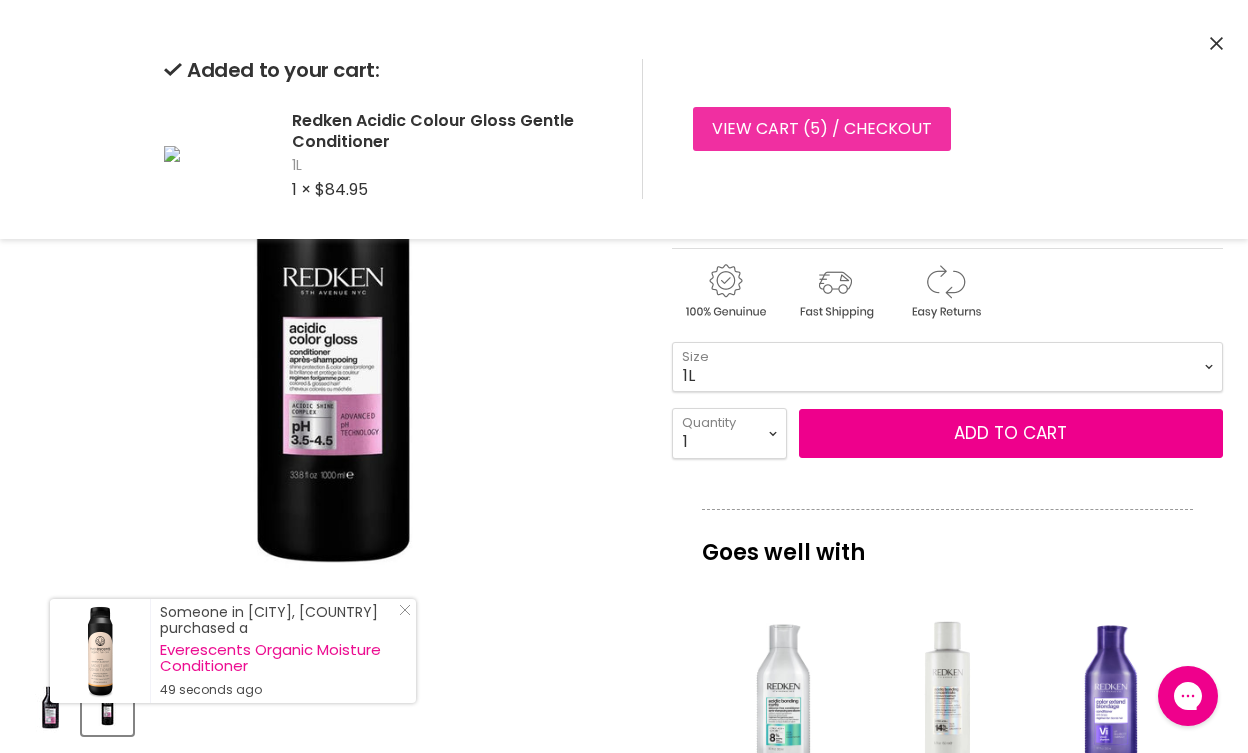 click on "View cart ( 5 )  /  Checkout" at bounding box center (822, 129) 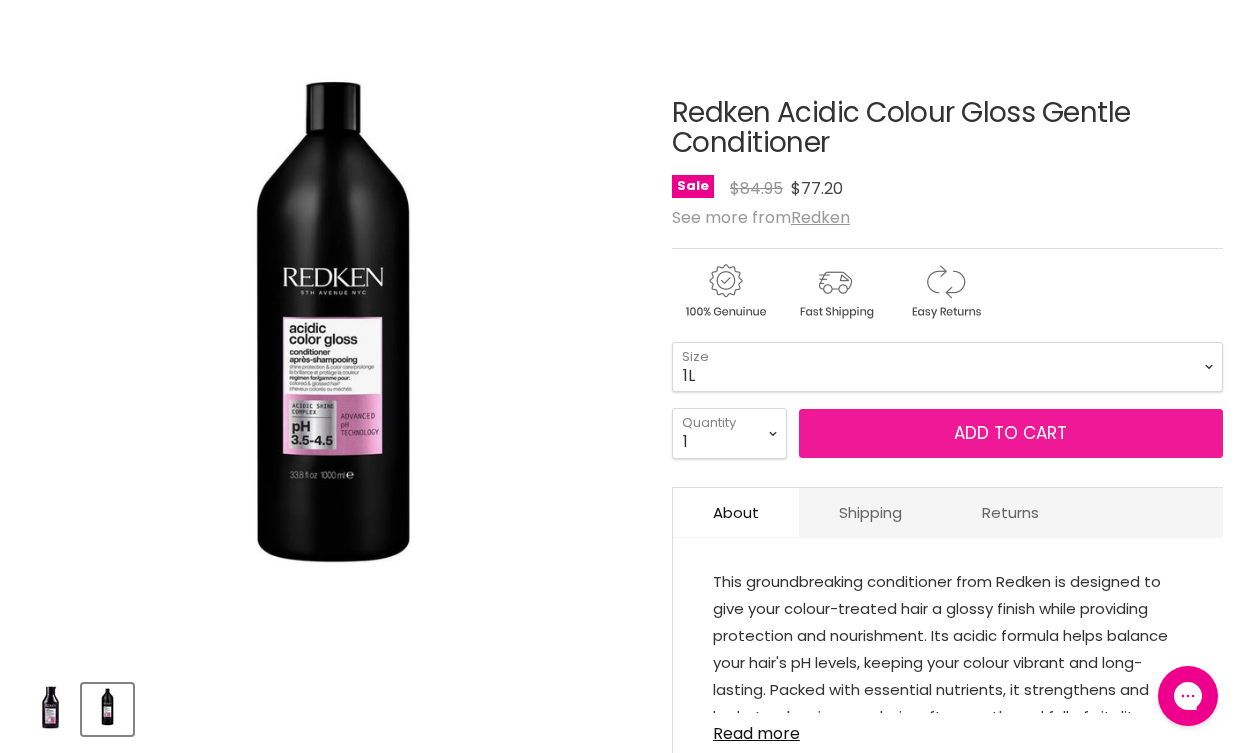 scroll, scrollTop: 0, scrollLeft: 0, axis: both 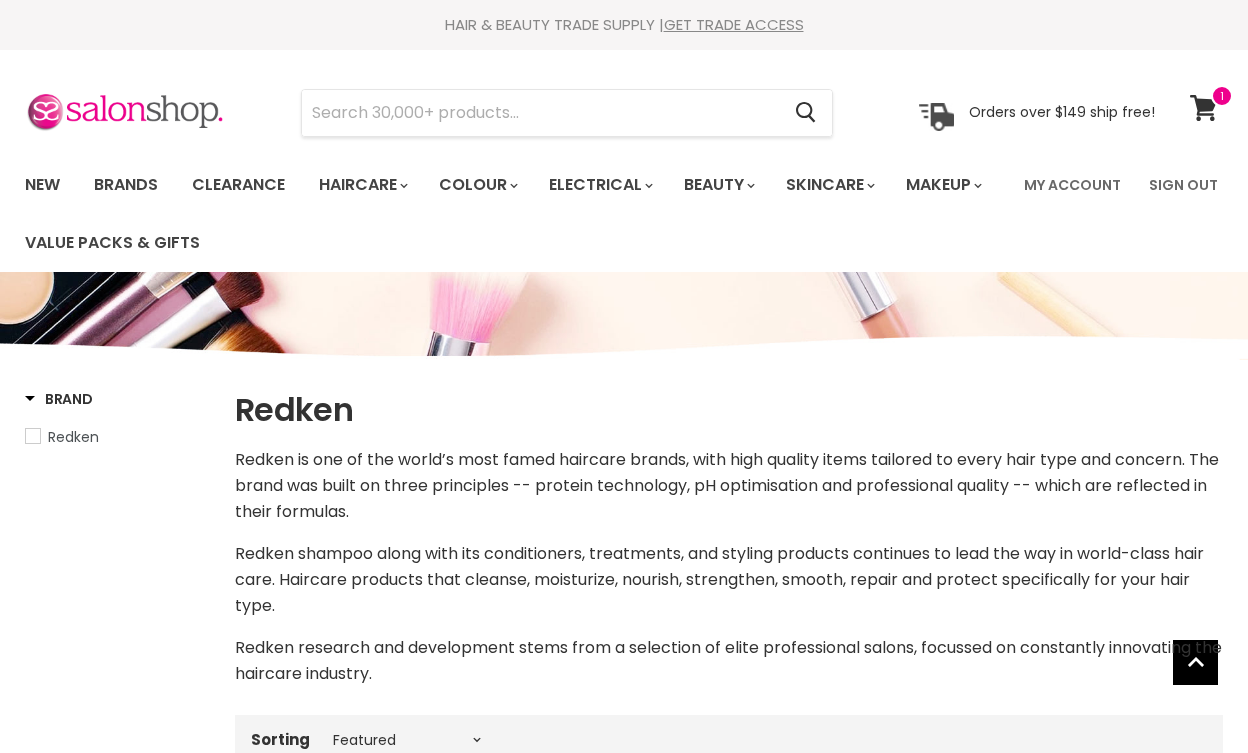 select on "manual" 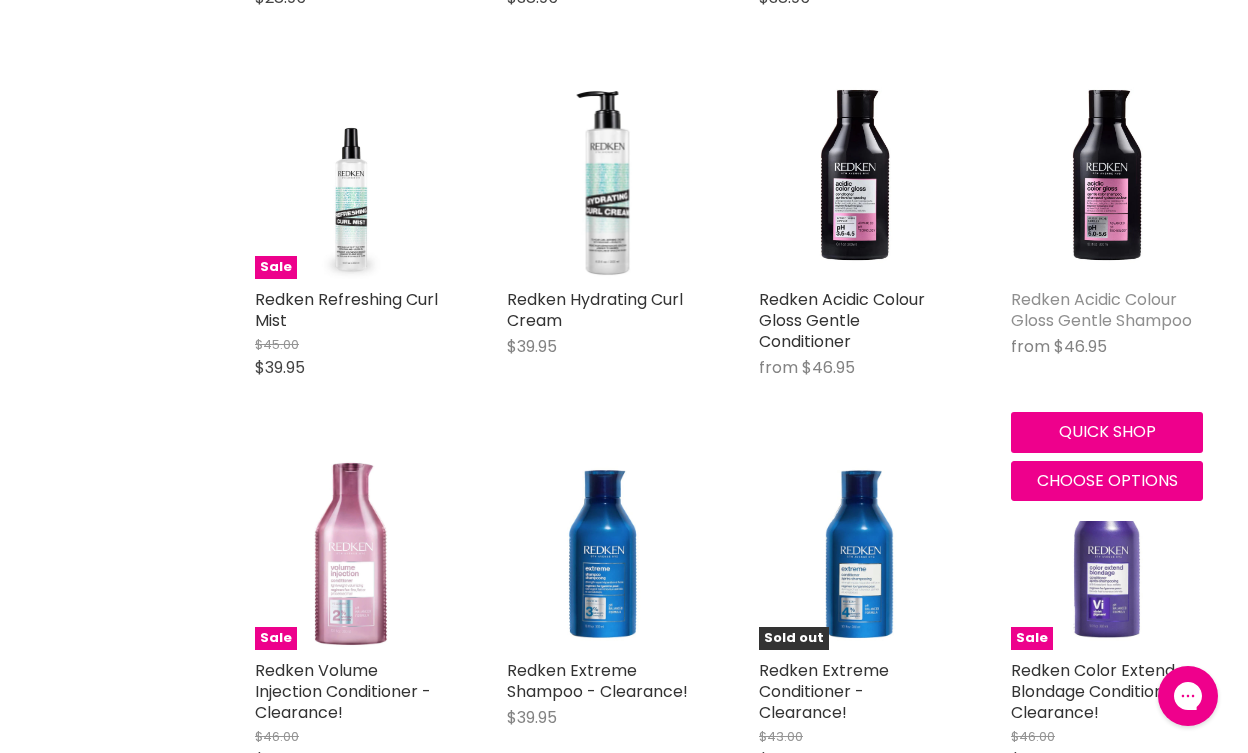 scroll, scrollTop: 0, scrollLeft: 0, axis: both 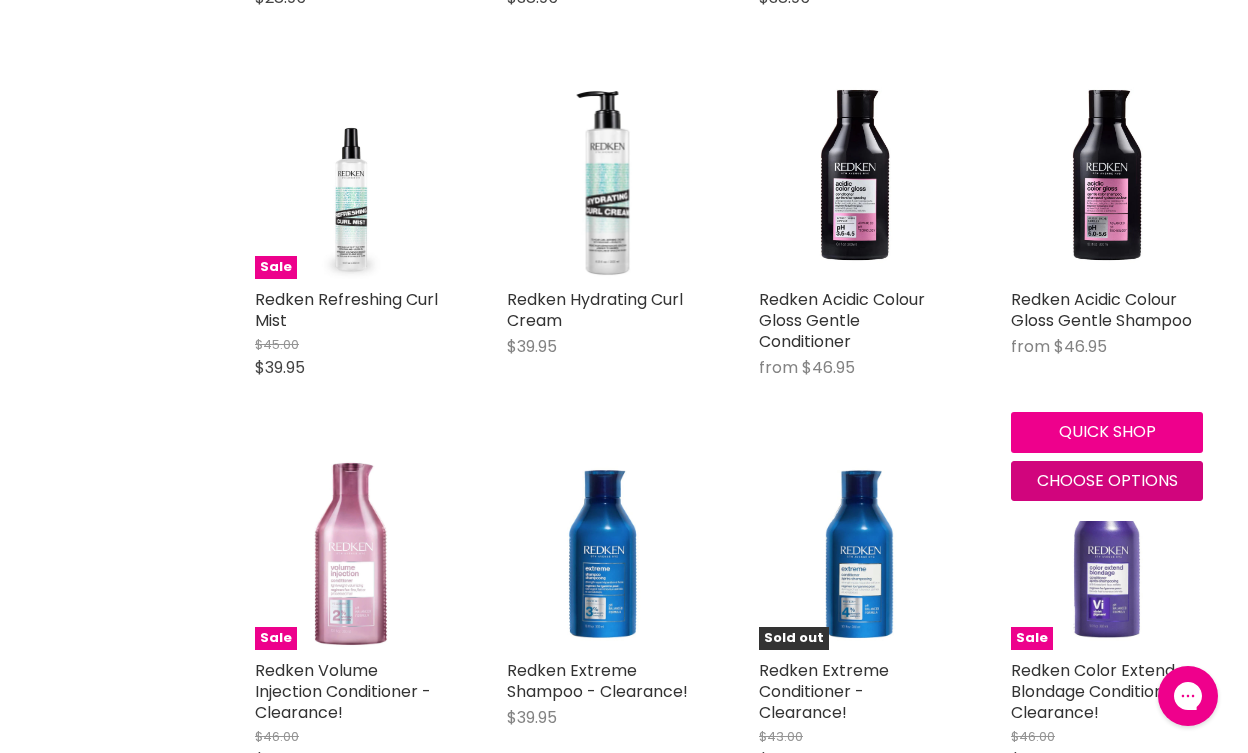 click on "Choose options" at bounding box center [1107, 480] 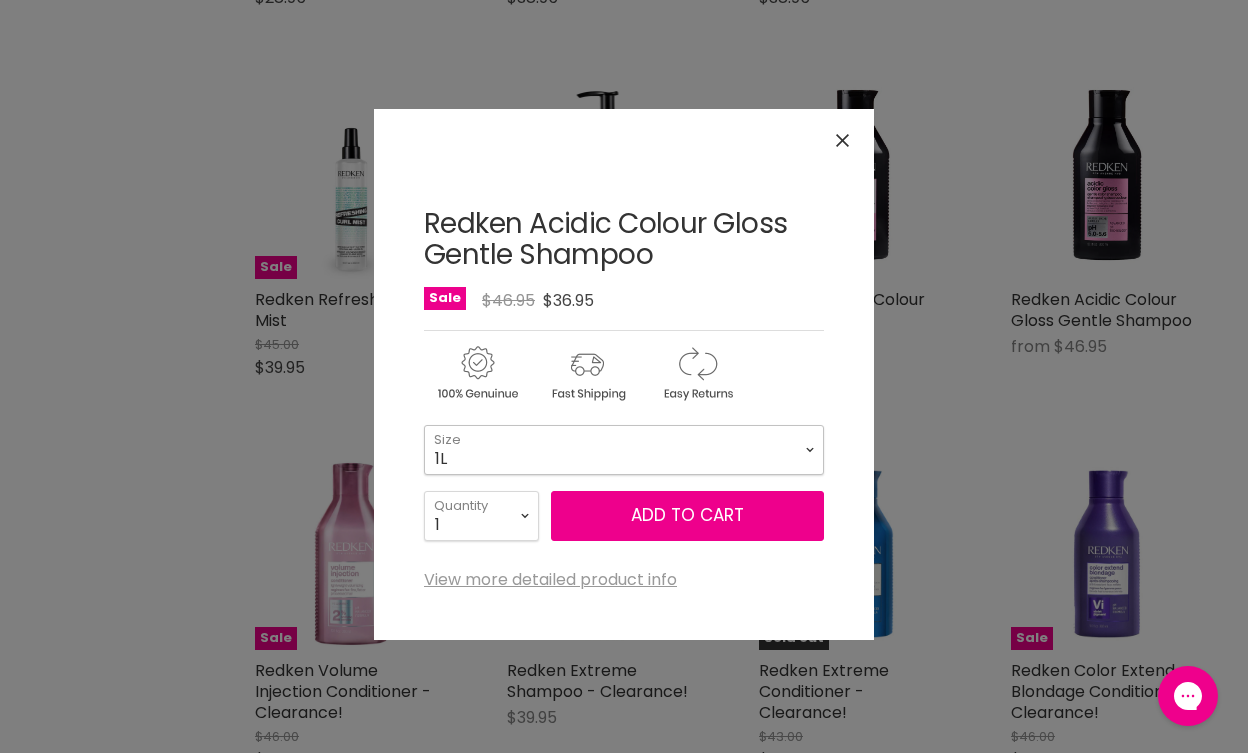 select on "1L" 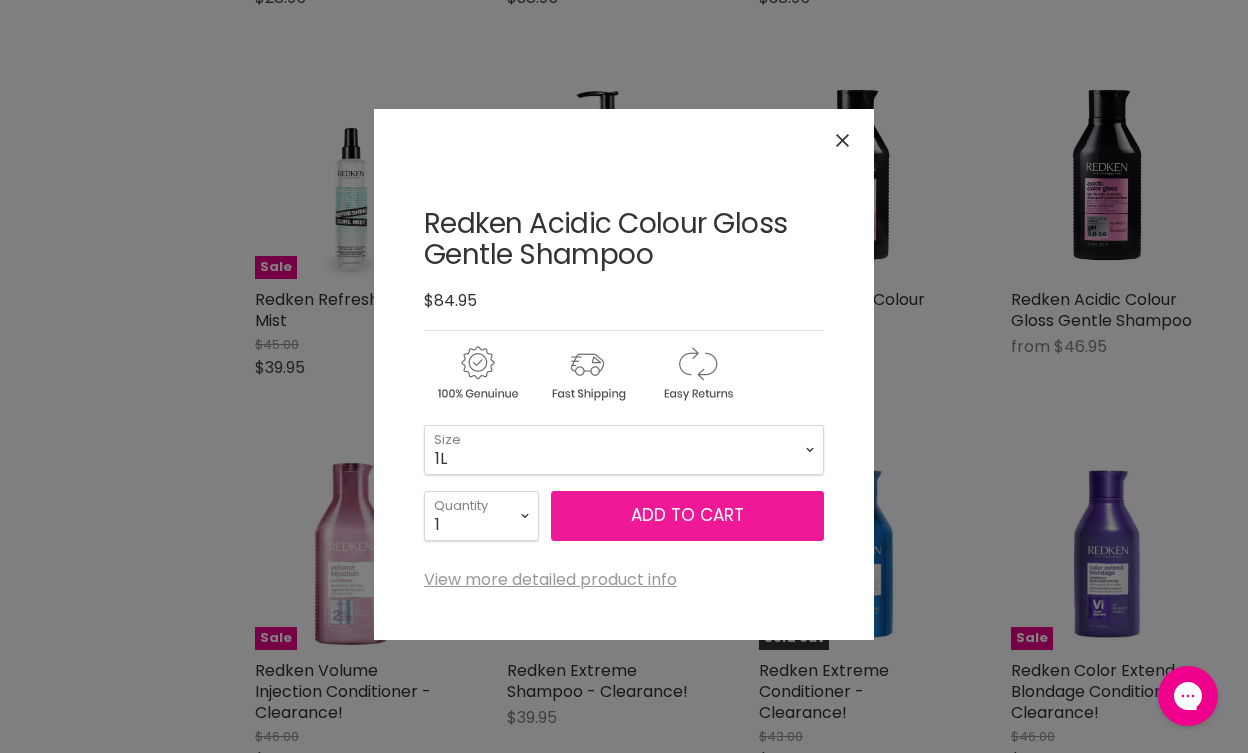 click on "Add to cart" at bounding box center (687, 516) 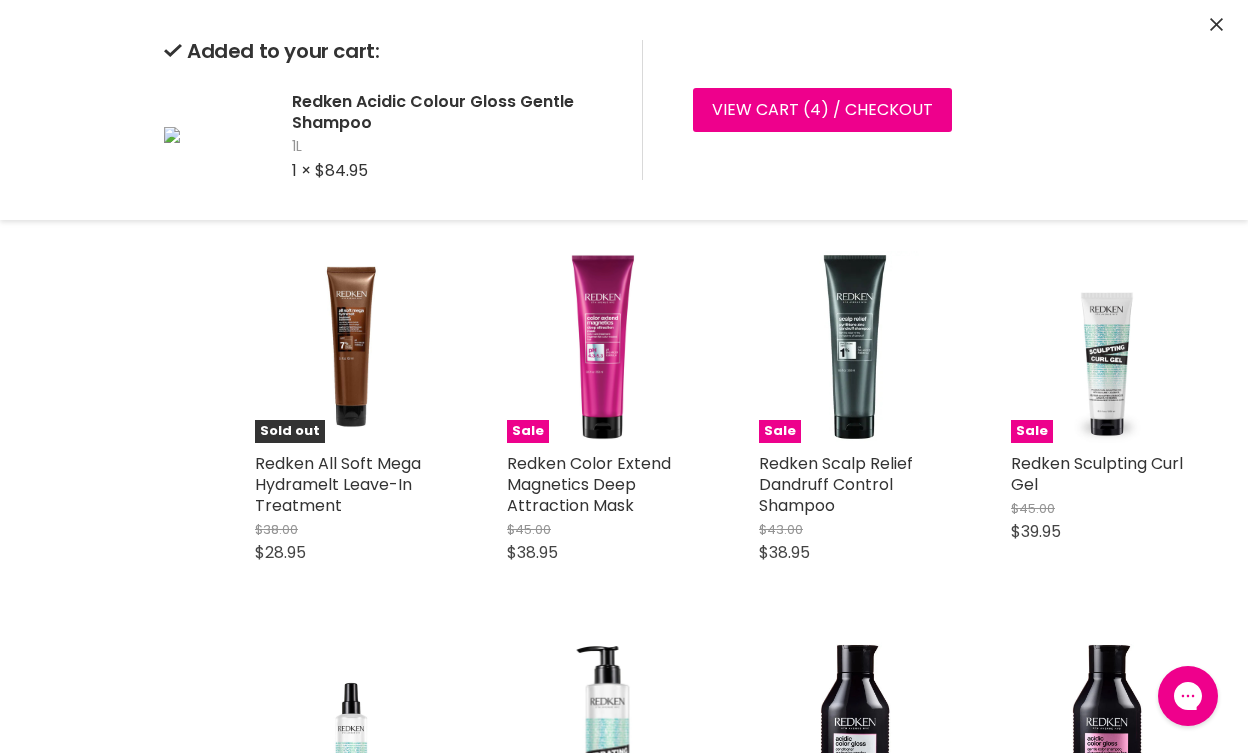 scroll, scrollTop: 2417, scrollLeft: 0, axis: vertical 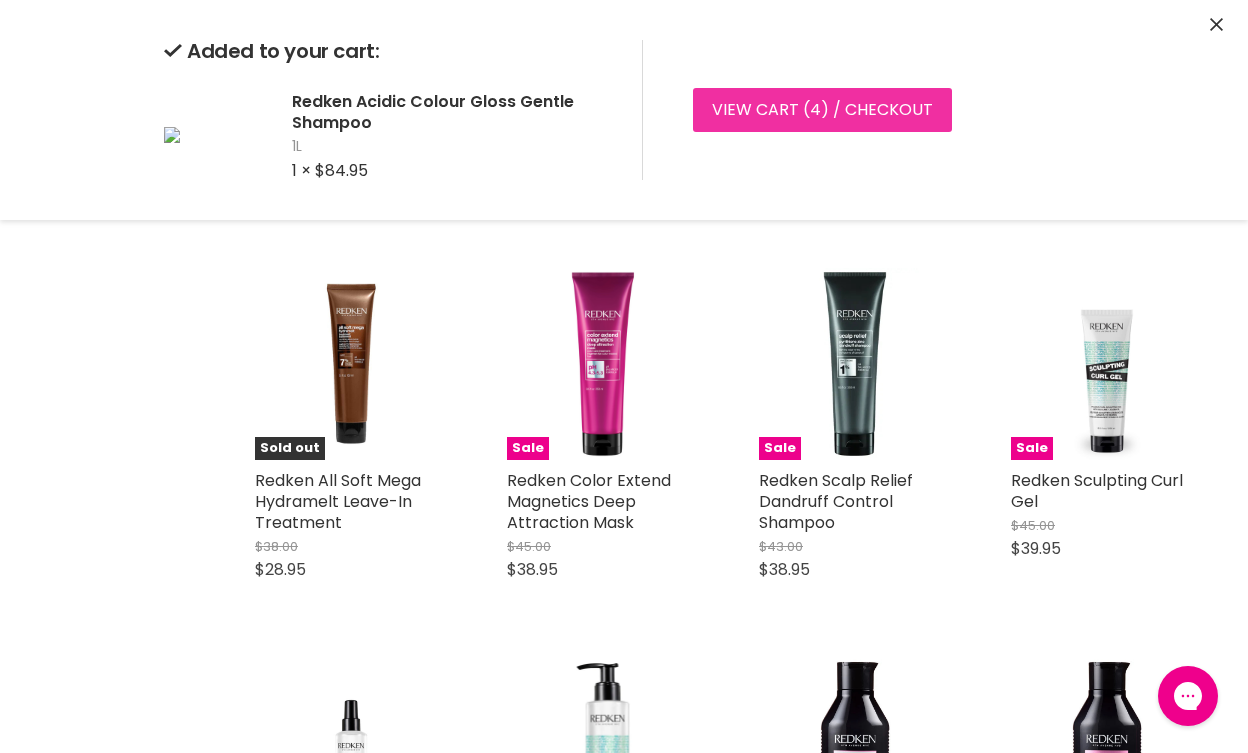 click on "View cart ( 4 )  /  Checkout" at bounding box center (822, 110) 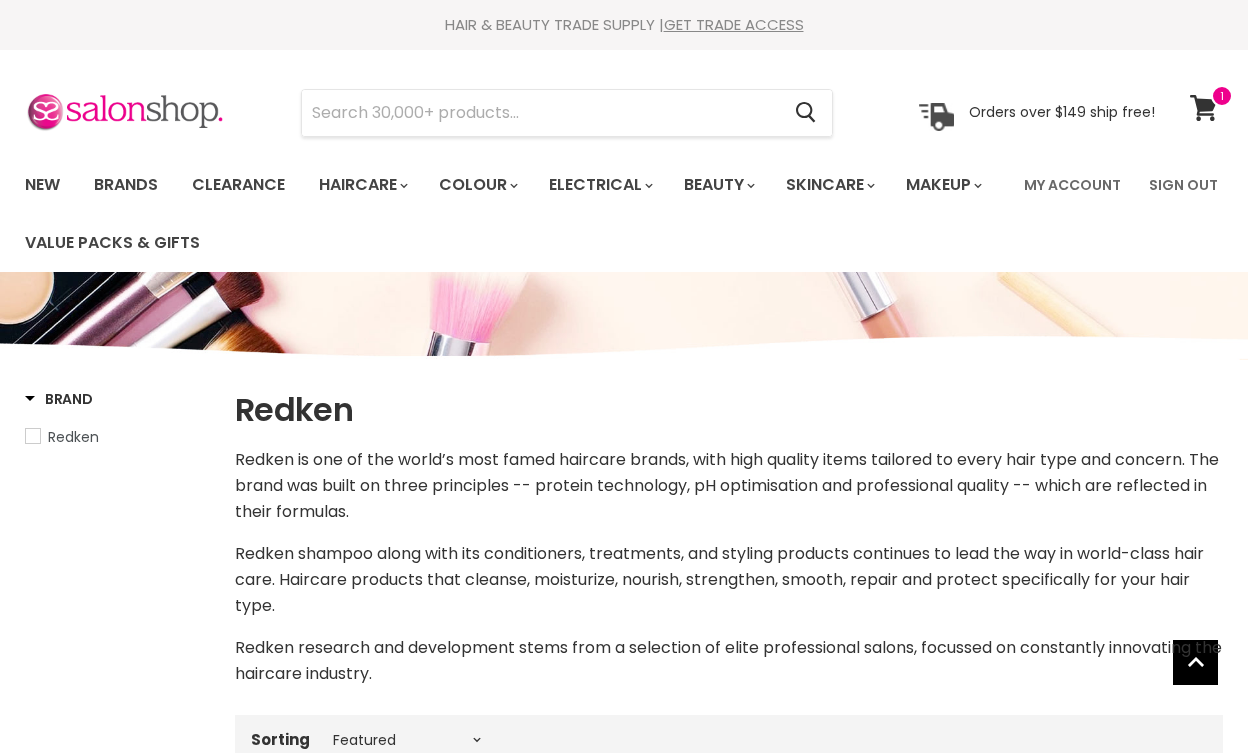 select on "manual" 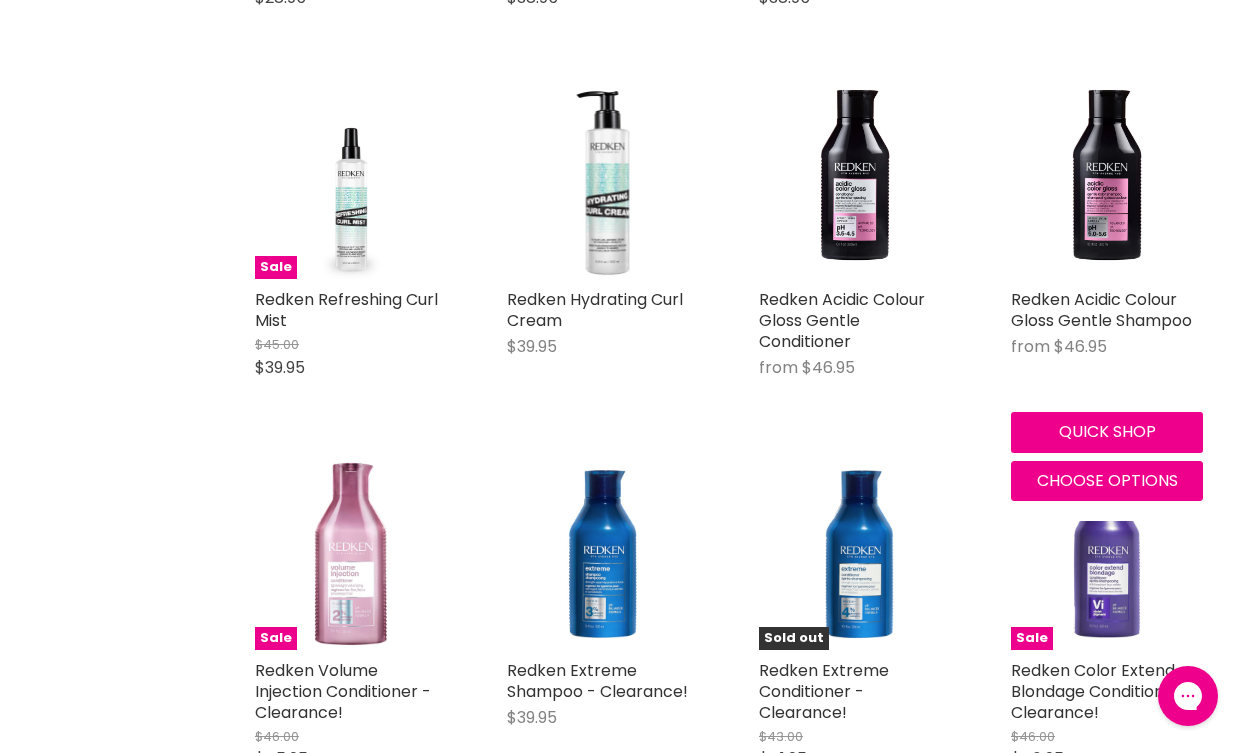 scroll, scrollTop: 0, scrollLeft: 0, axis: both 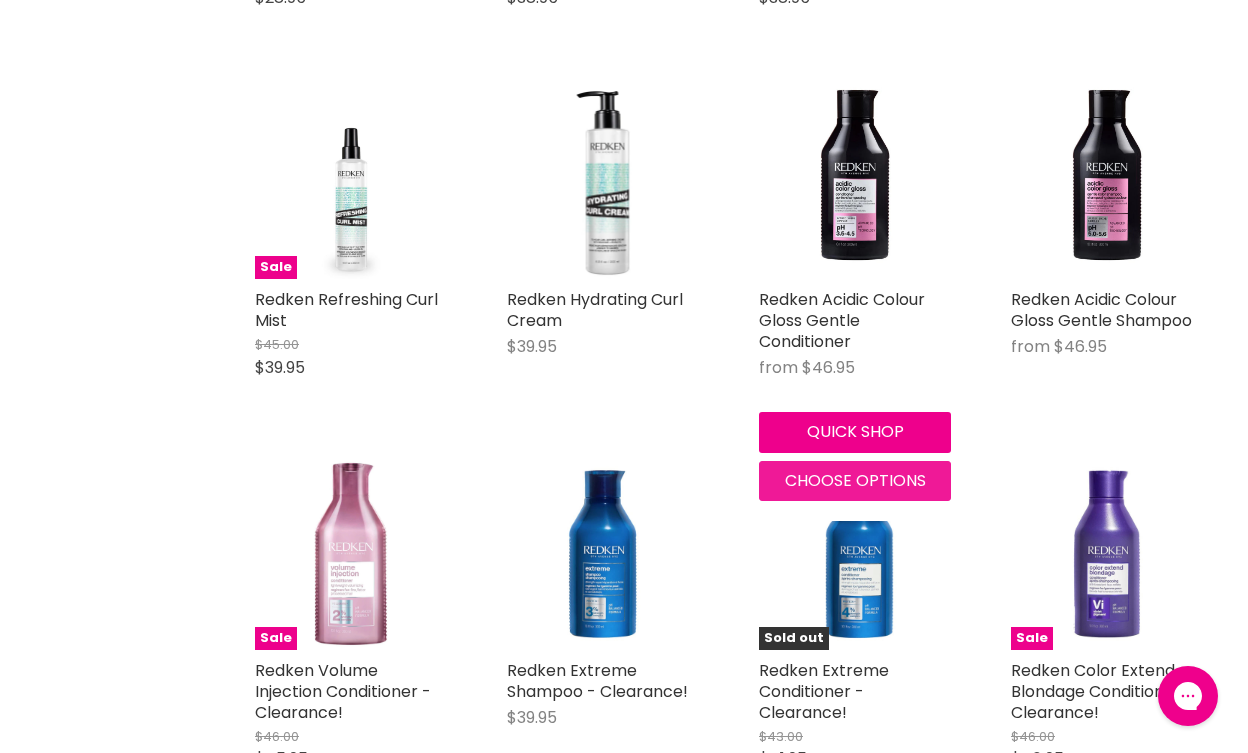click on "Choose options" at bounding box center [855, 480] 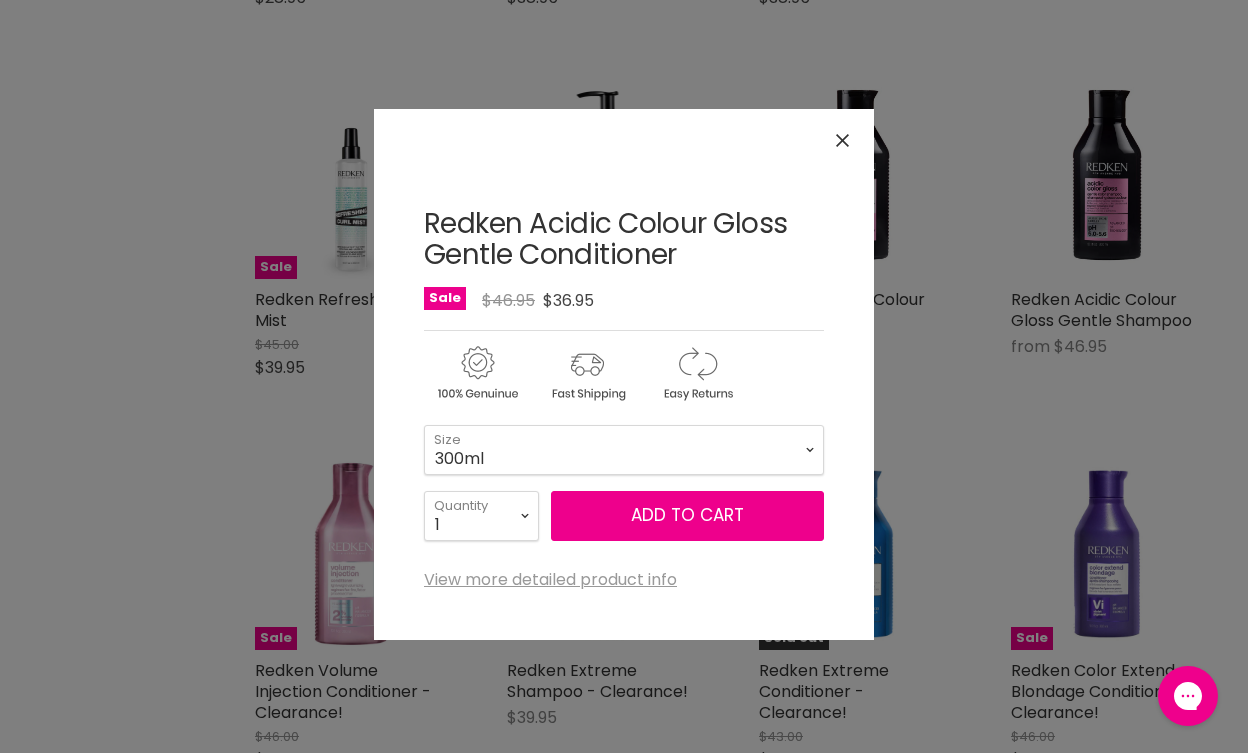 click at bounding box center (842, 140) 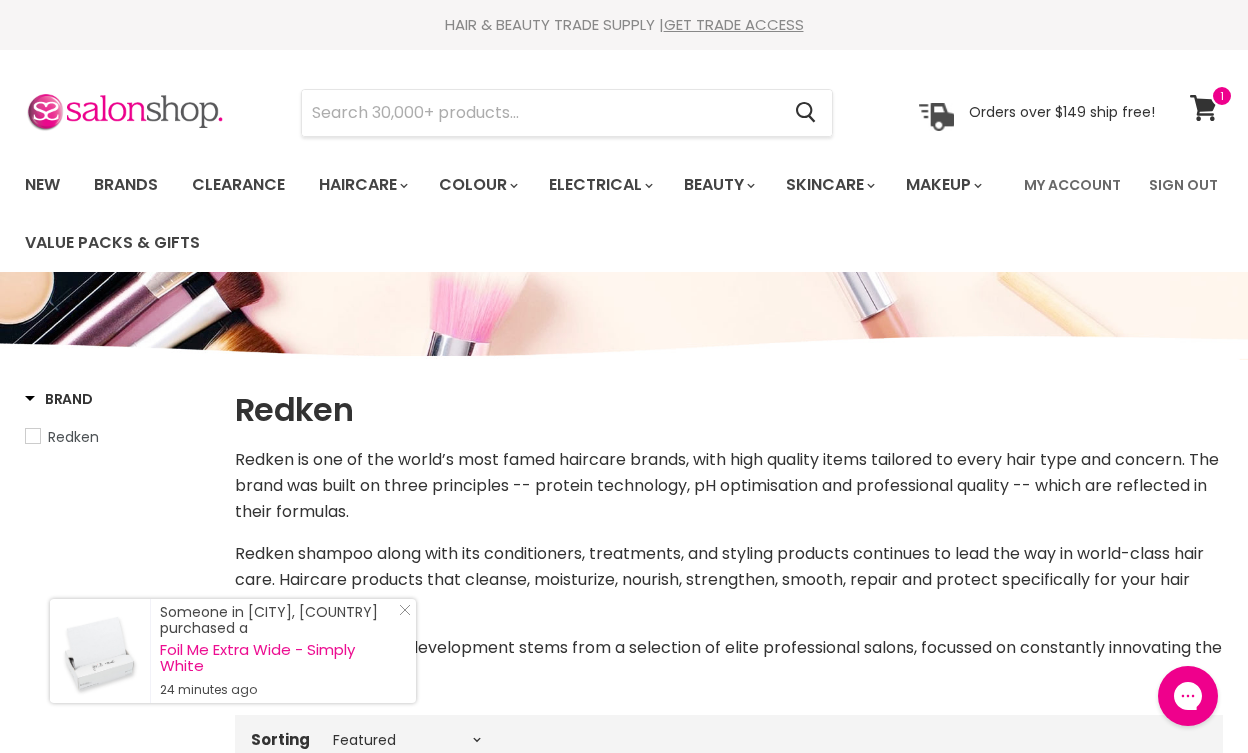 scroll, scrollTop: 0, scrollLeft: 0, axis: both 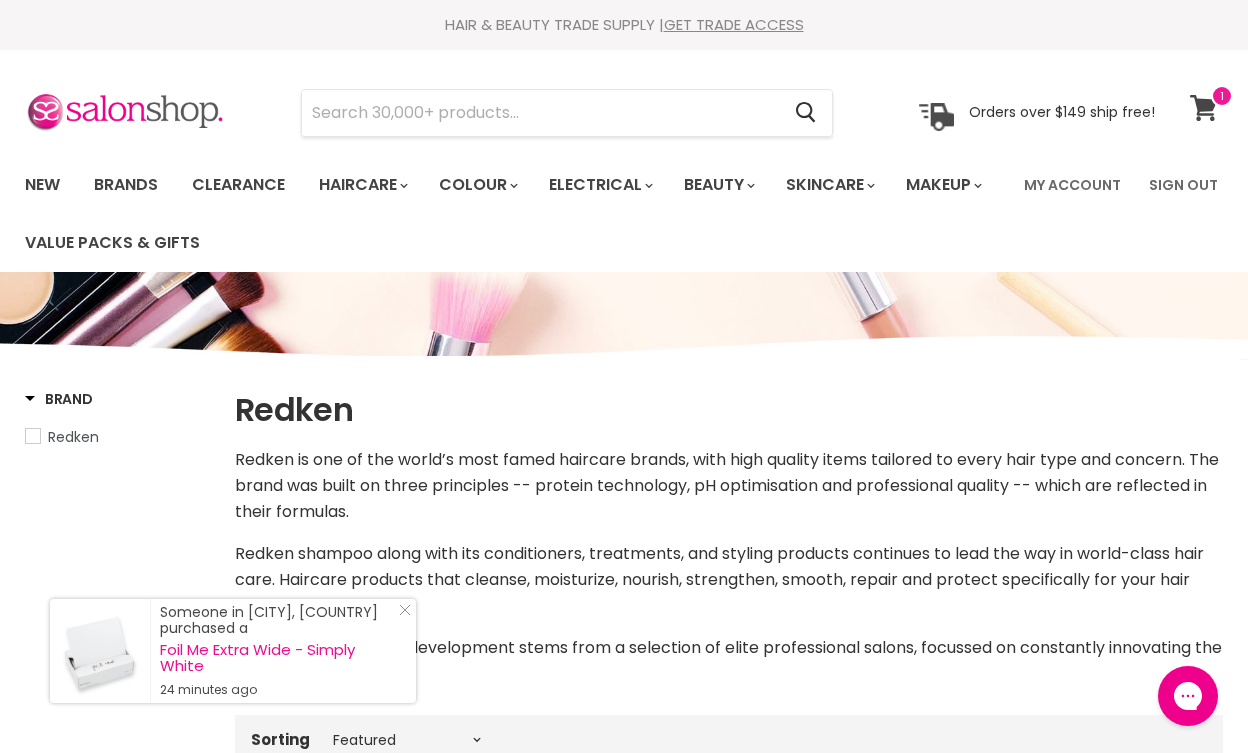 click 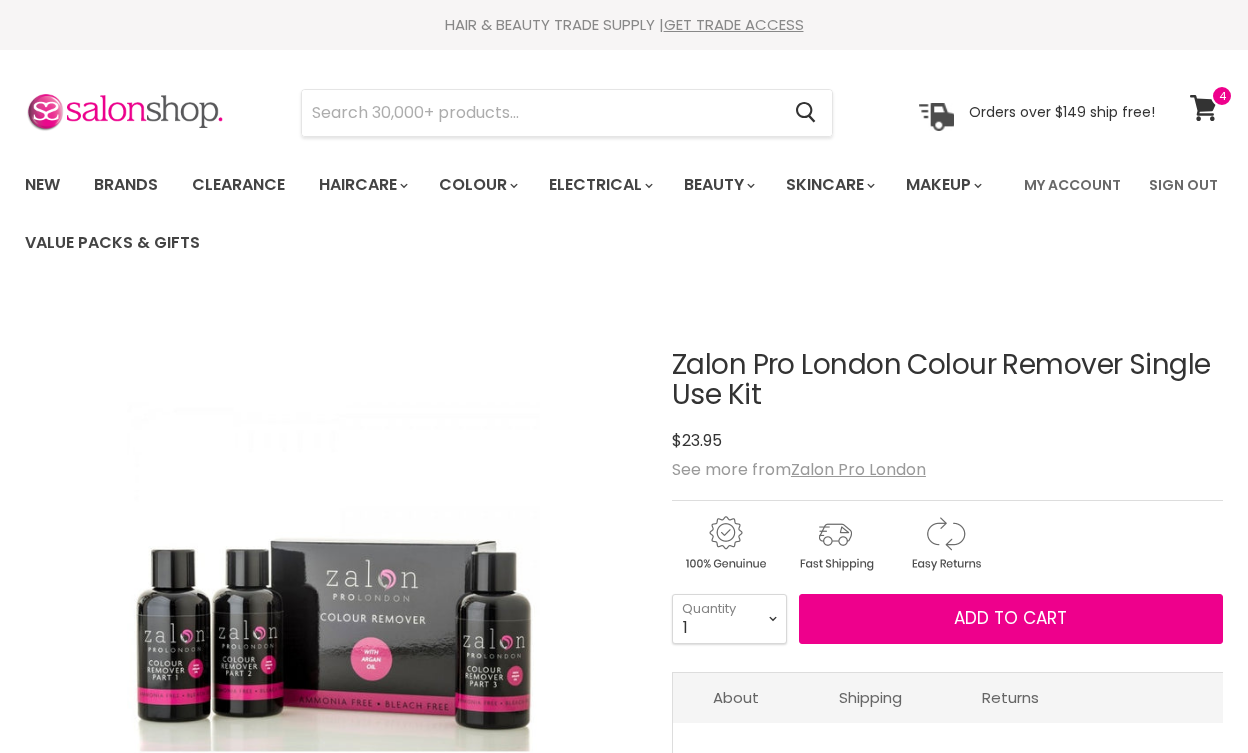 scroll, scrollTop: 0, scrollLeft: 0, axis: both 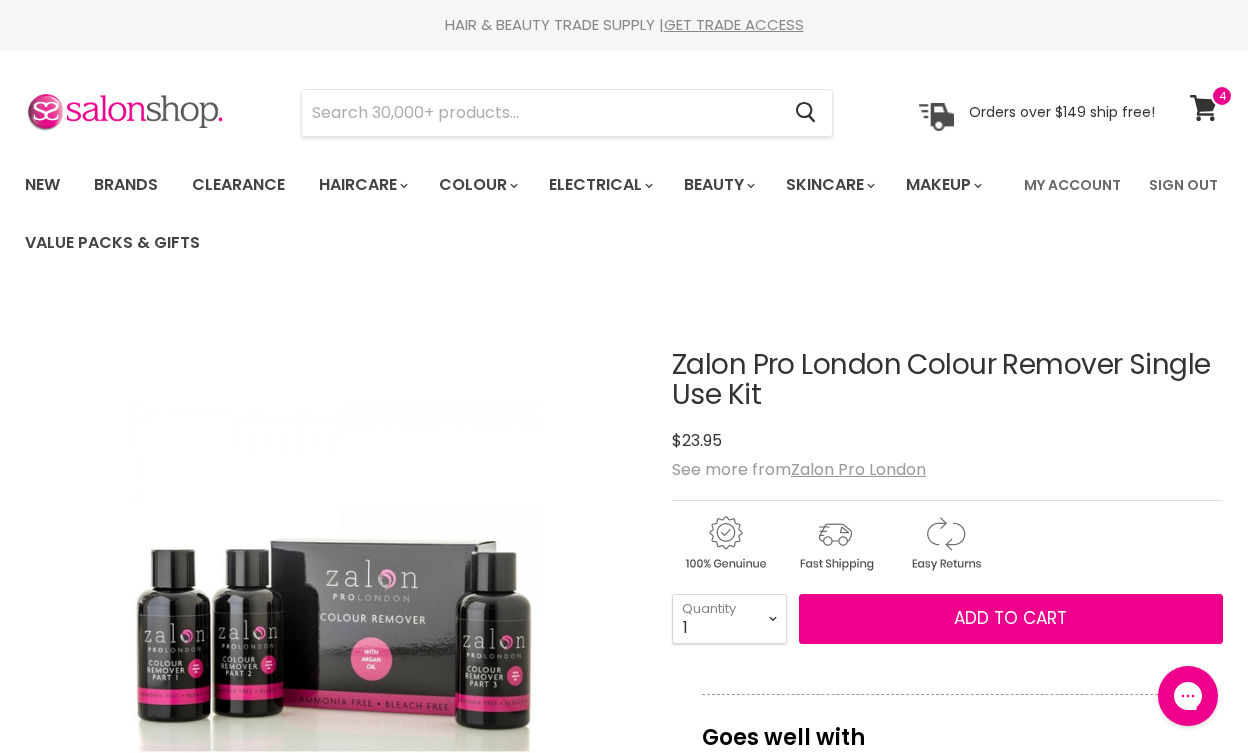 drag, startPoint x: 666, startPoint y: 362, endPoint x: 1181, endPoint y: 386, distance: 515.5589 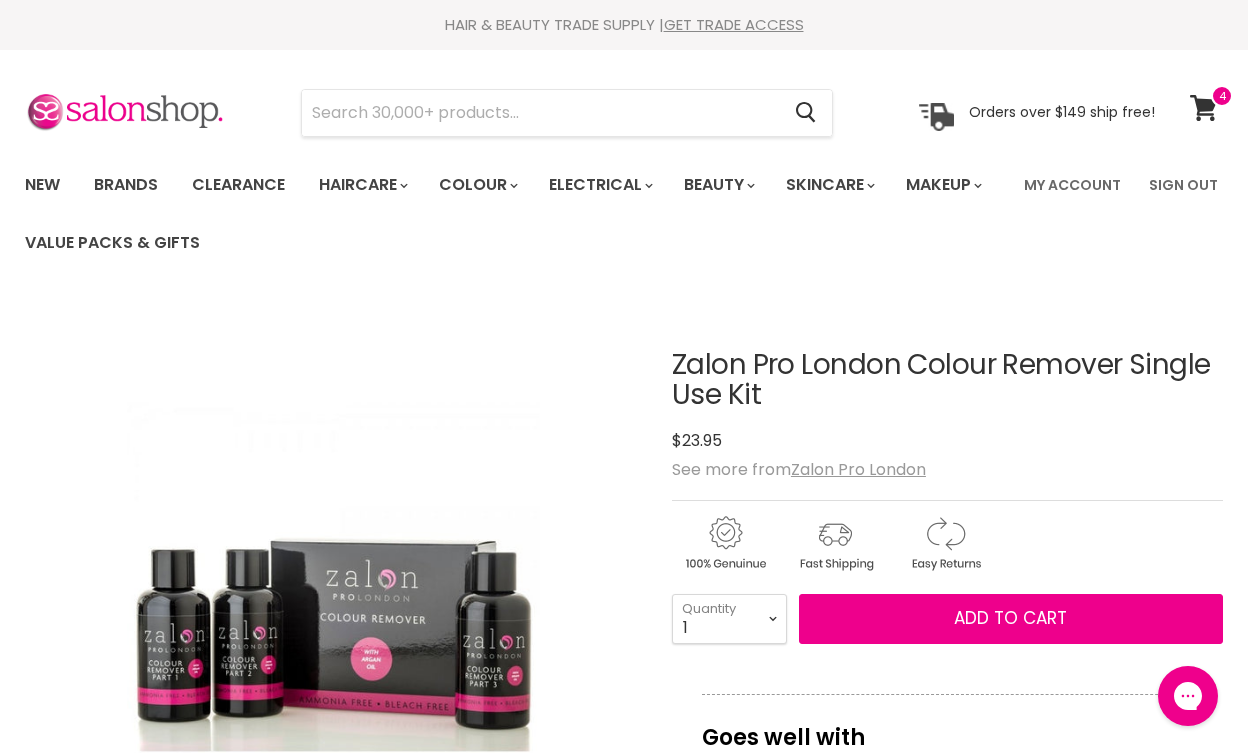 click on "Click or scroll to zoom
Tap or pinch to zoom
Click or scroll to zoom" at bounding box center [624, 3000] 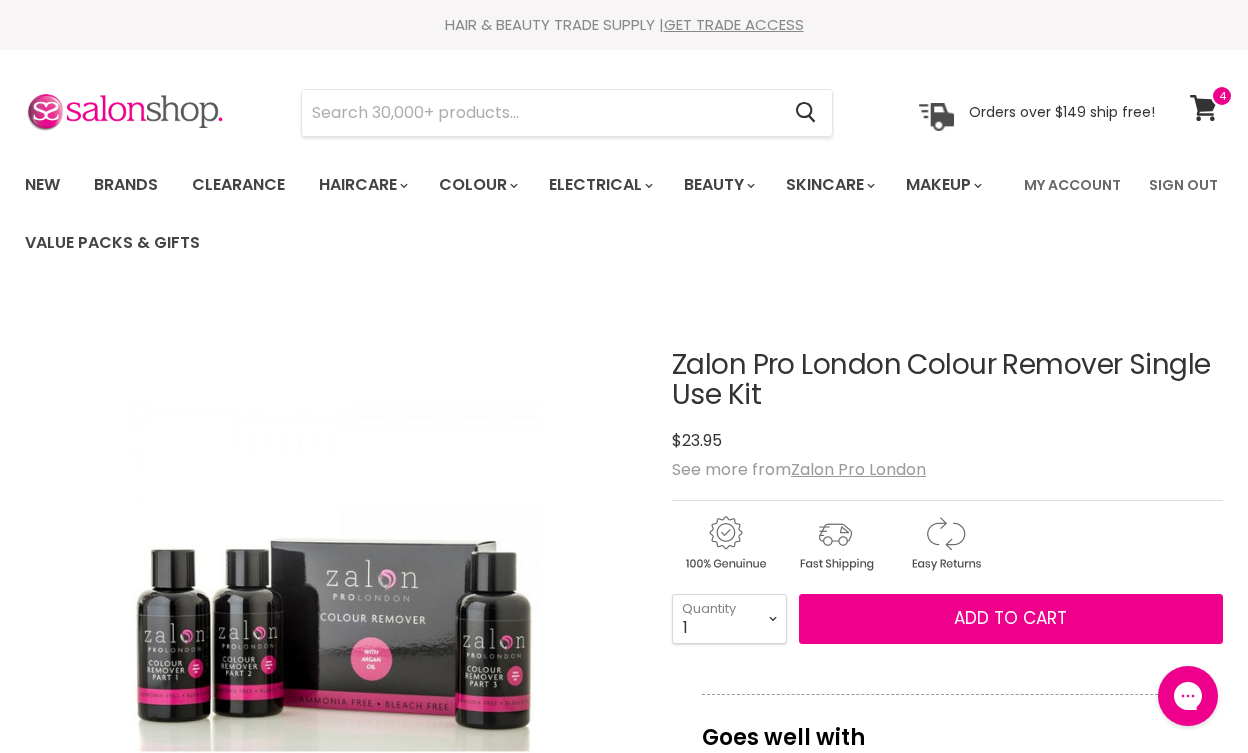copy on "Zalon Pro London Colour Remover Single Use Kit" 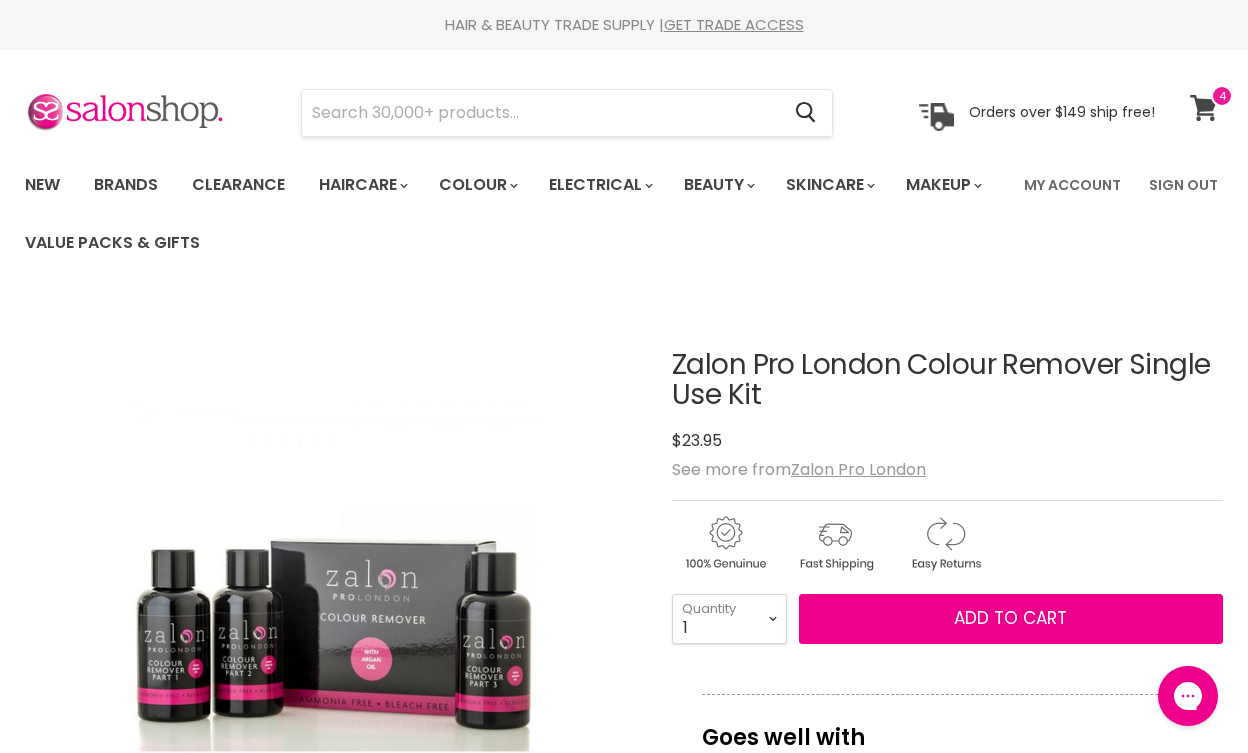 click 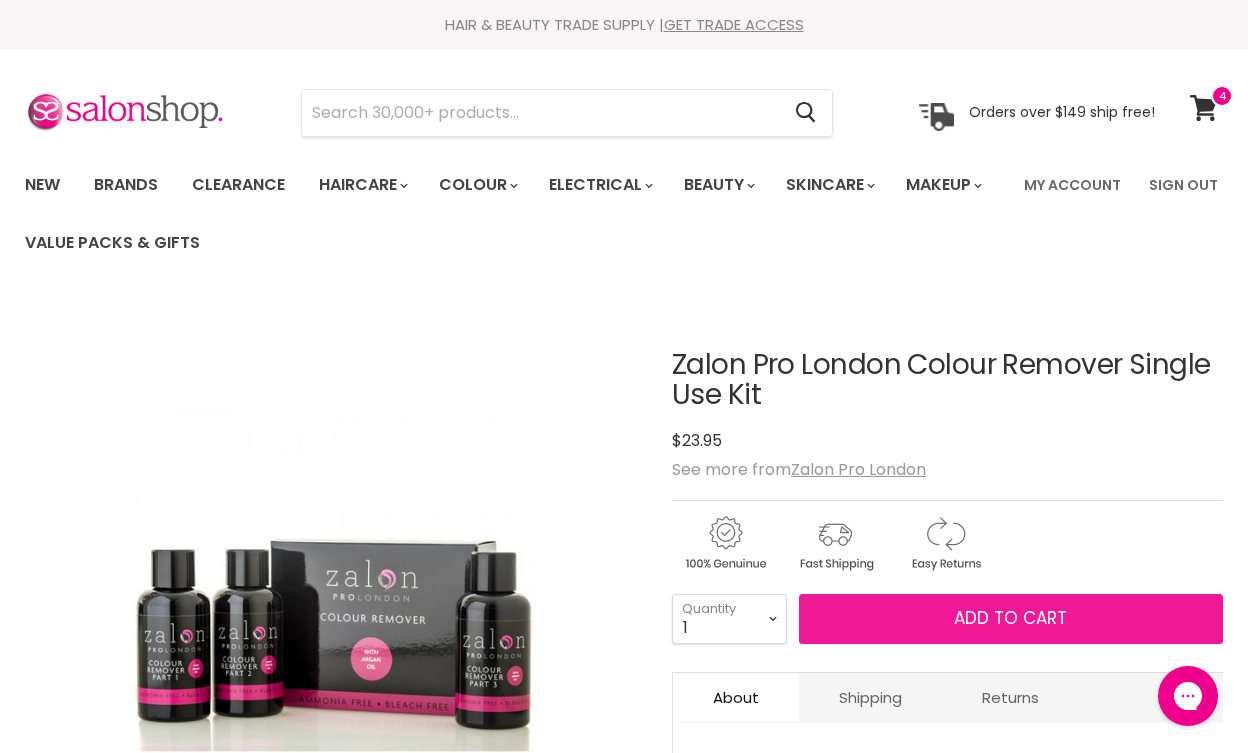 scroll, scrollTop: 0, scrollLeft: 0, axis: both 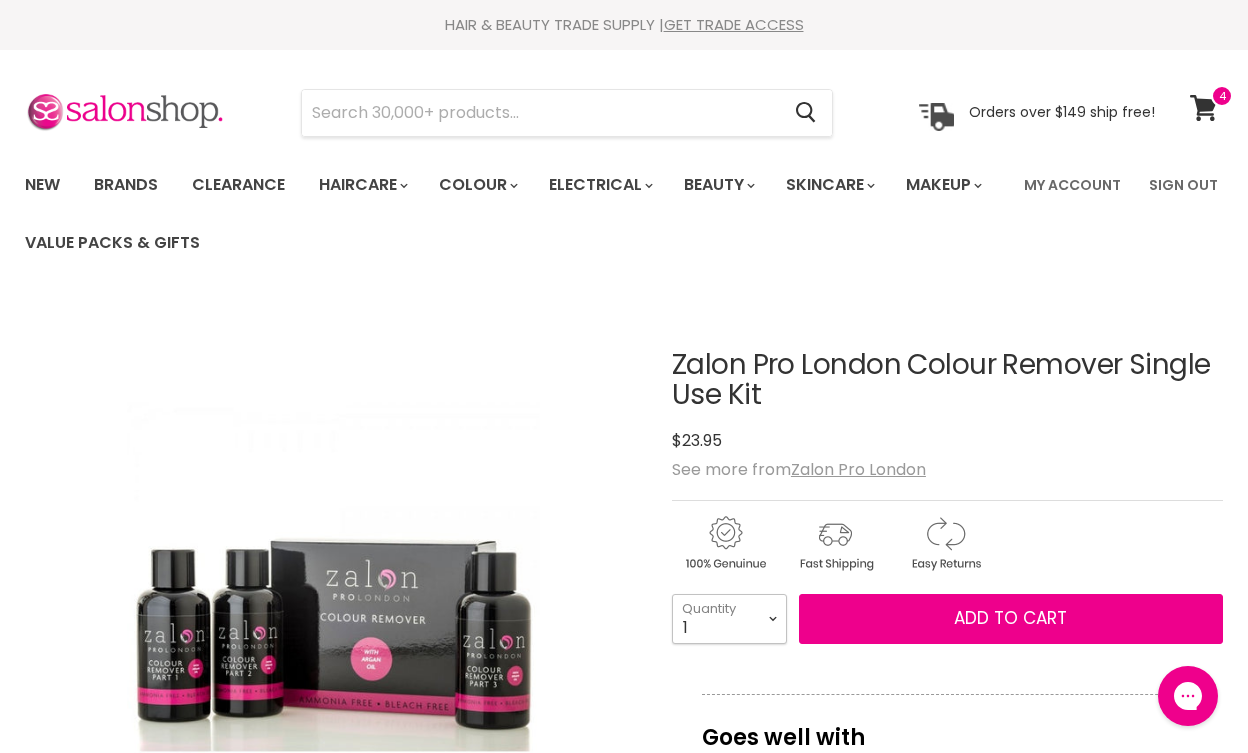 select on "2" 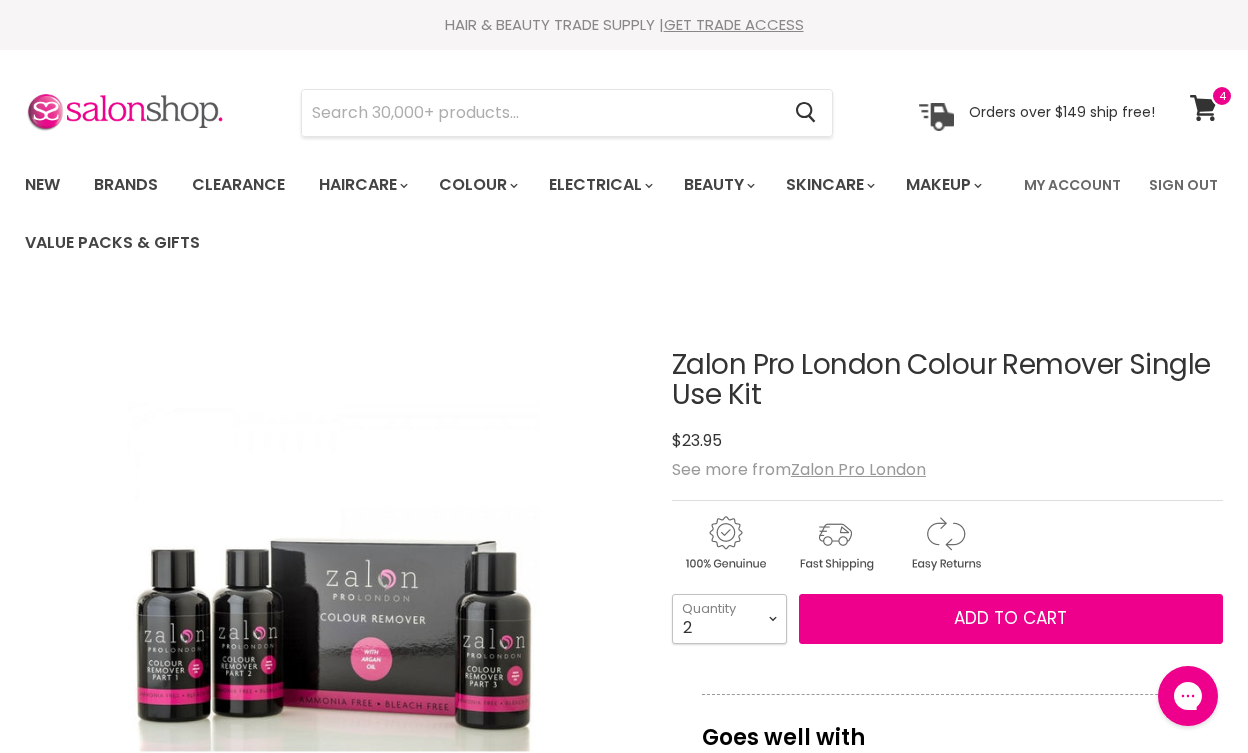 type on "2" 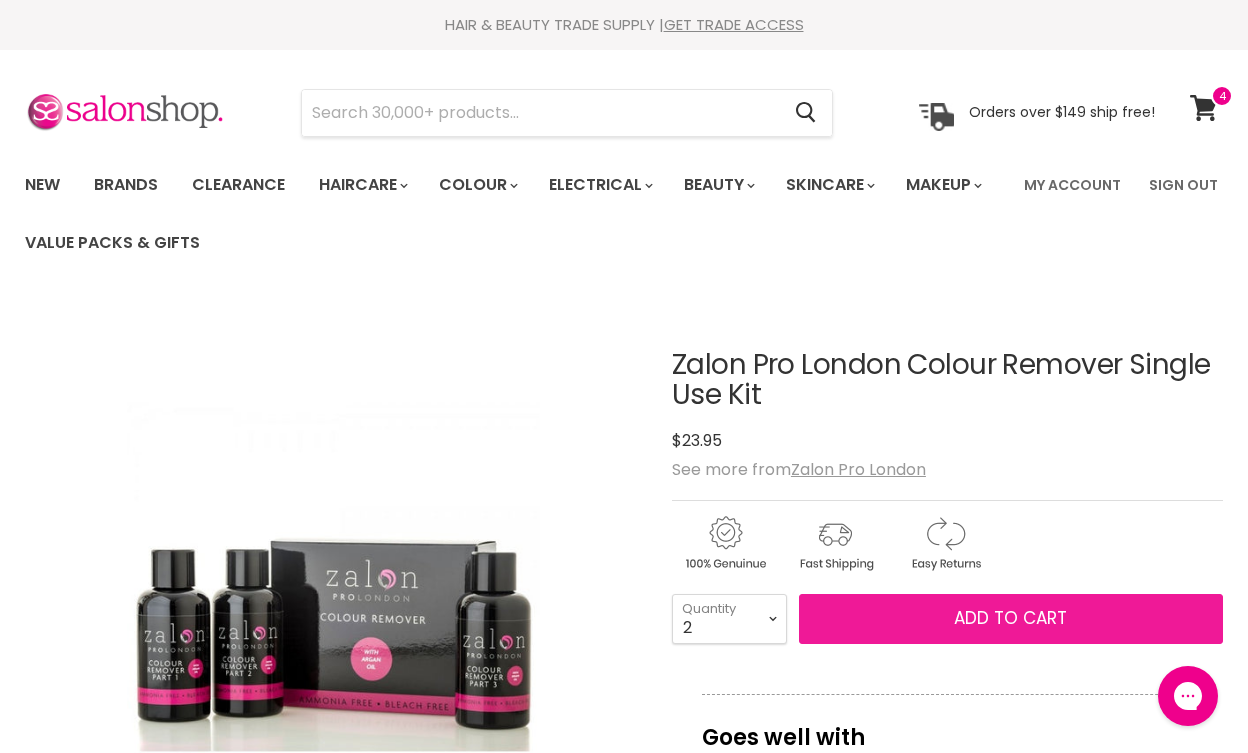 click on "Add to cart" at bounding box center [1011, 619] 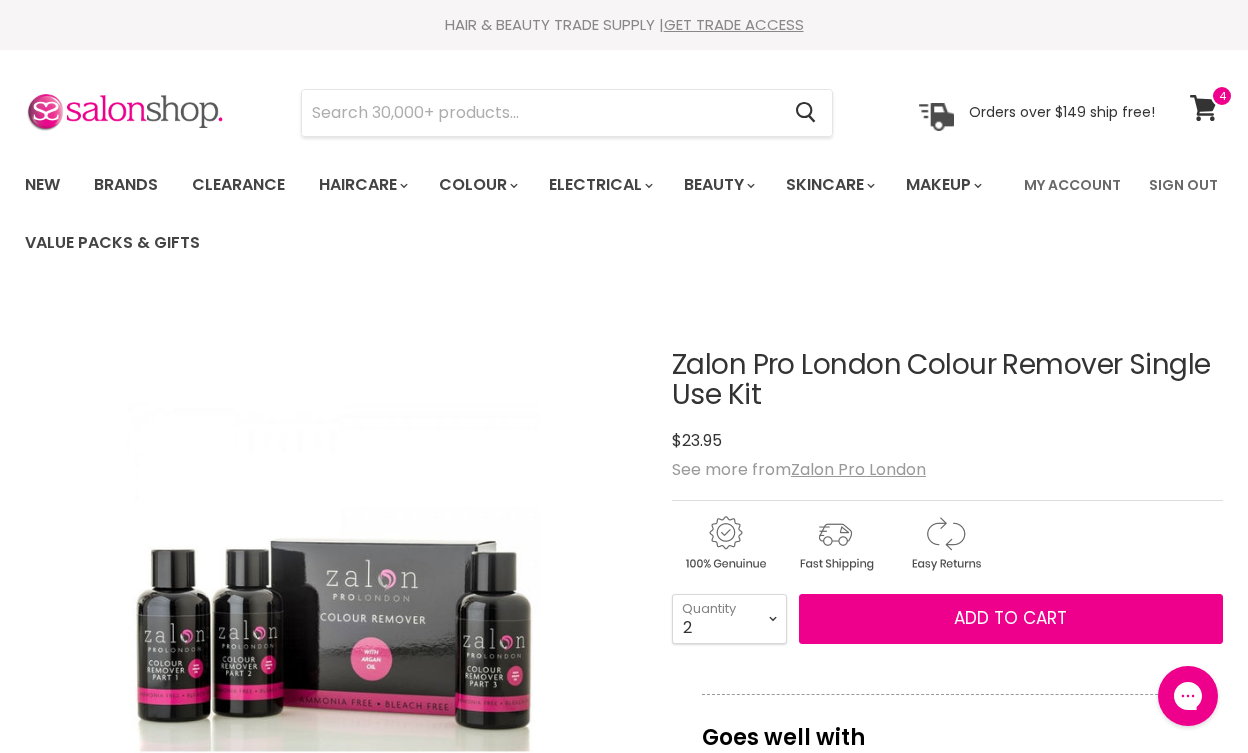 scroll, scrollTop: 0, scrollLeft: 0, axis: both 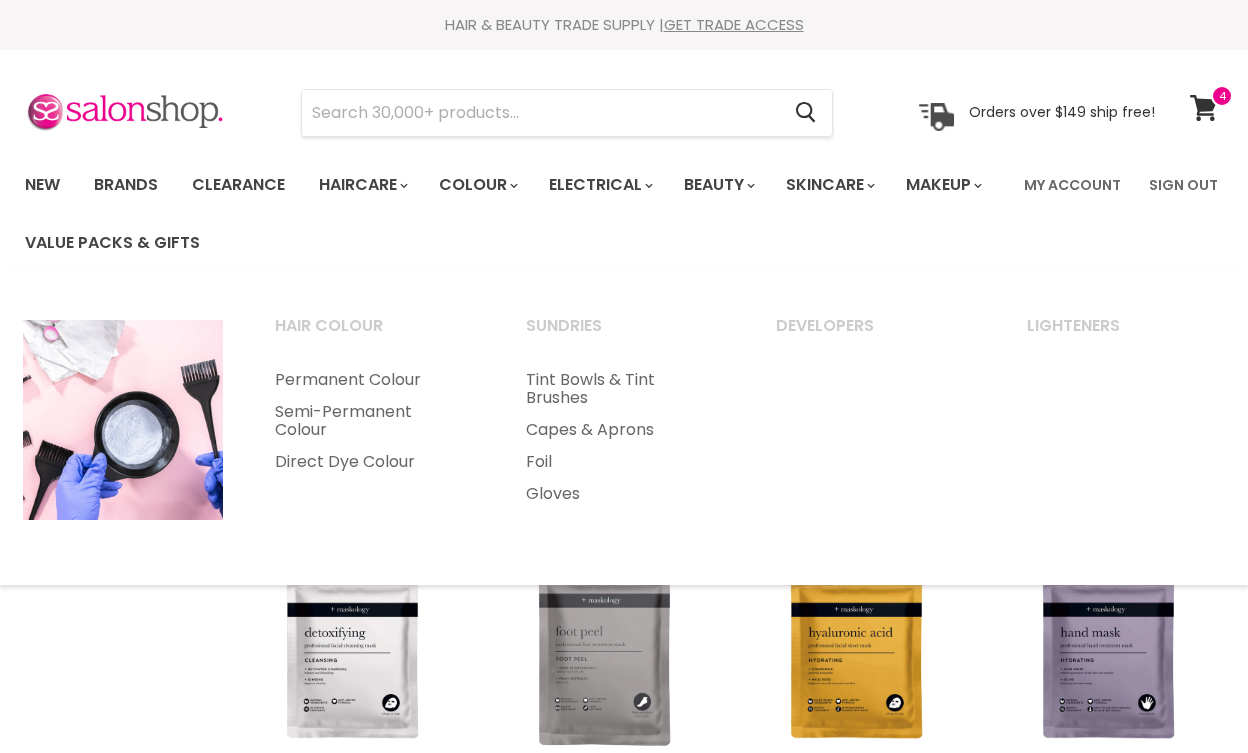 select on "title-ascending" 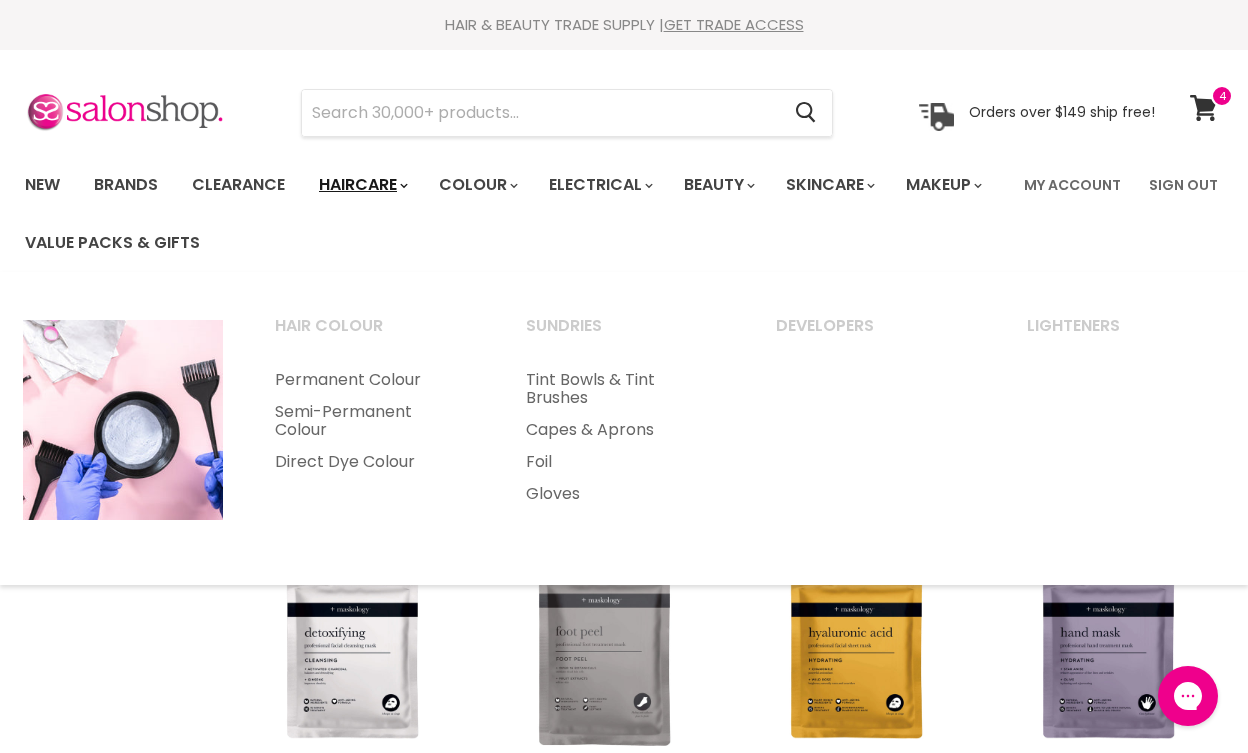scroll, scrollTop: 0, scrollLeft: 0, axis: both 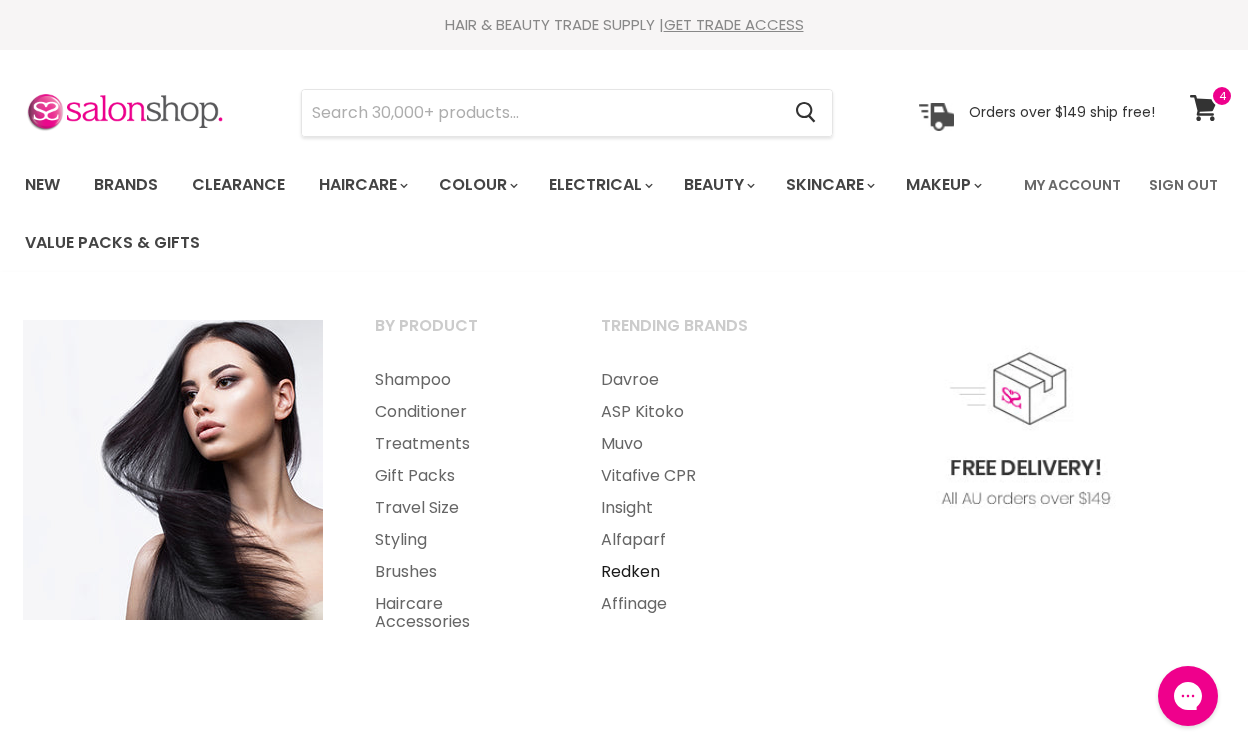 click on "Redken" at bounding box center [687, 572] 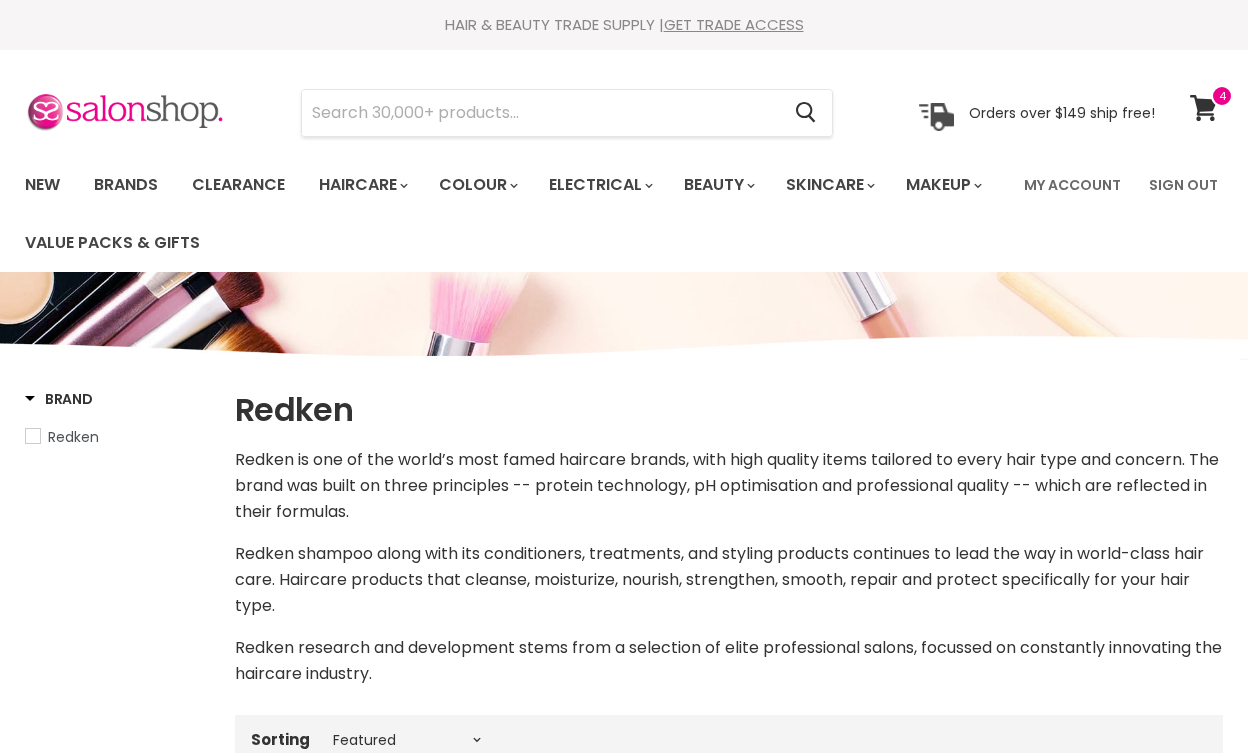 select on "manual" 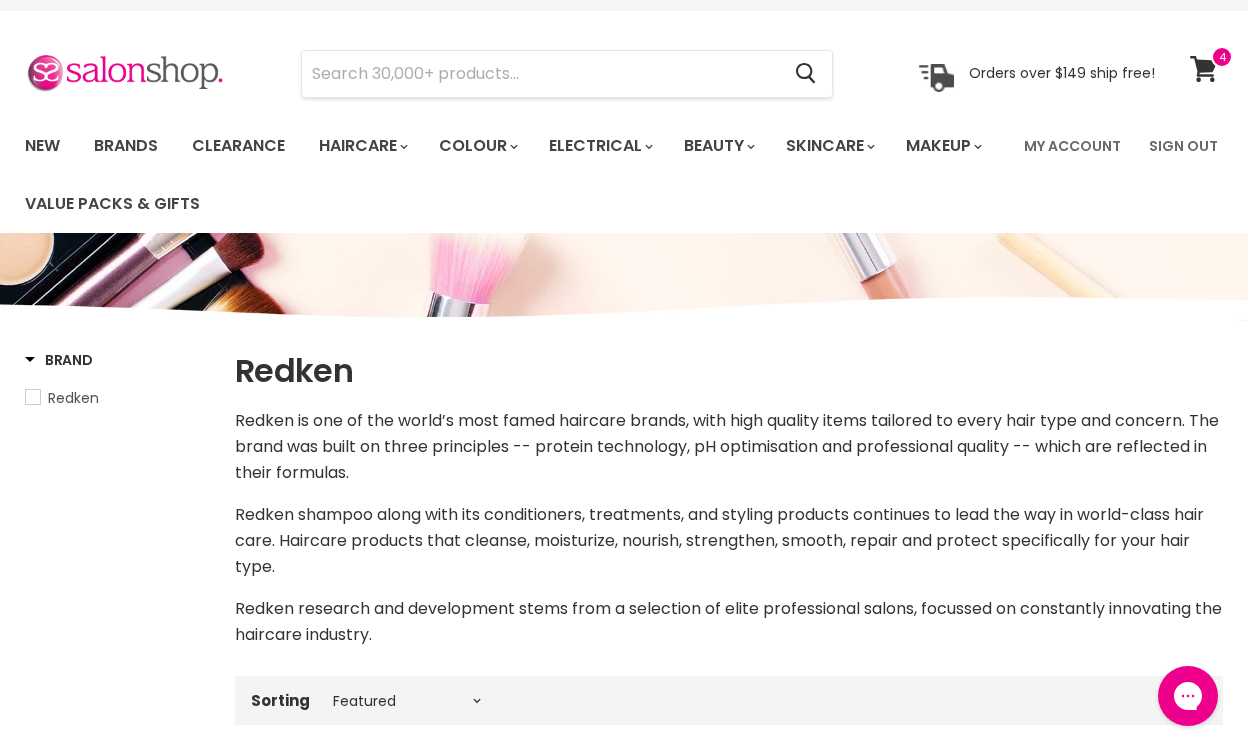 scroll, scrollTop: 0, scrollLeft: 0, axis: both 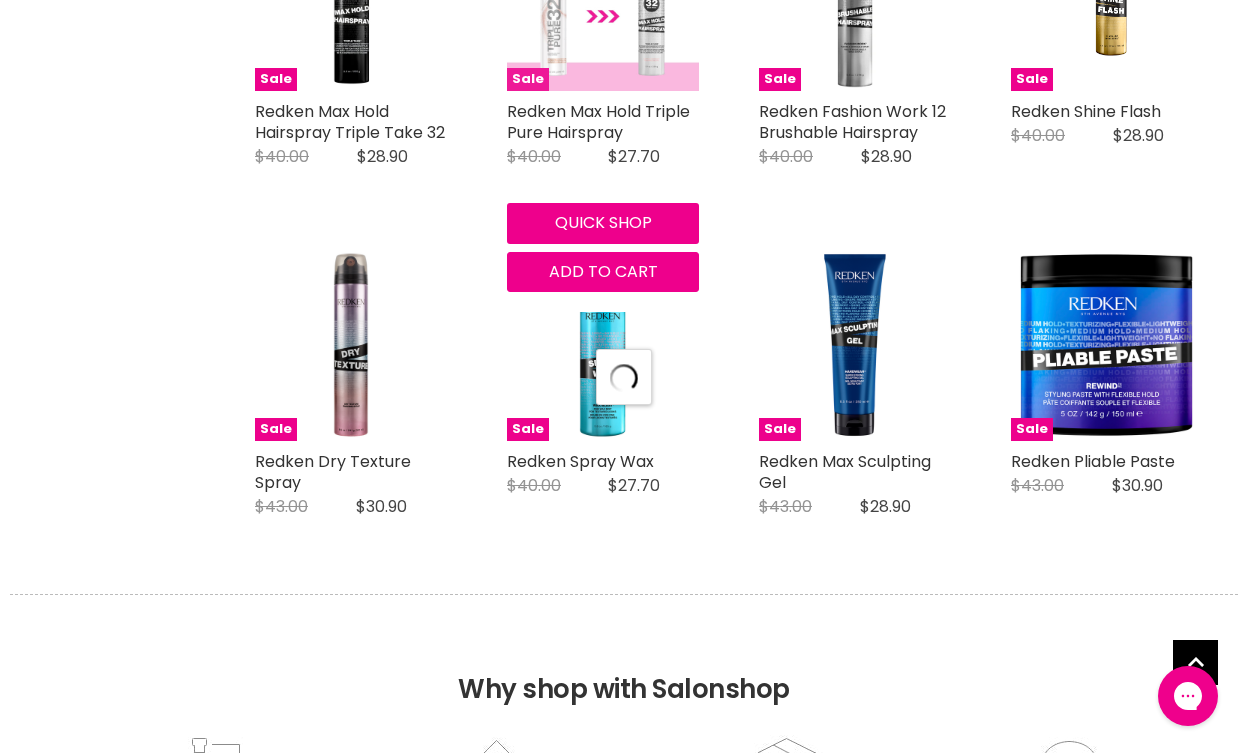 select on "manual" 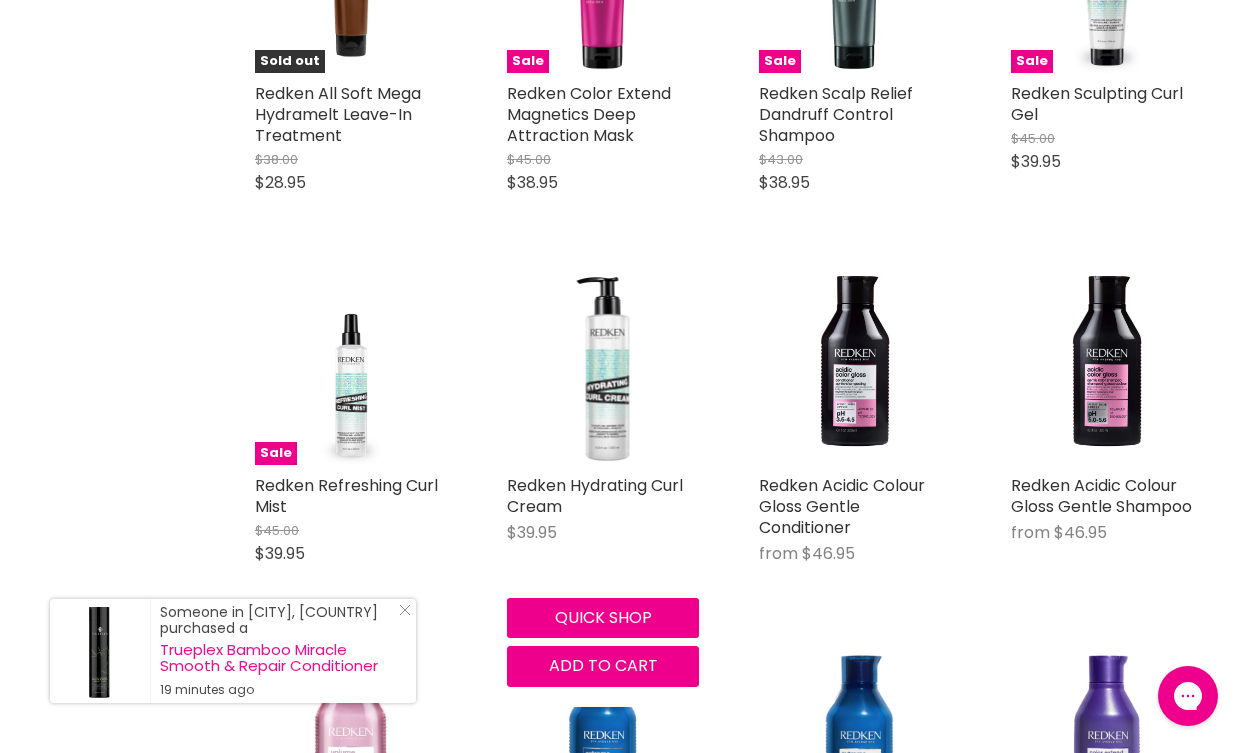 scroll, scrollTop: 7171, scrollLeft: 0, axis: vertical 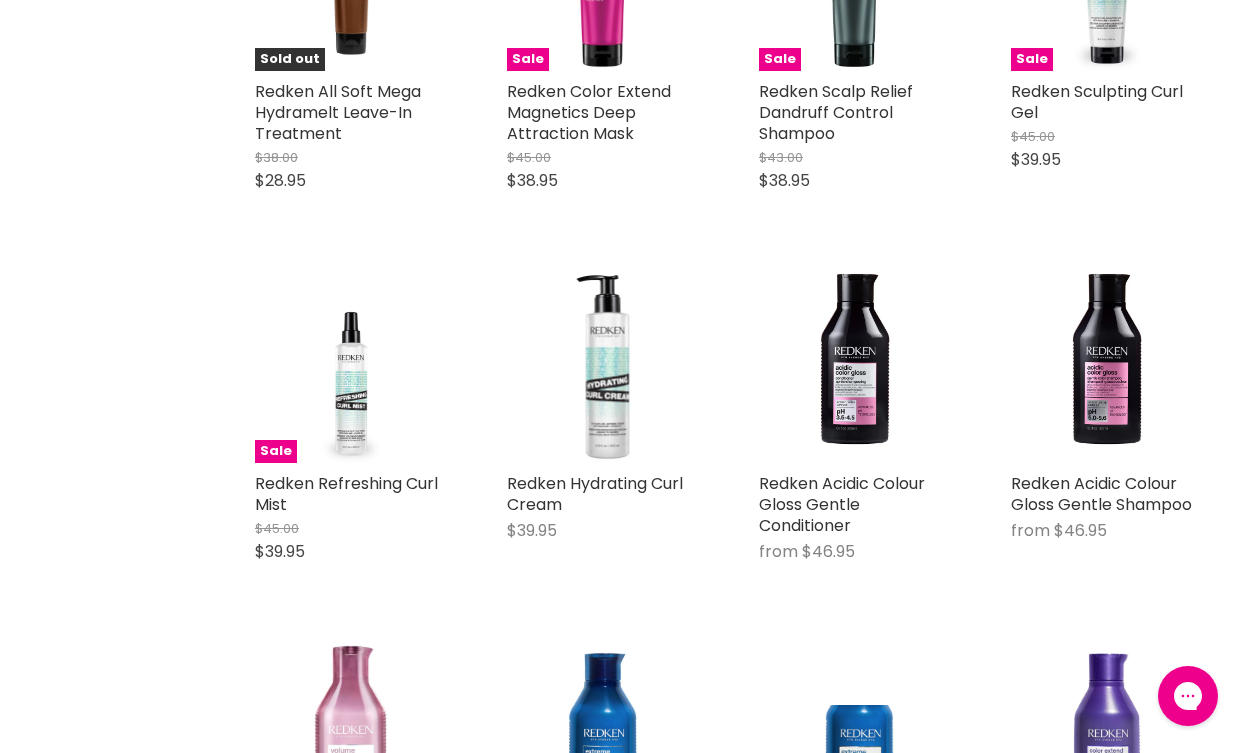 click on "Choose options" at bounding box center [855, 663] 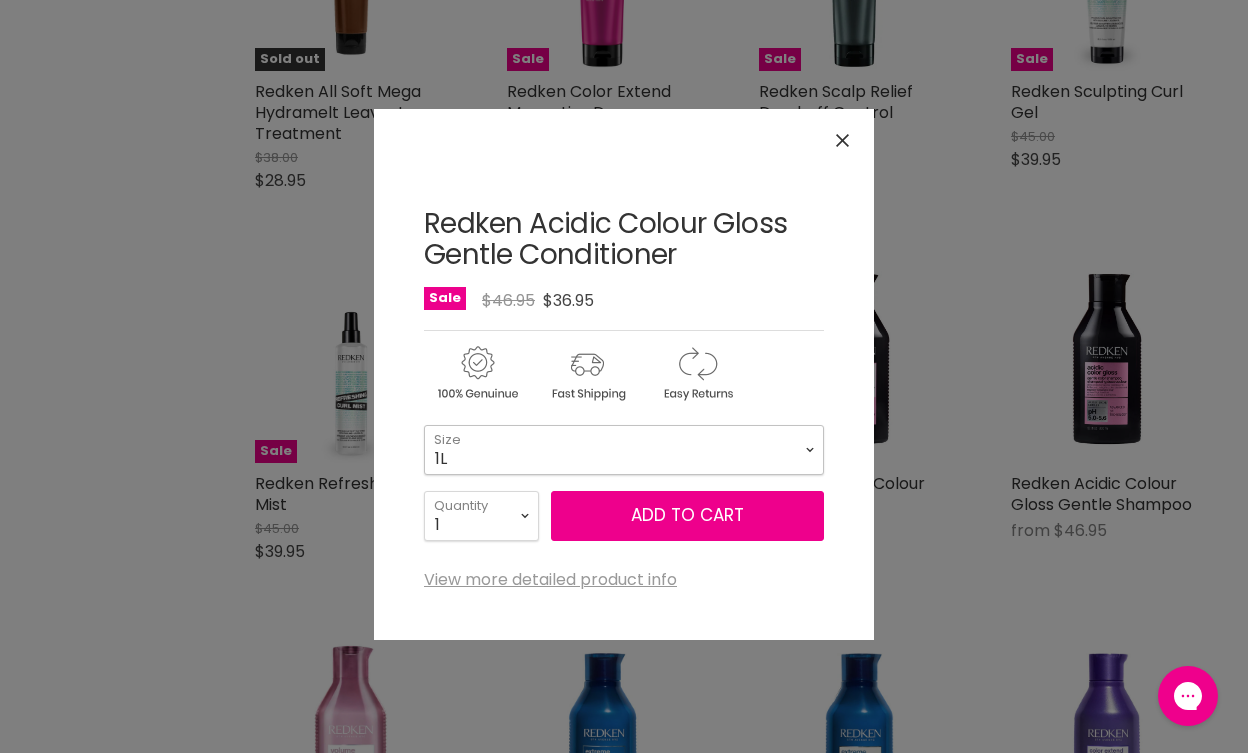 select on "1L" 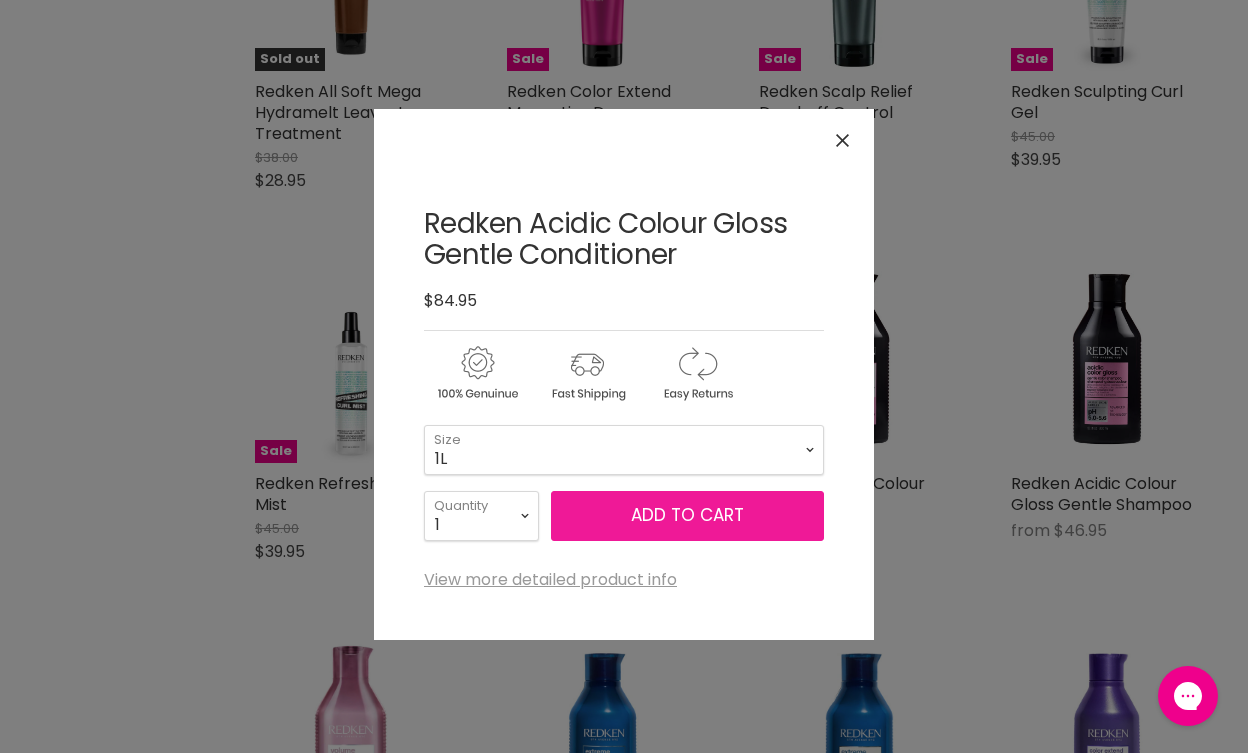 click on "Add to cart" at bounding box center (687, 516) 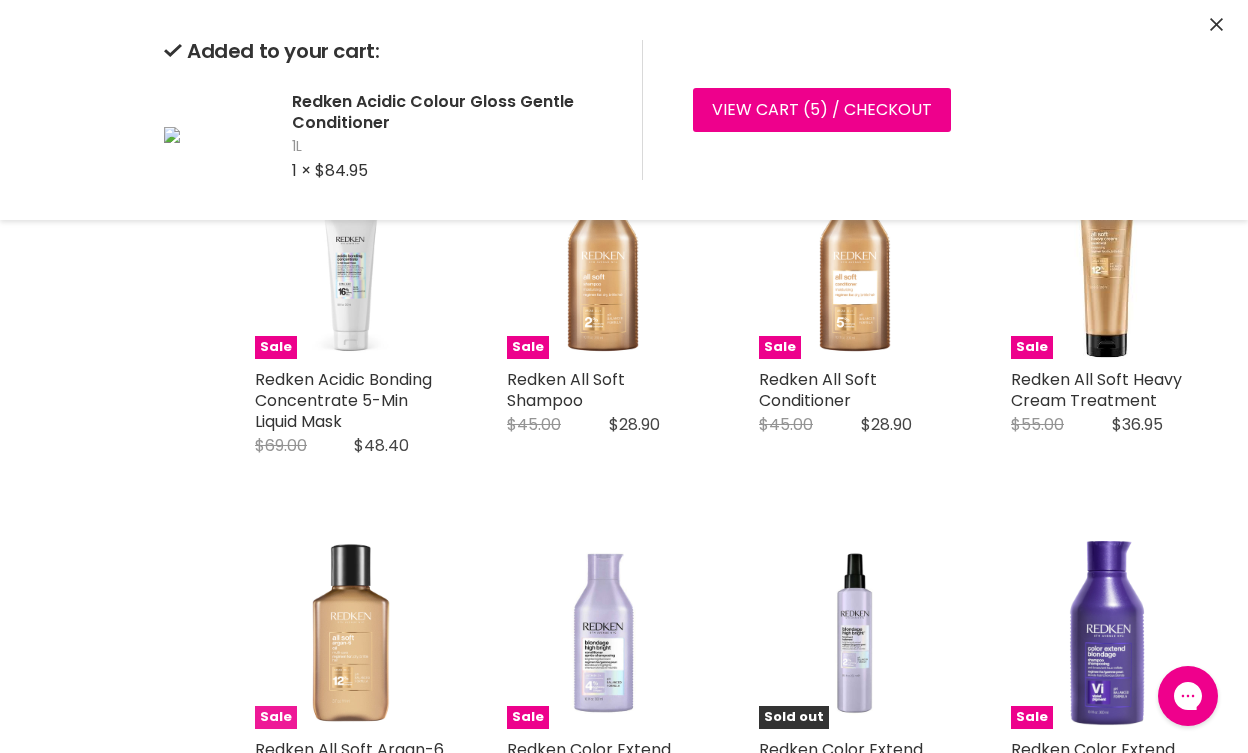 scroll, scrollTop: 1024, scrollLeft: 0, axis: vertical 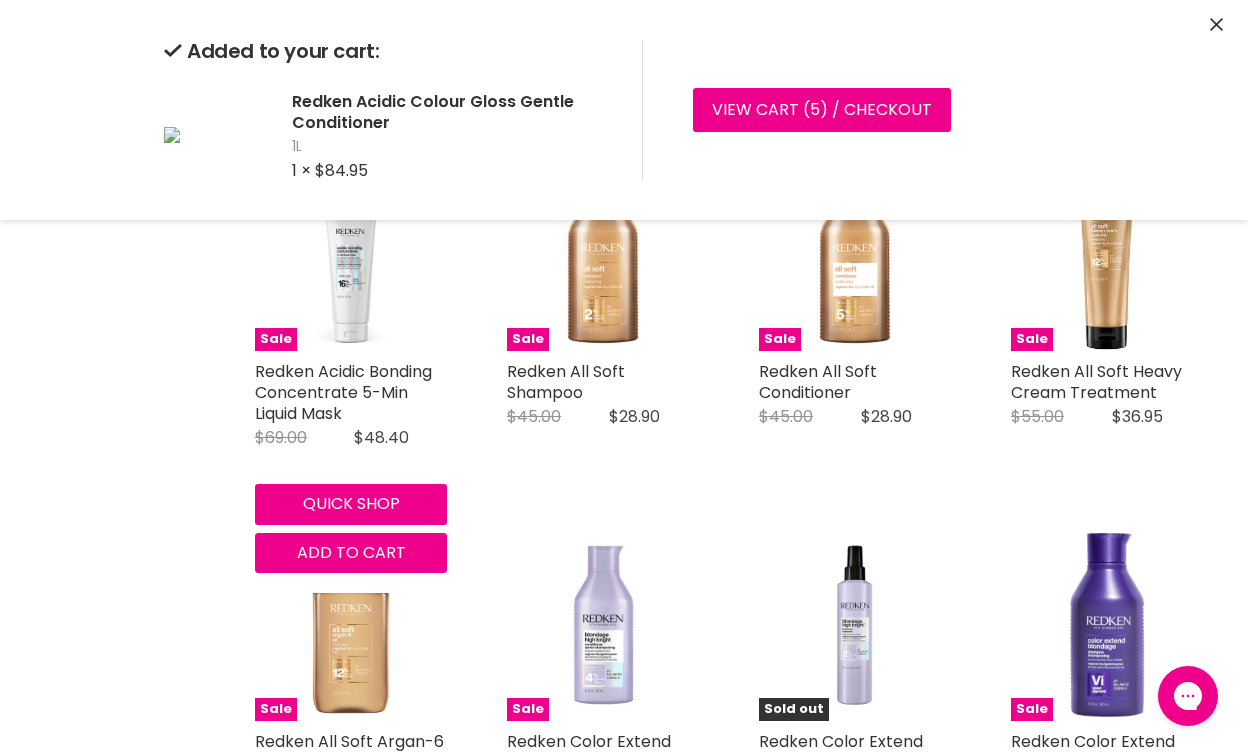 click on "Sale
Redken Acidic Bonding Concentrate Shampoo
Redken
Original Price
$53.00
Current Price
$36.95" at bounding box center (729, 3638) 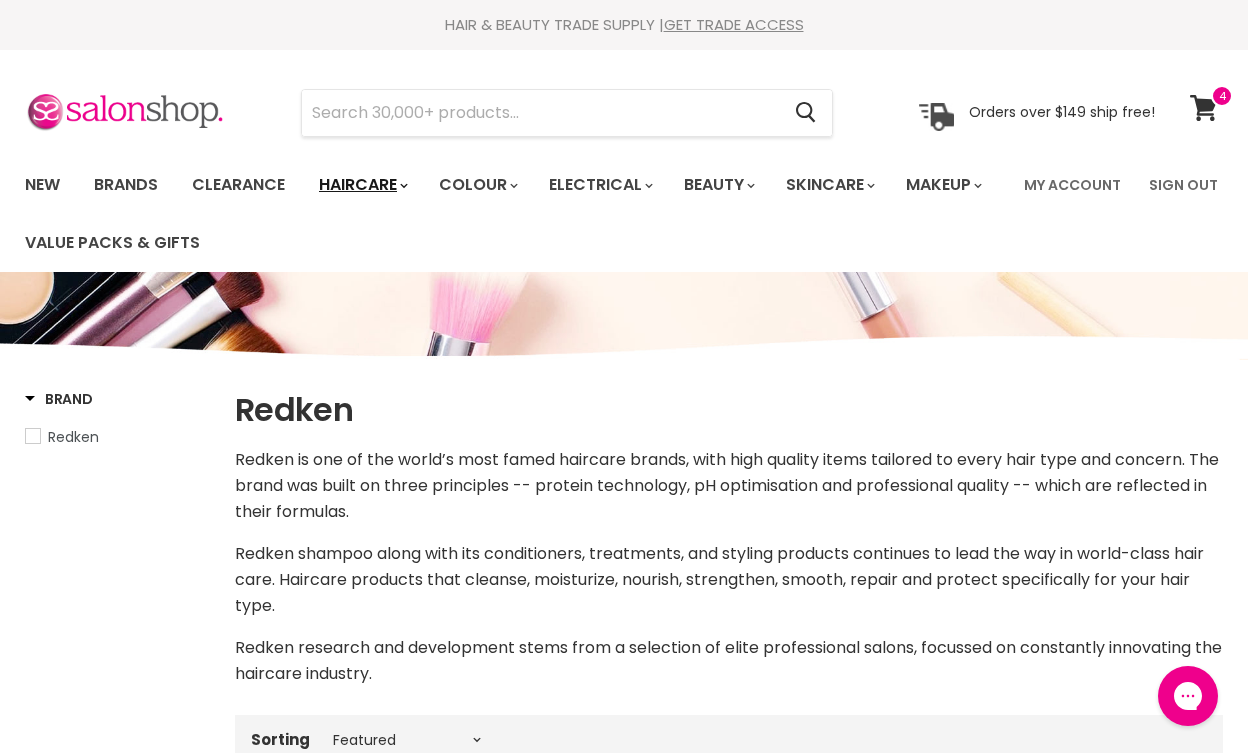 scroll, scrollTop: 0, scrollLeft: 0, axis: both 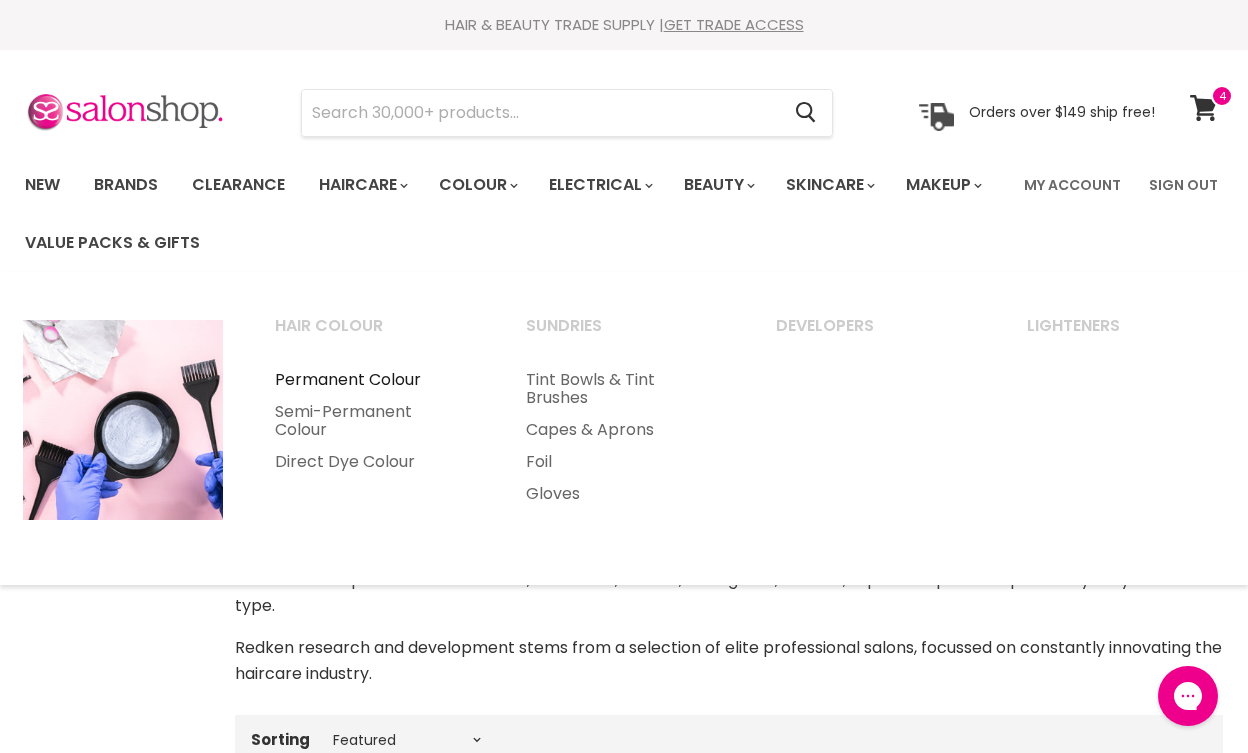 click on "Permanent Colour" at bounding box center [373, 380] 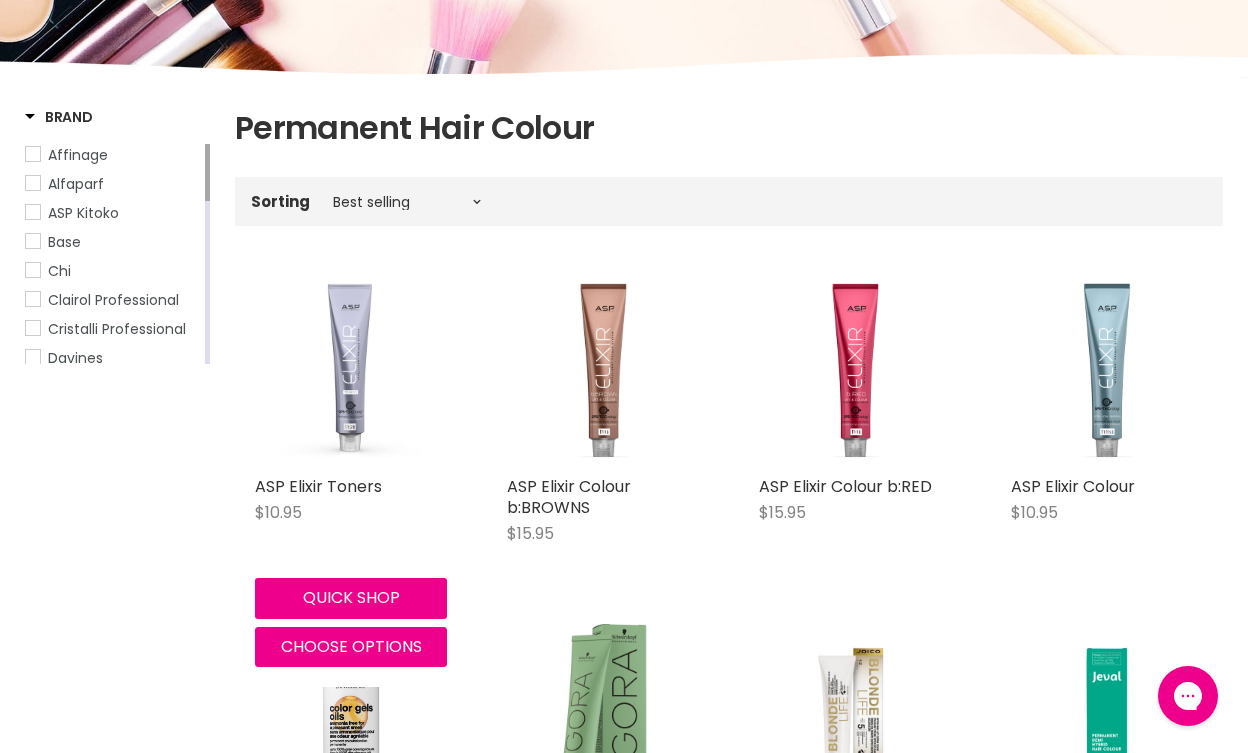 scroll, scrollTop: 0, scrollLeft: 0, axis: both 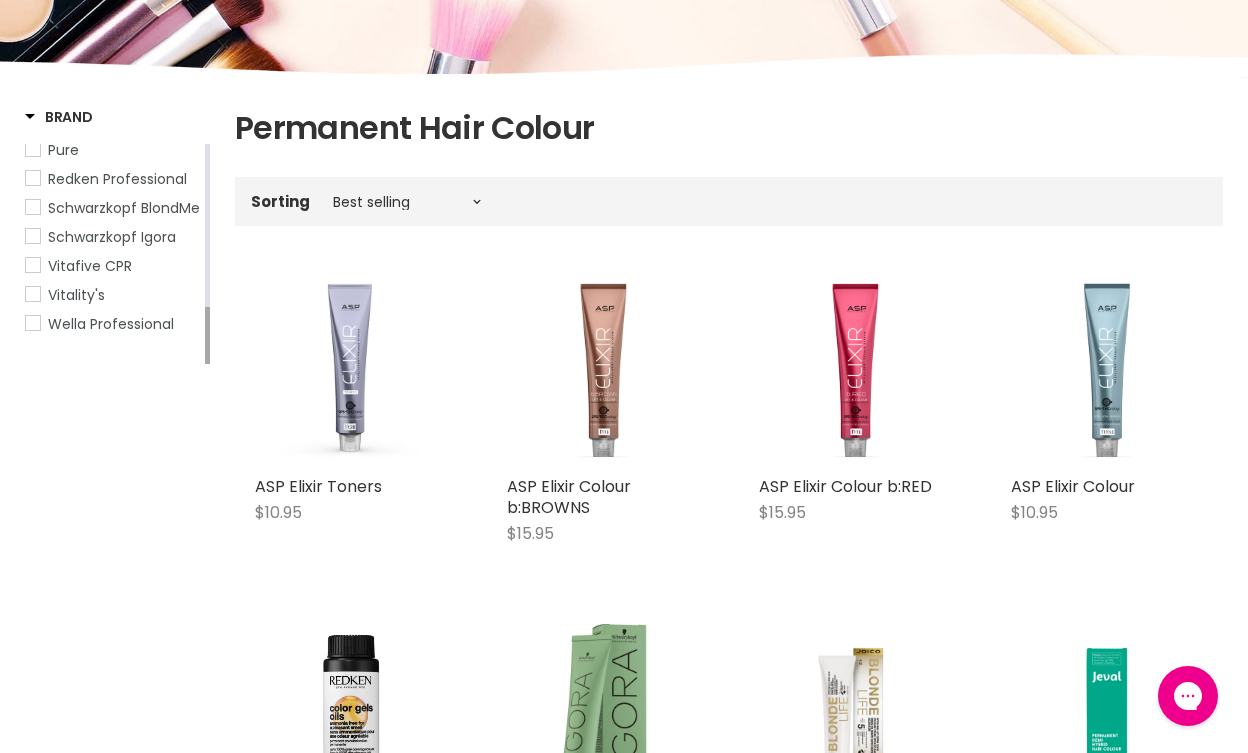drag, startPoint x: 205, startPoint y: 192, endPoint x: 207, endPoint y: 354, distance: 162.01234 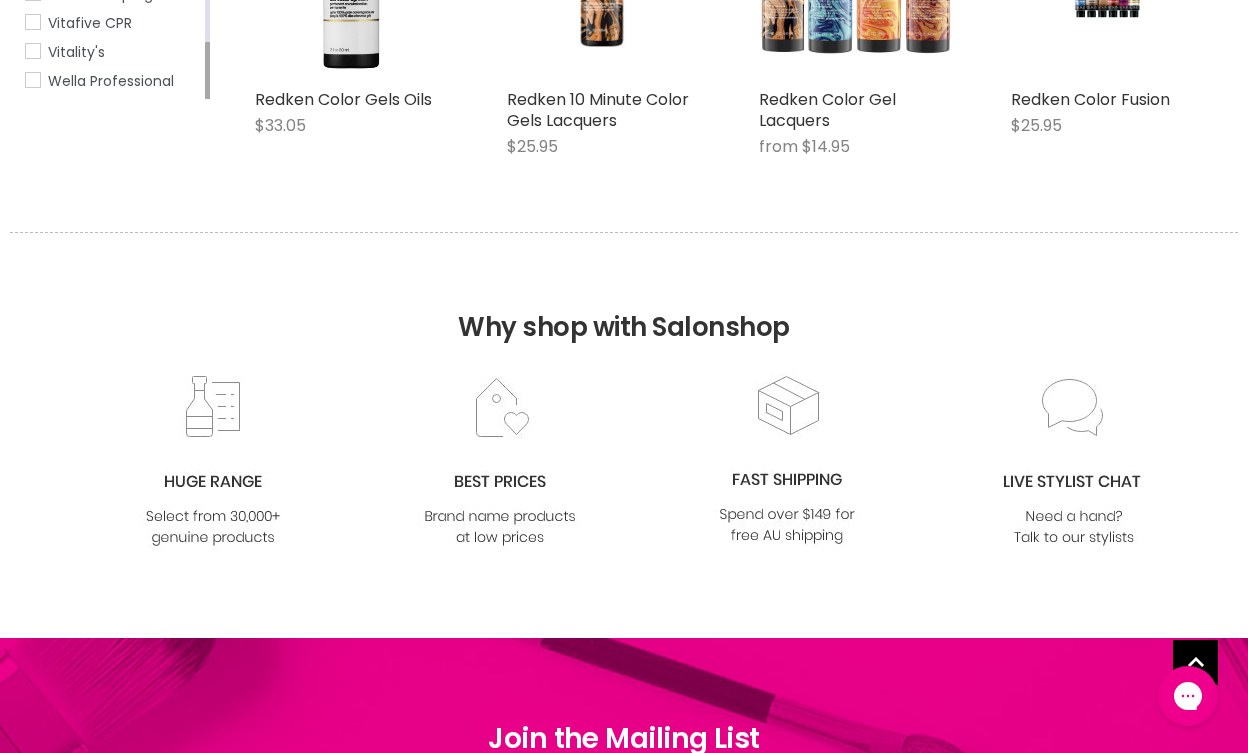 scroll, scrollTop: 669, scrollLeft: 0, axis: vertical 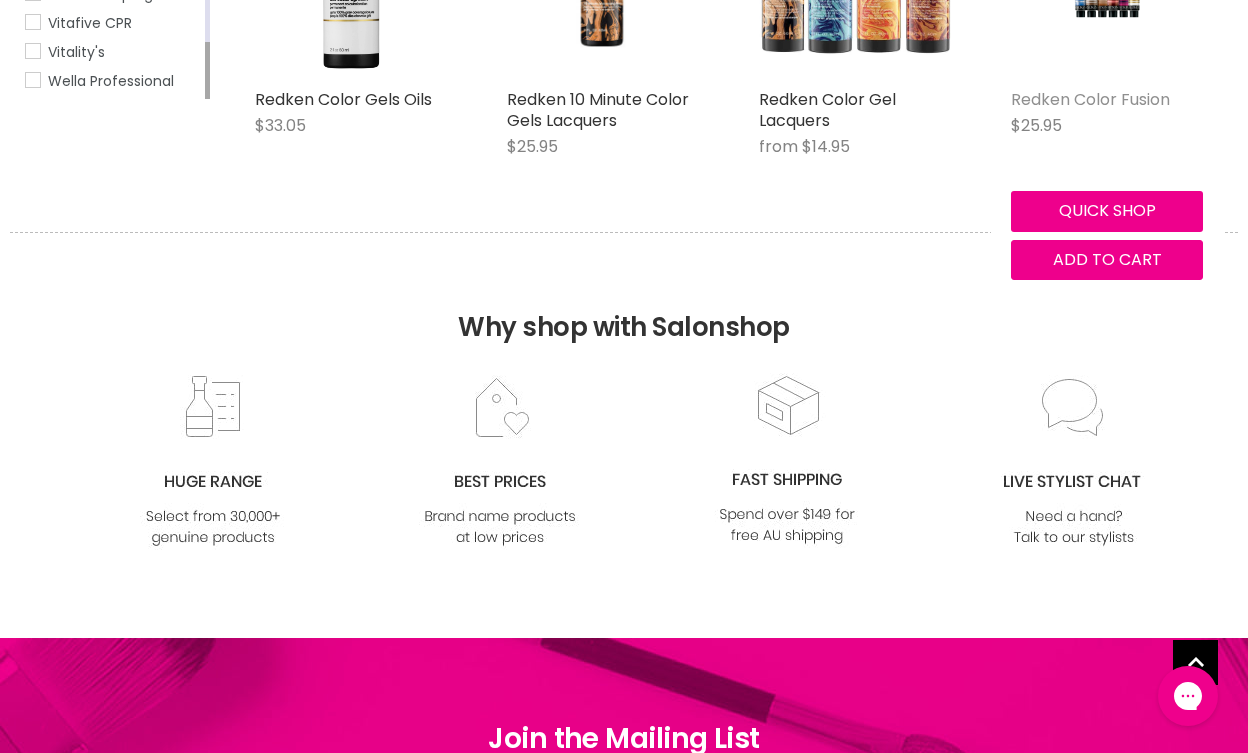 click on "Redken Color Fusion" at bounding box center (1090, 99) 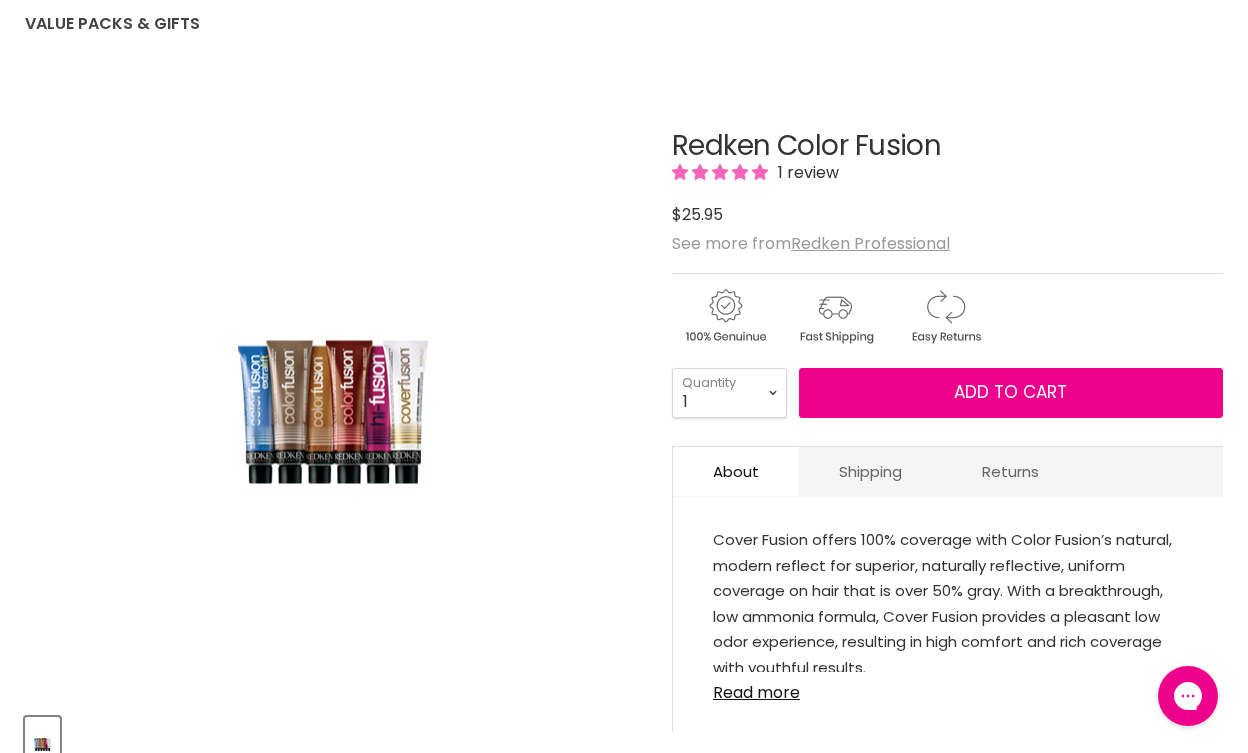 scroll, scrollTop: 0, scrollLeft: 0, axis: both 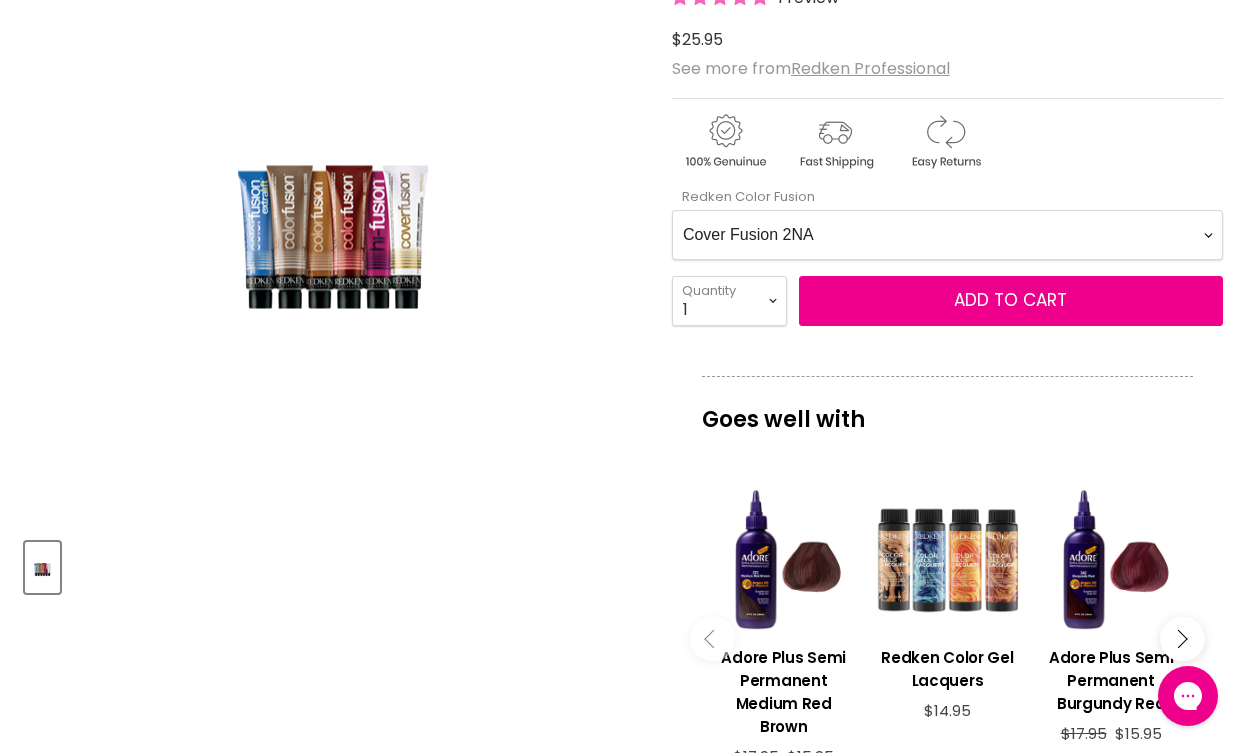 select on "Color Fusion 7Av" 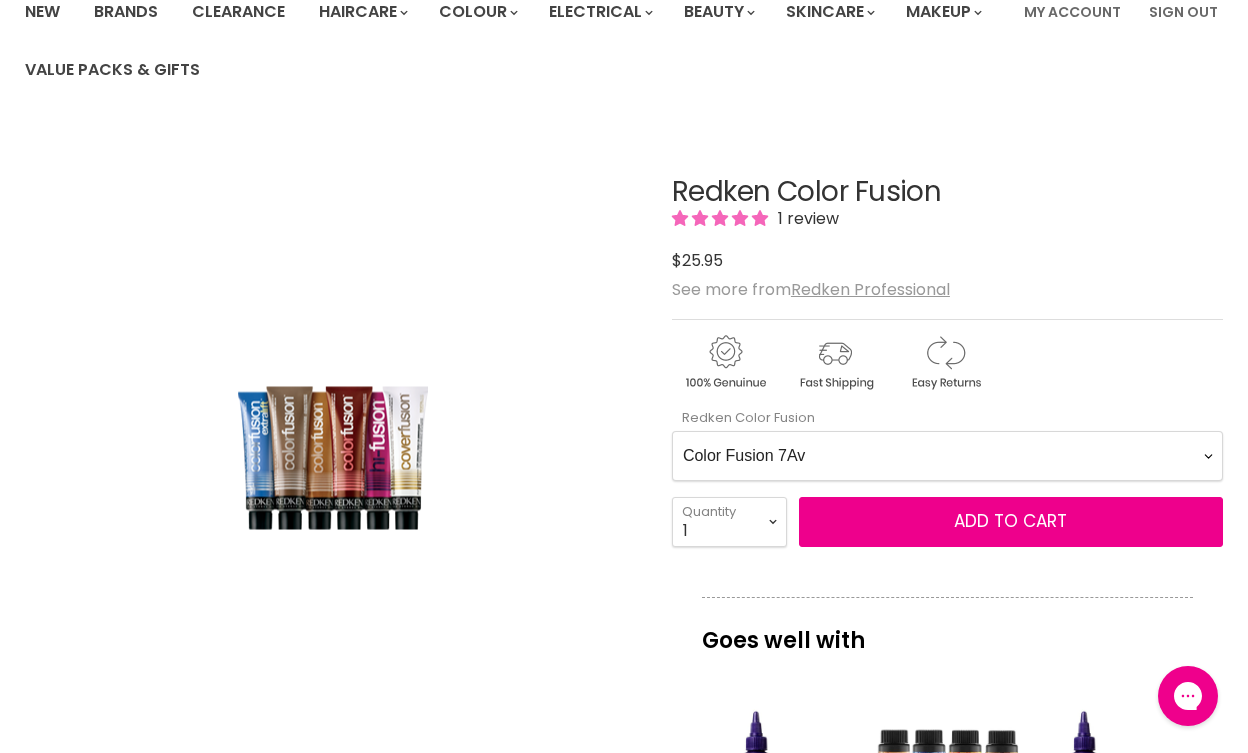 scroll, scrollTop: 112, scrollLeft: 0, axis: vertical 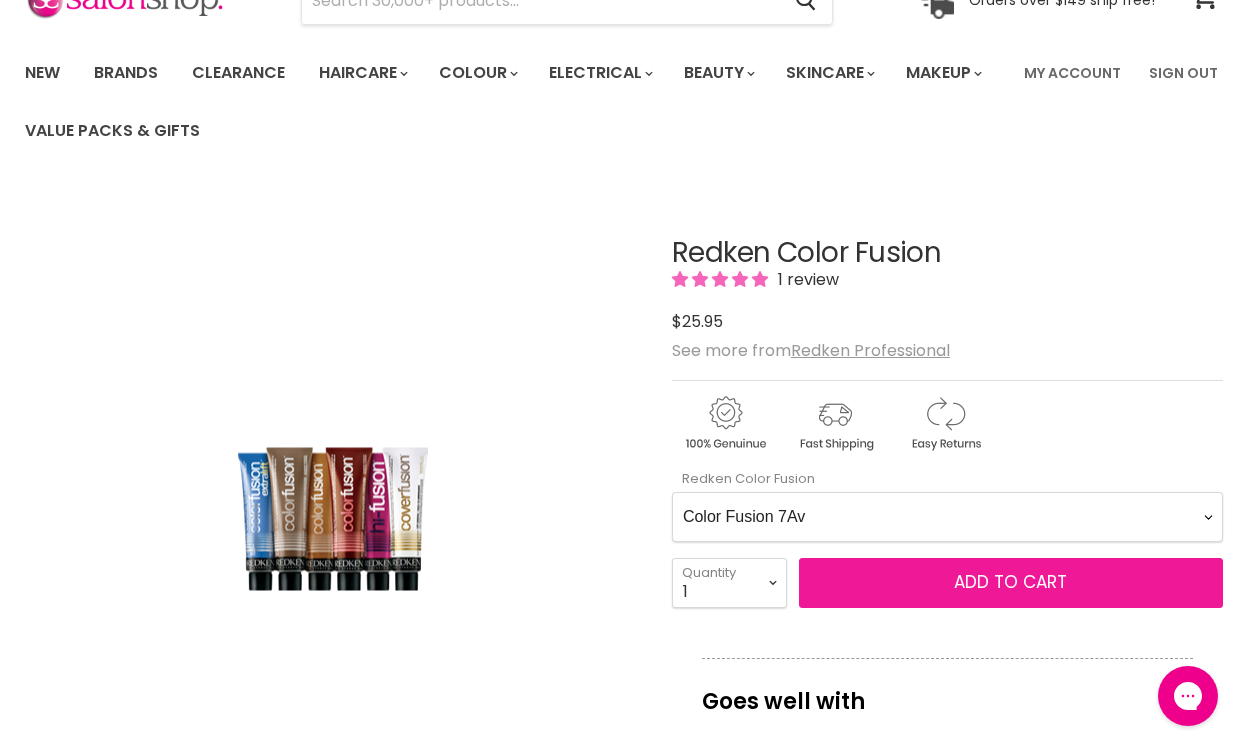 click on "Add to cart" at bounding box center [1010, 582] 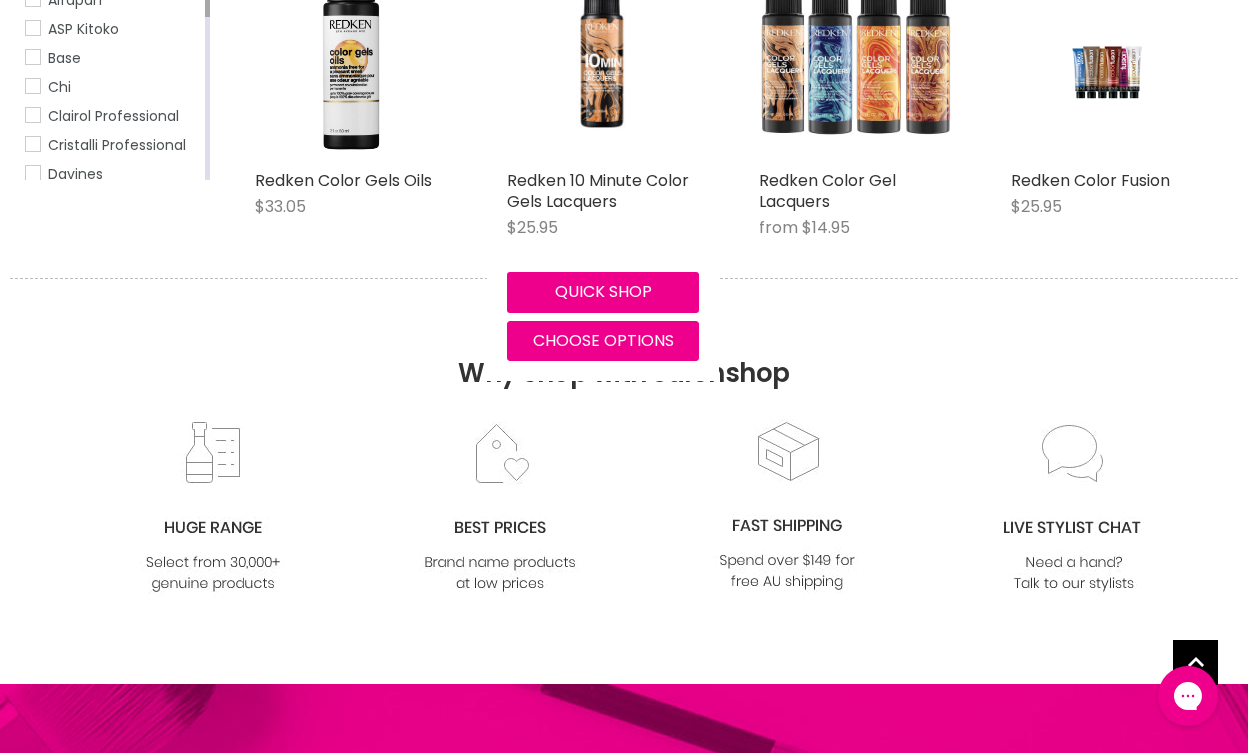 scroll, scrollTop: 0, scrollLeft: 0, axis: both 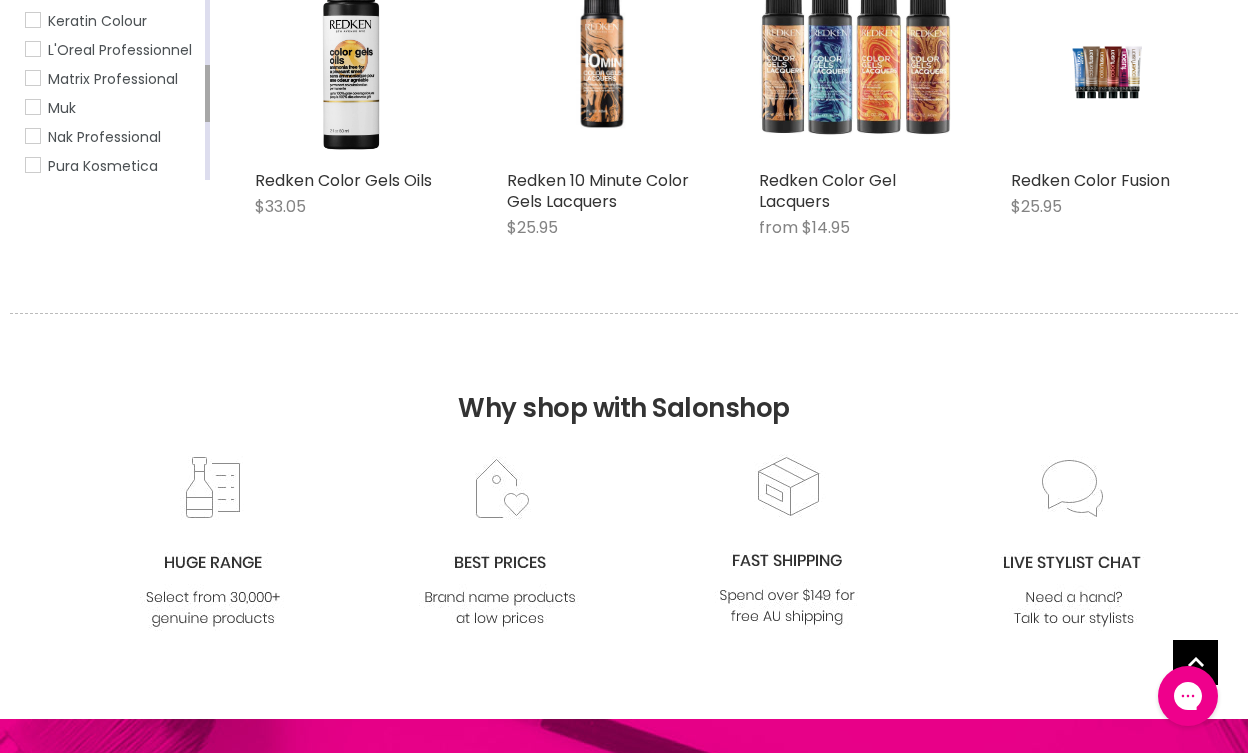 drag, startPoint x: 206, startPoint y: 11, endPoint x: 203, endPoint y: 115, distance: 104.04326 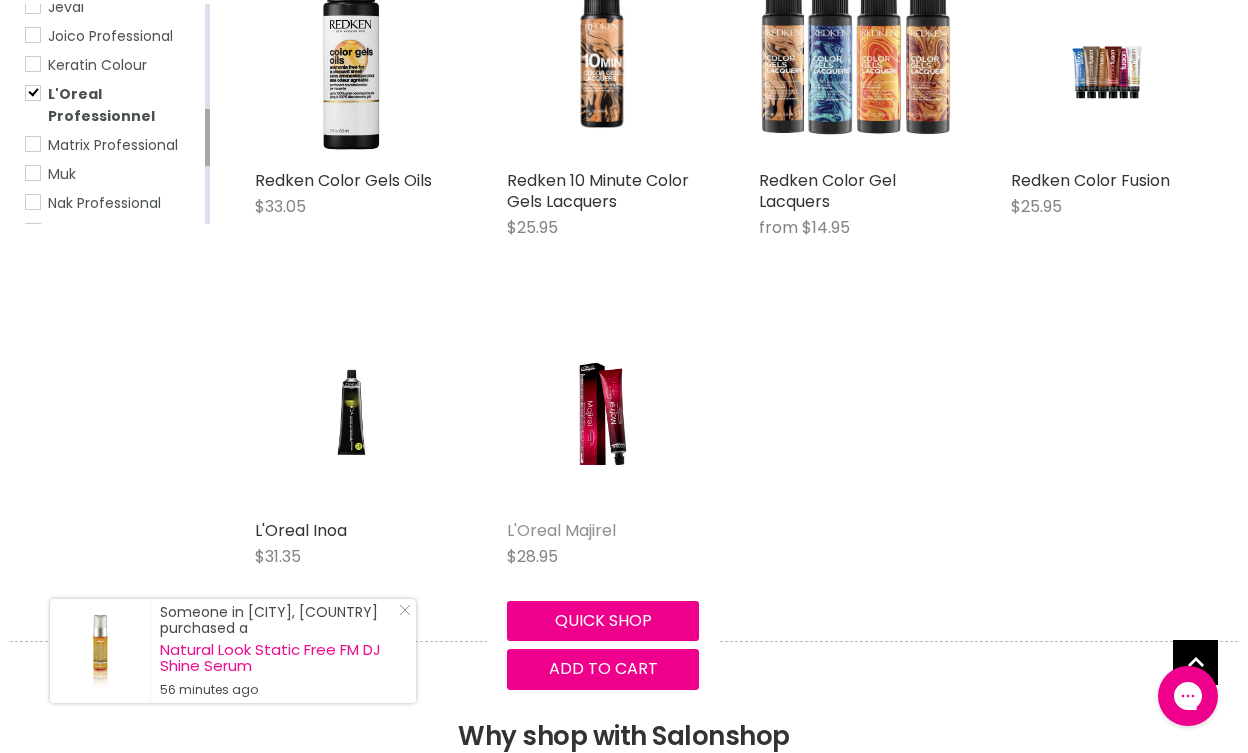 click on "L'Oreal Majirel" at bounding box center [561, 530] 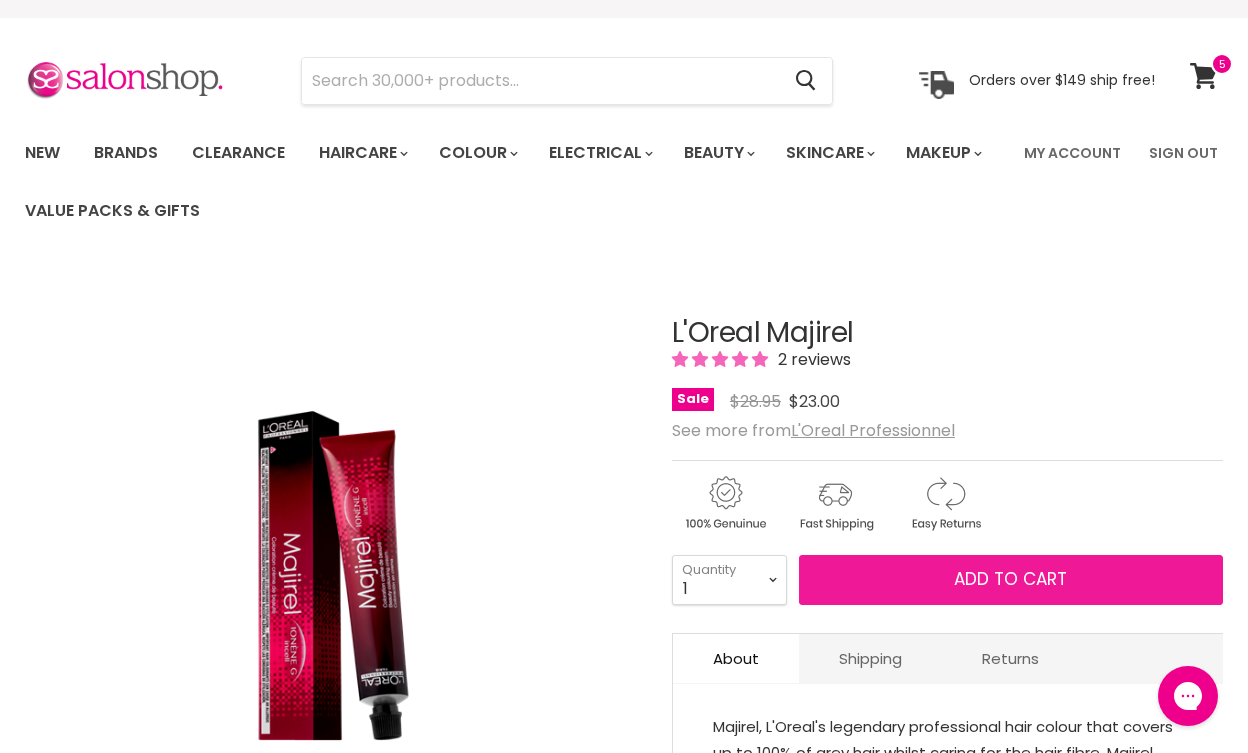 scroll, scrollTop: 0, scrollLeft: 0, axis: both 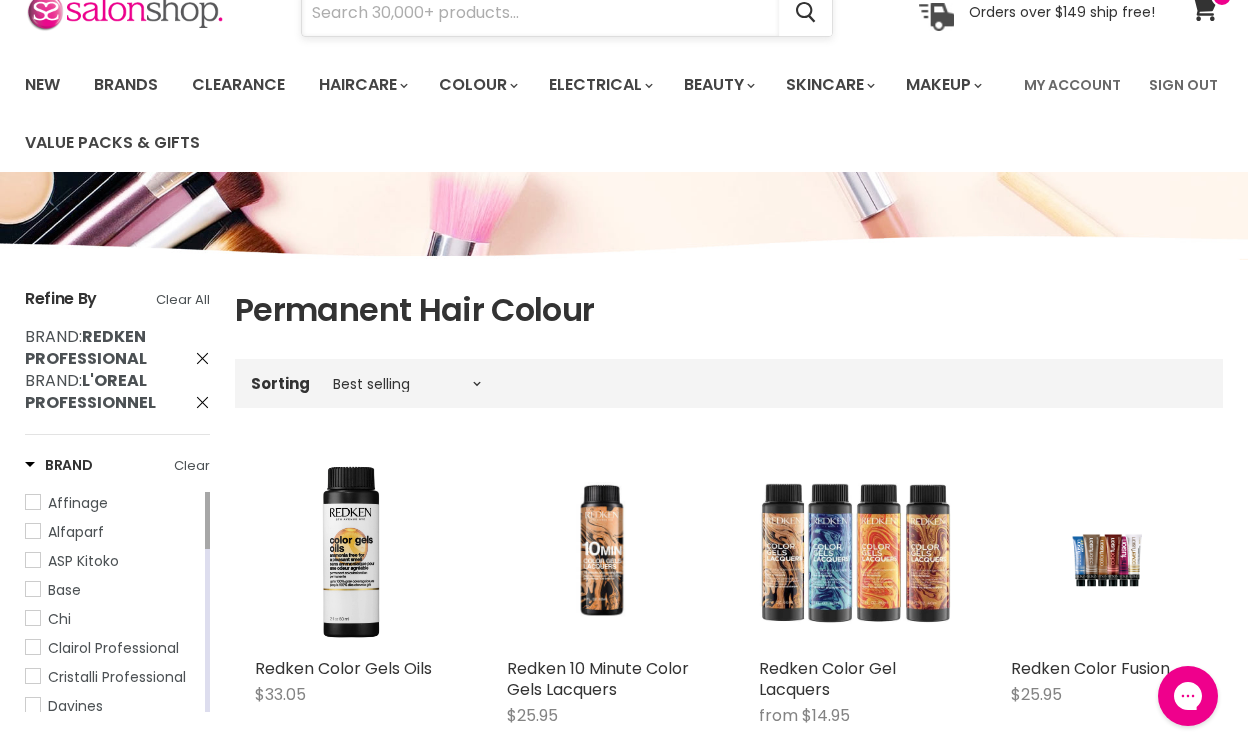 click at bounding box center (540, 13) 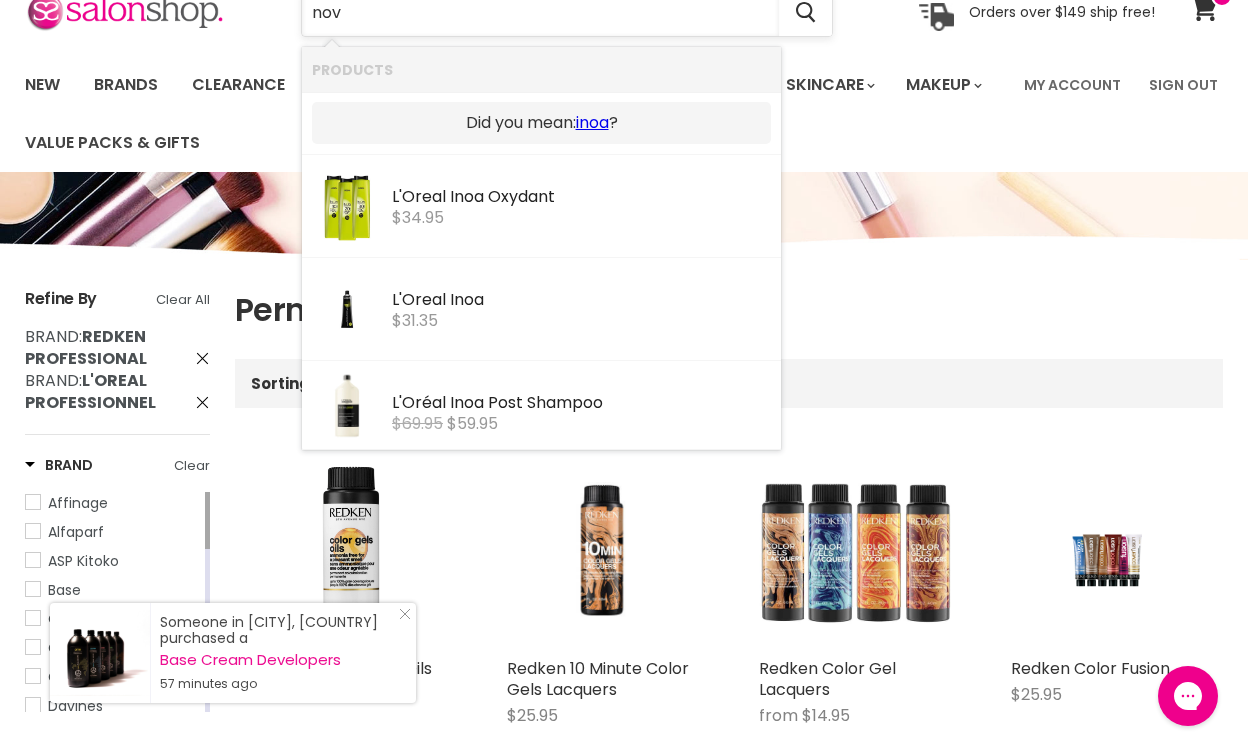 type on "nov" 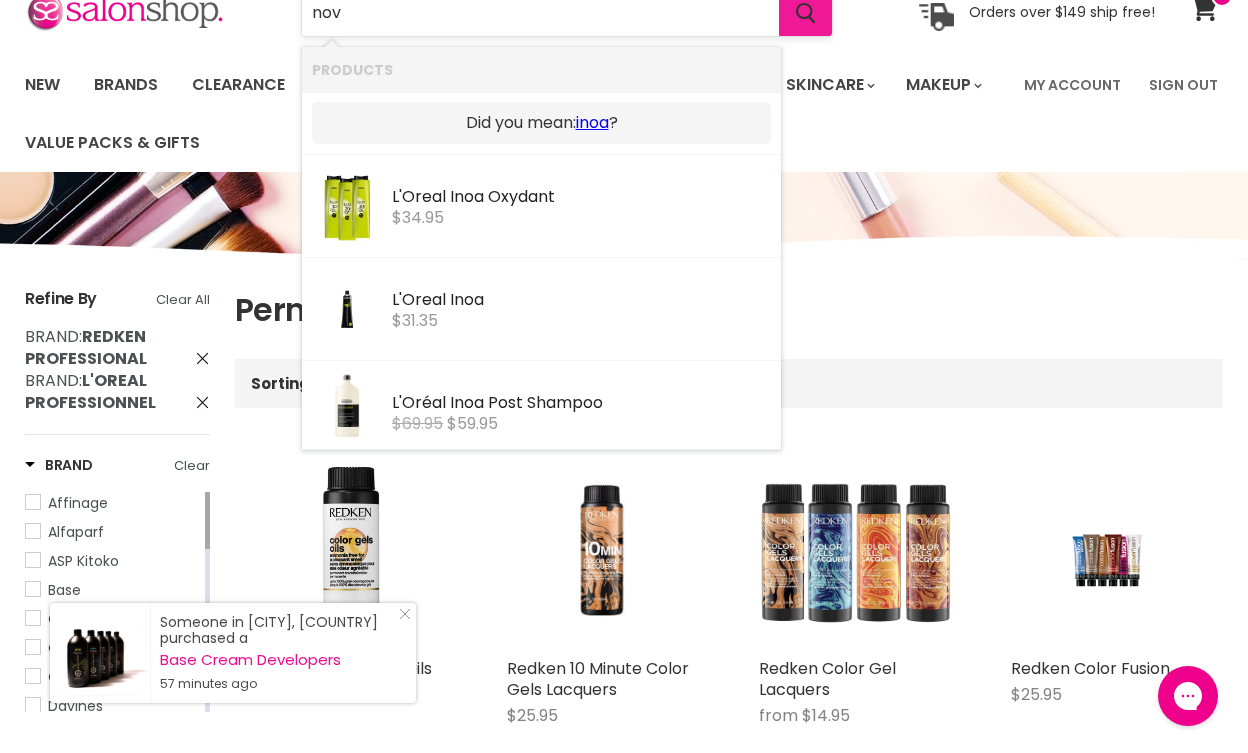 drag, startPoint x: 537, startPoint y: 16, endPoint x: 810, endPoint y: 18, distance: 273.00732 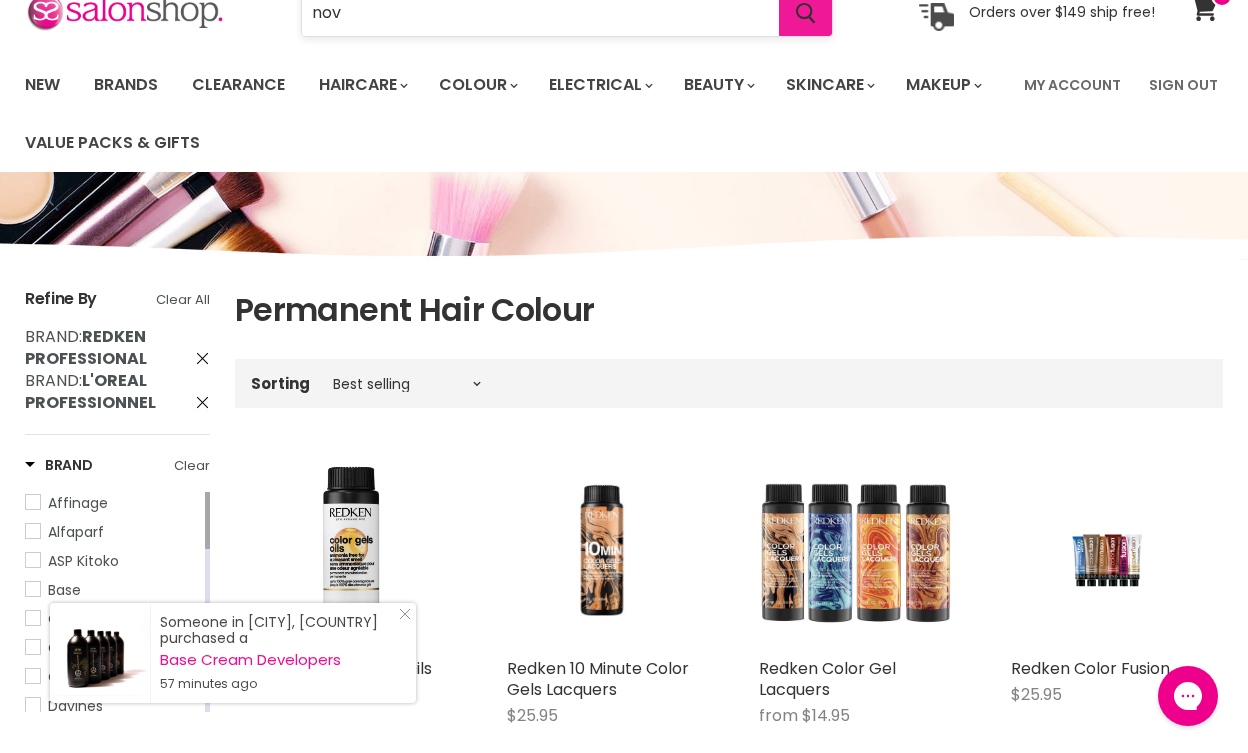 click 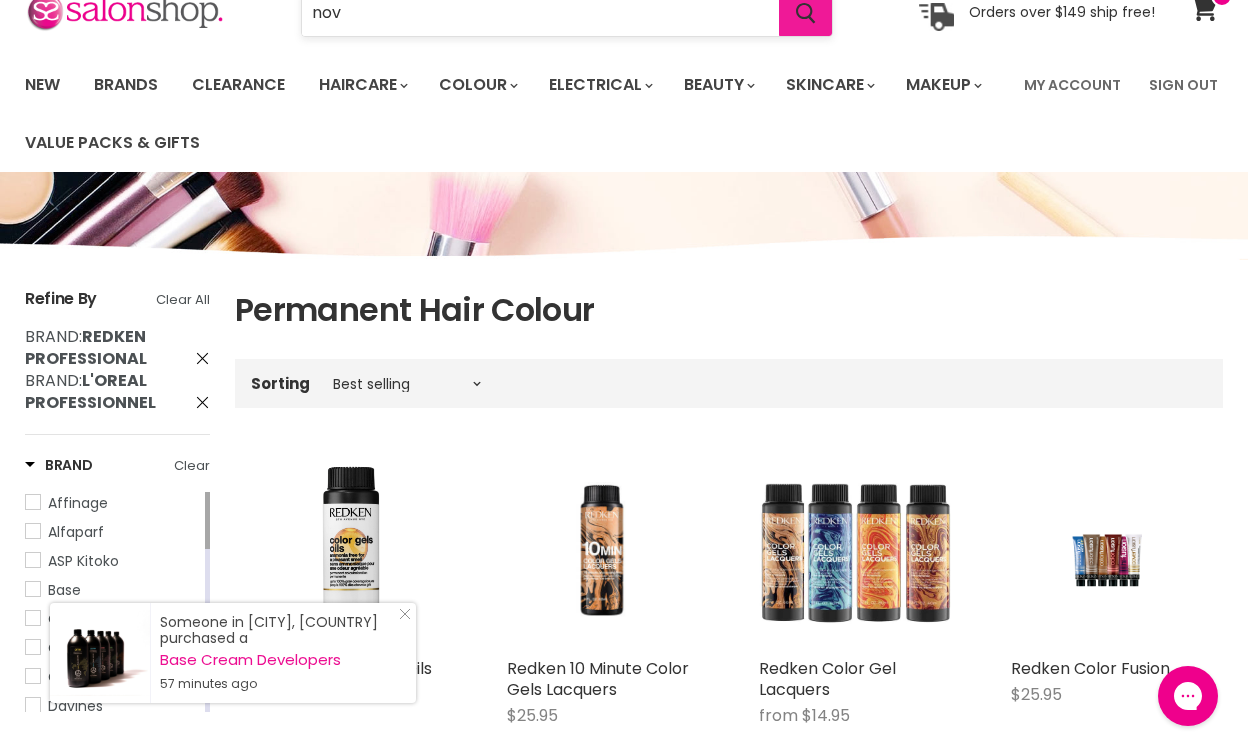 click 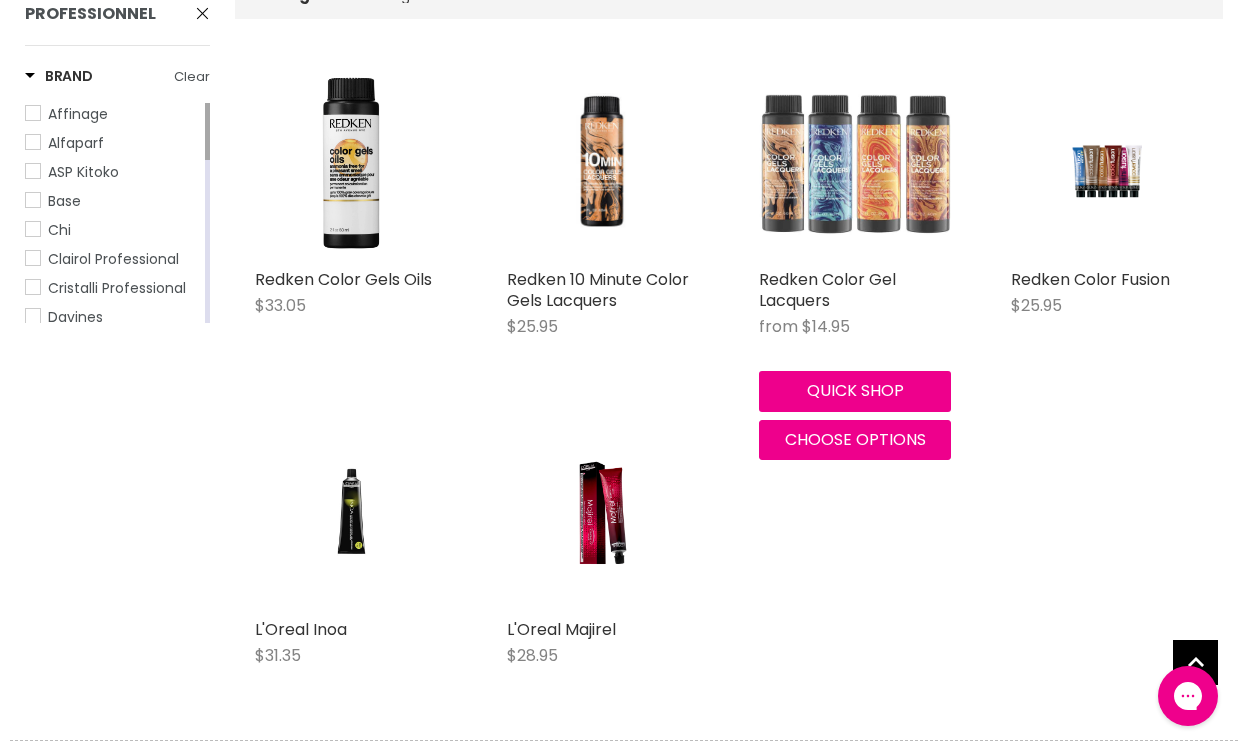 scroll, scrollTop: 494, scrollLeft: 0, axis: vertical 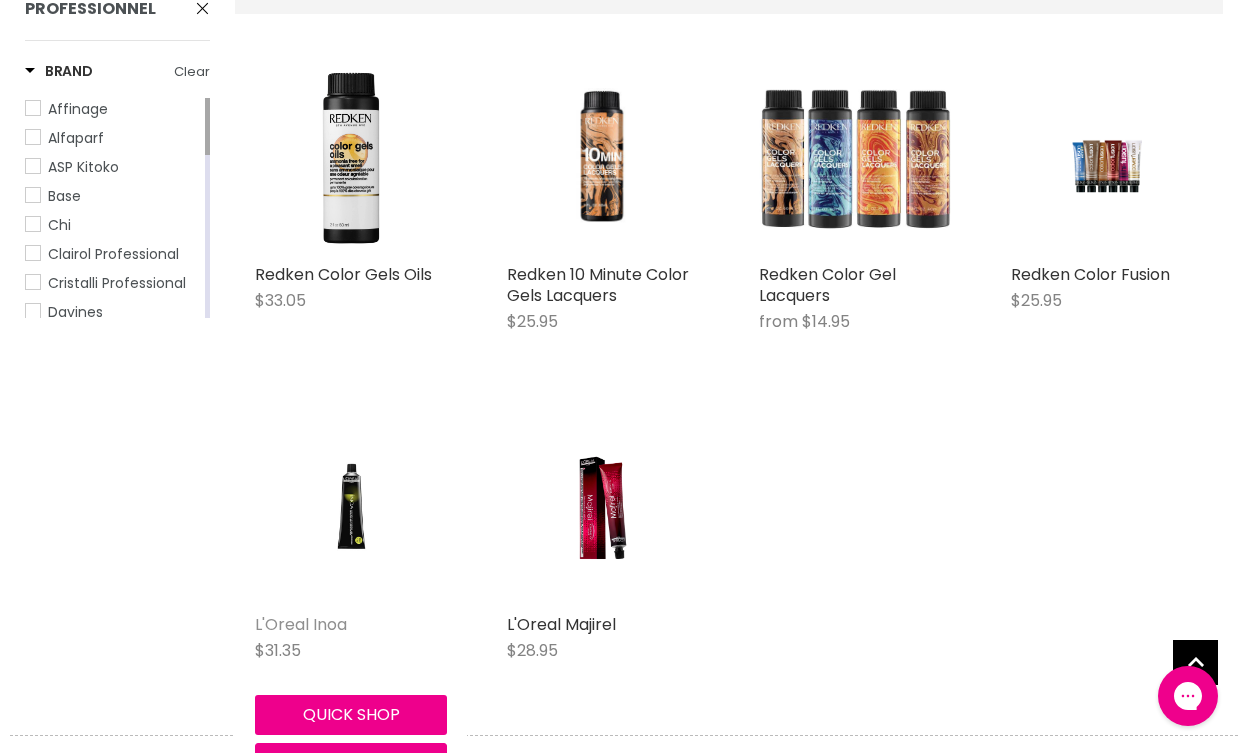 click on "L'Oreal Inoa" at bounding box center (301, 624) 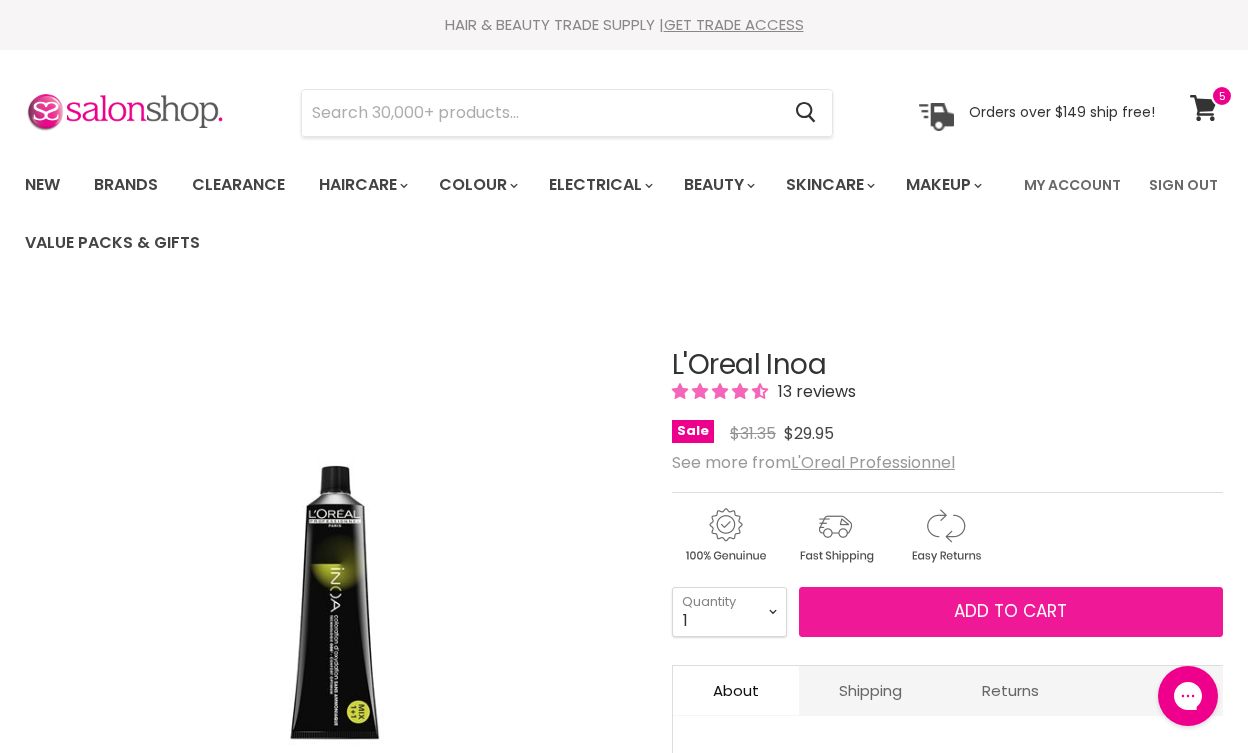 scroll, scrollTop: 0, scrollLeft: 0, axis: both 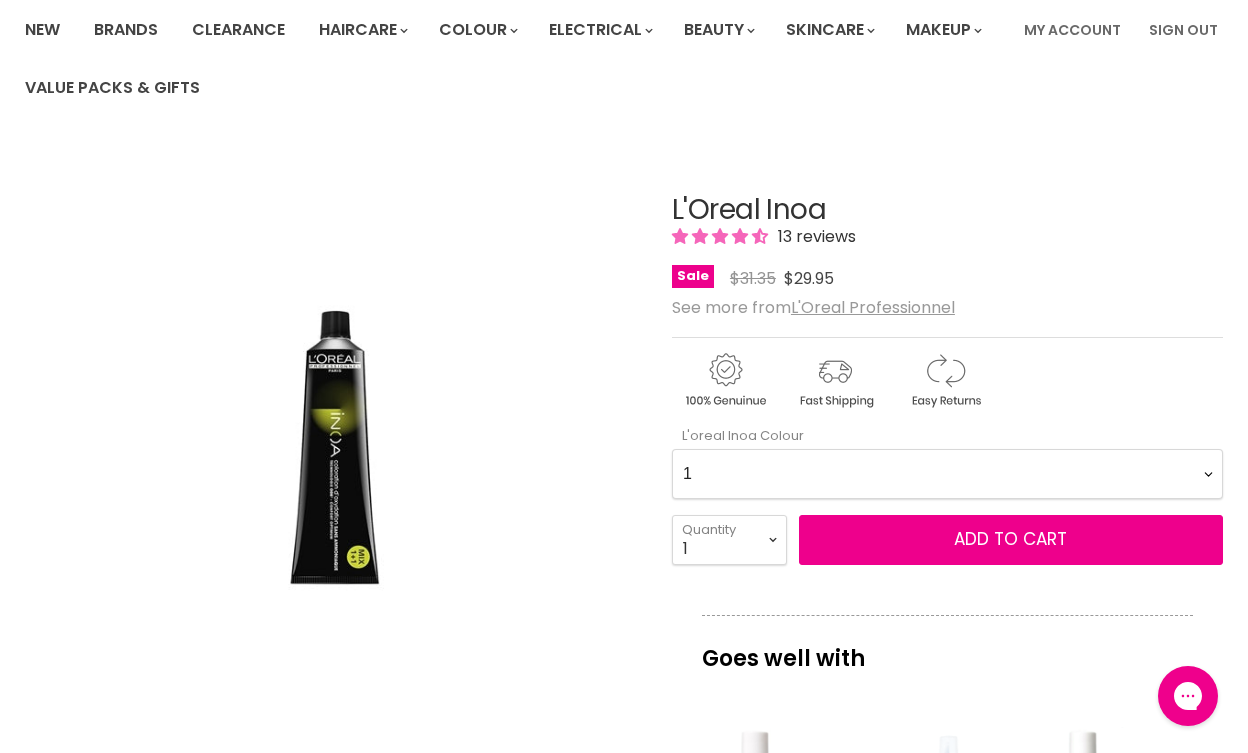 select on "7.11 High Resist" 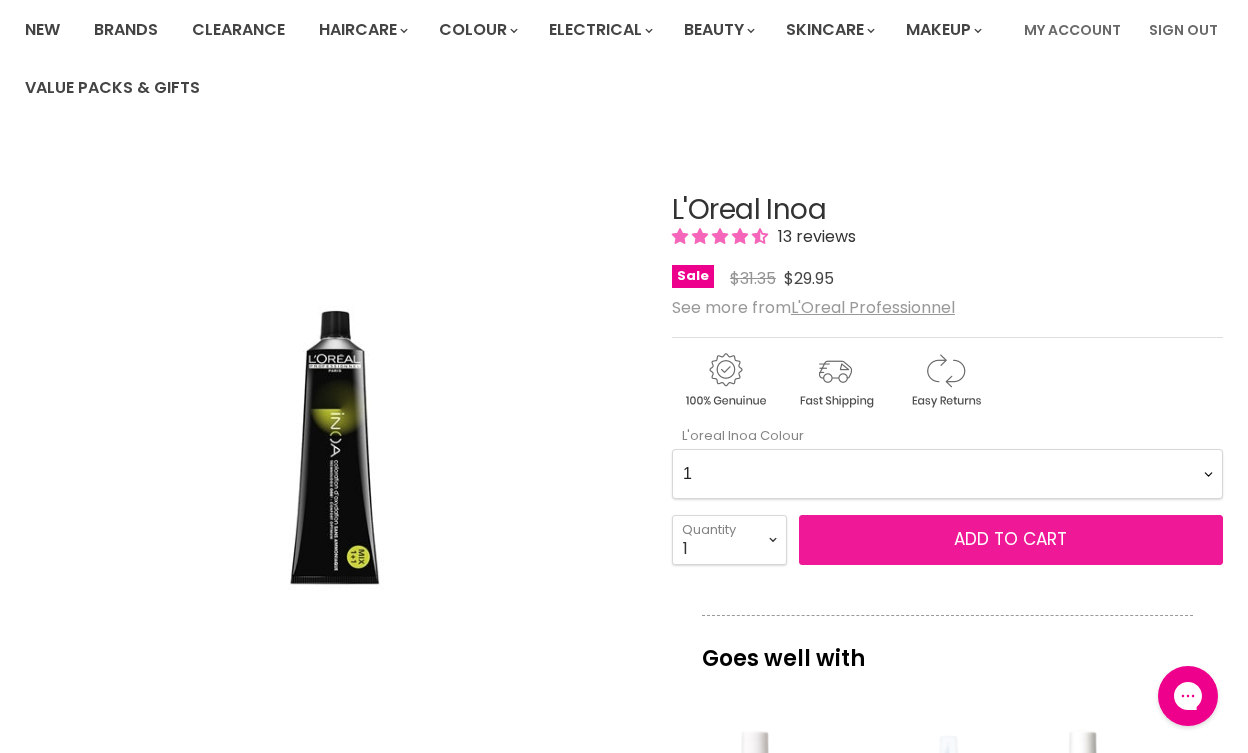 click on "Add to cart" at bounding box center [1011, 540] 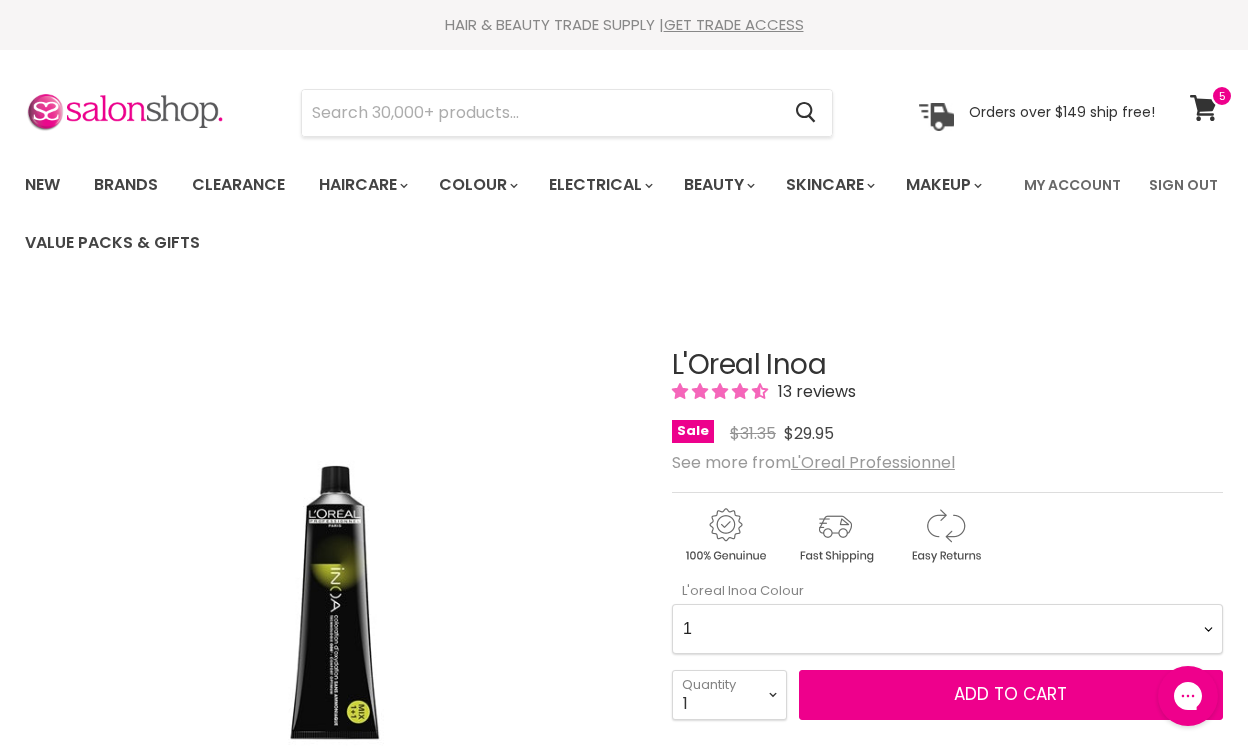 scroll, scrollTop: 5, scrollLeft: 0, axis: vertical 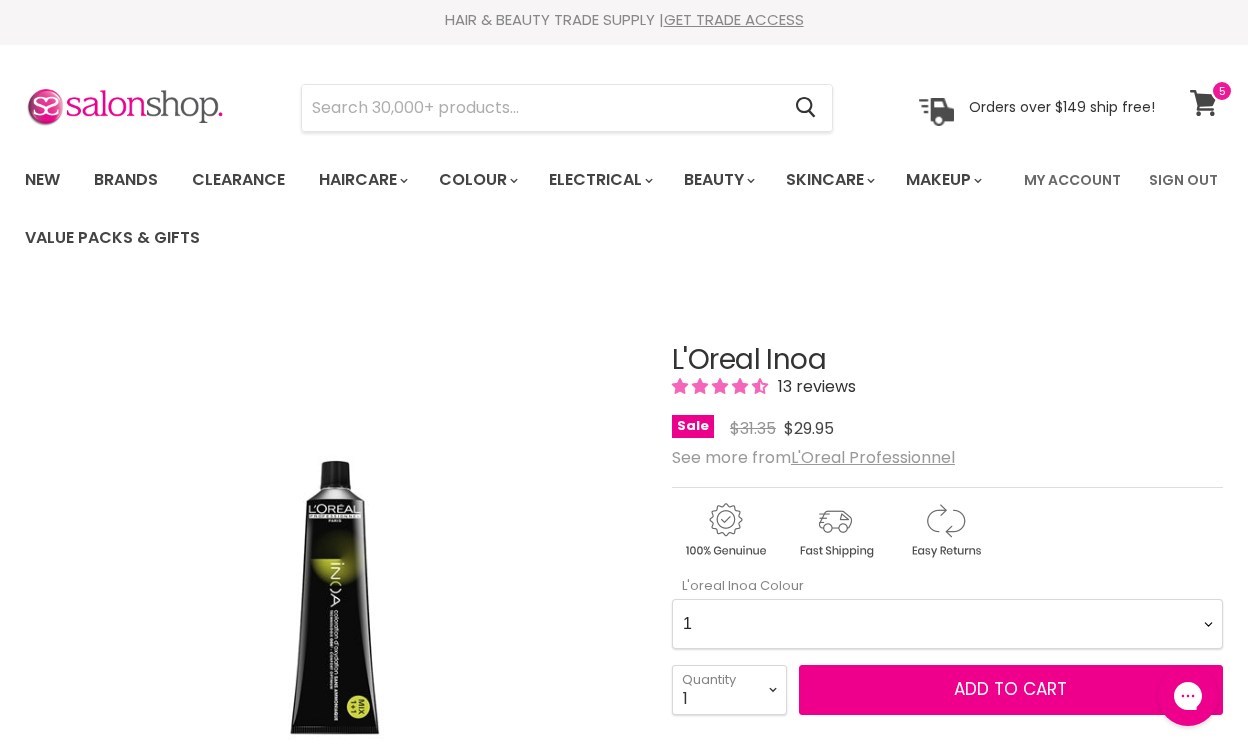 click 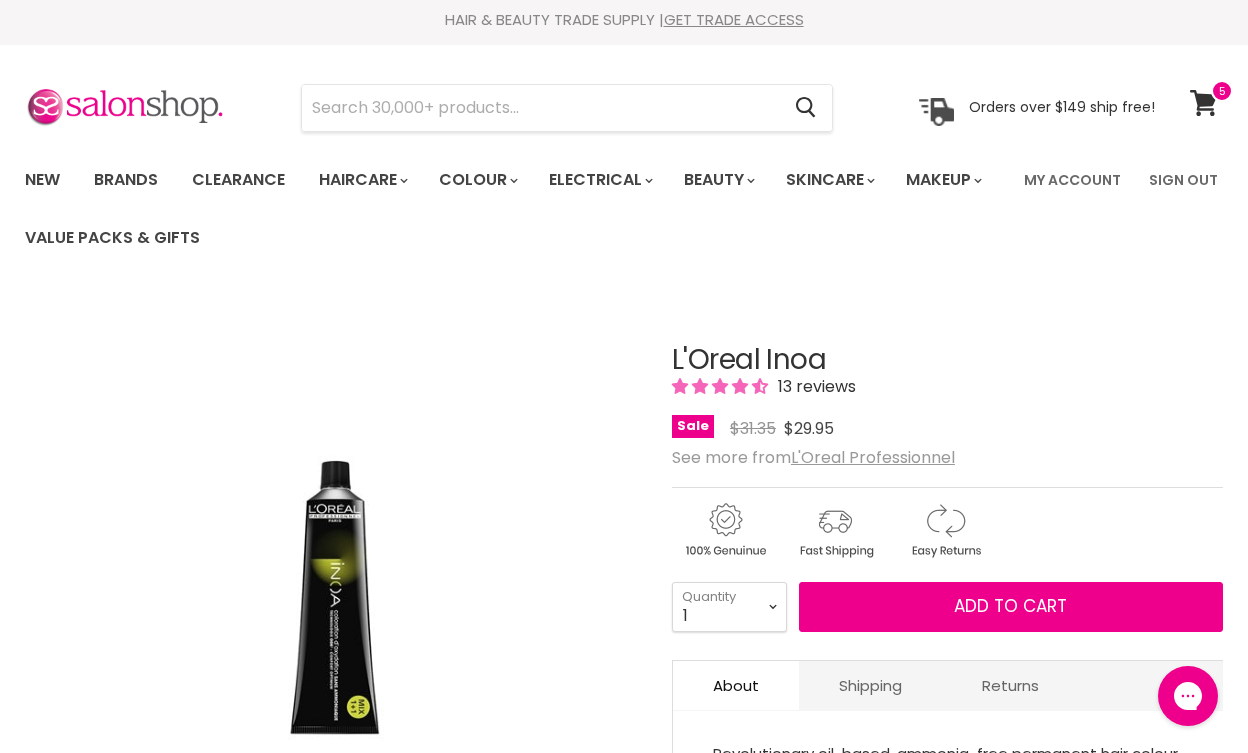 scroll, scrollTop: 0, scrollLeft: 0, axis: both 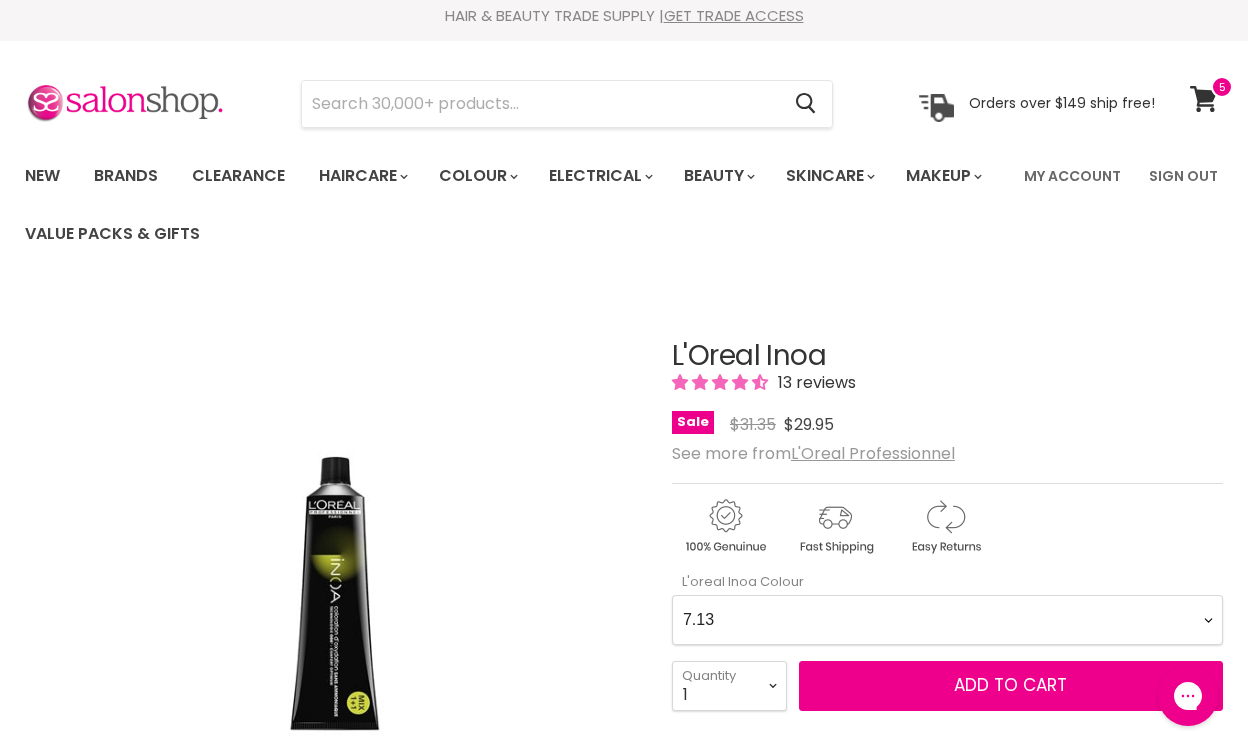 select on "7.11 High Resist" 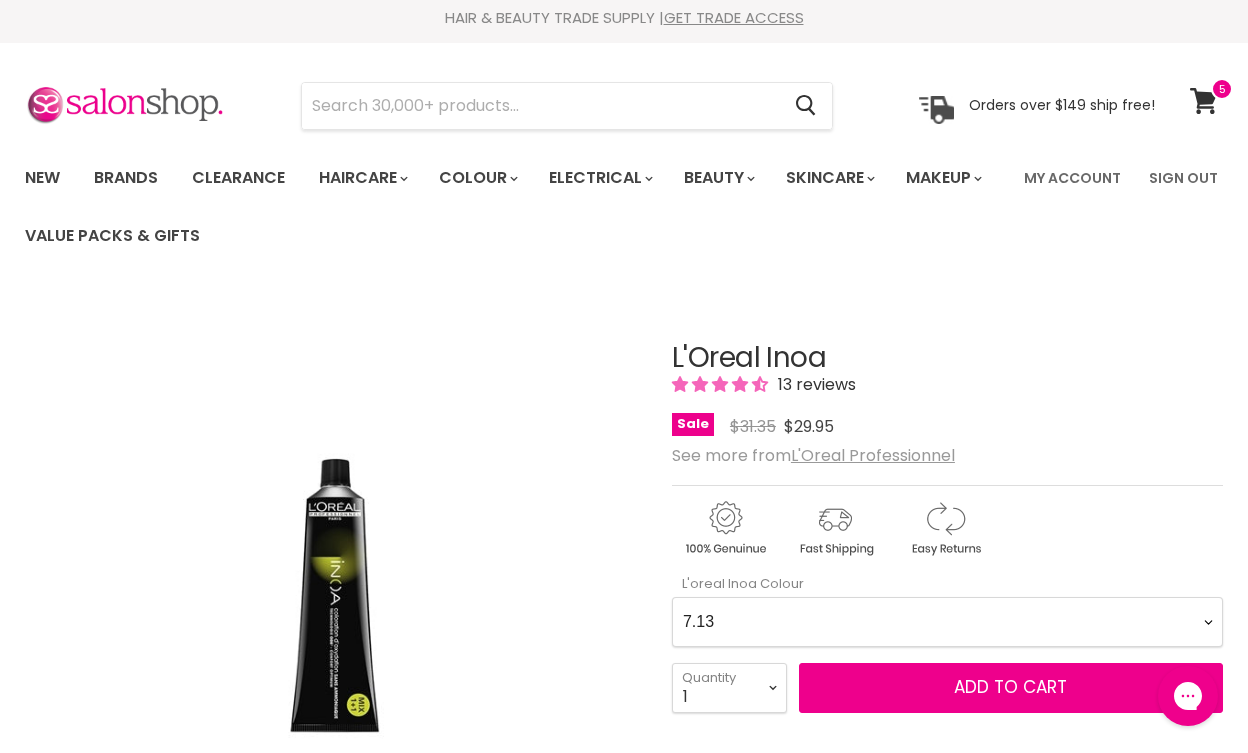 scroll, scrollTop: 5, scrollLeft: 0, axis: vertical 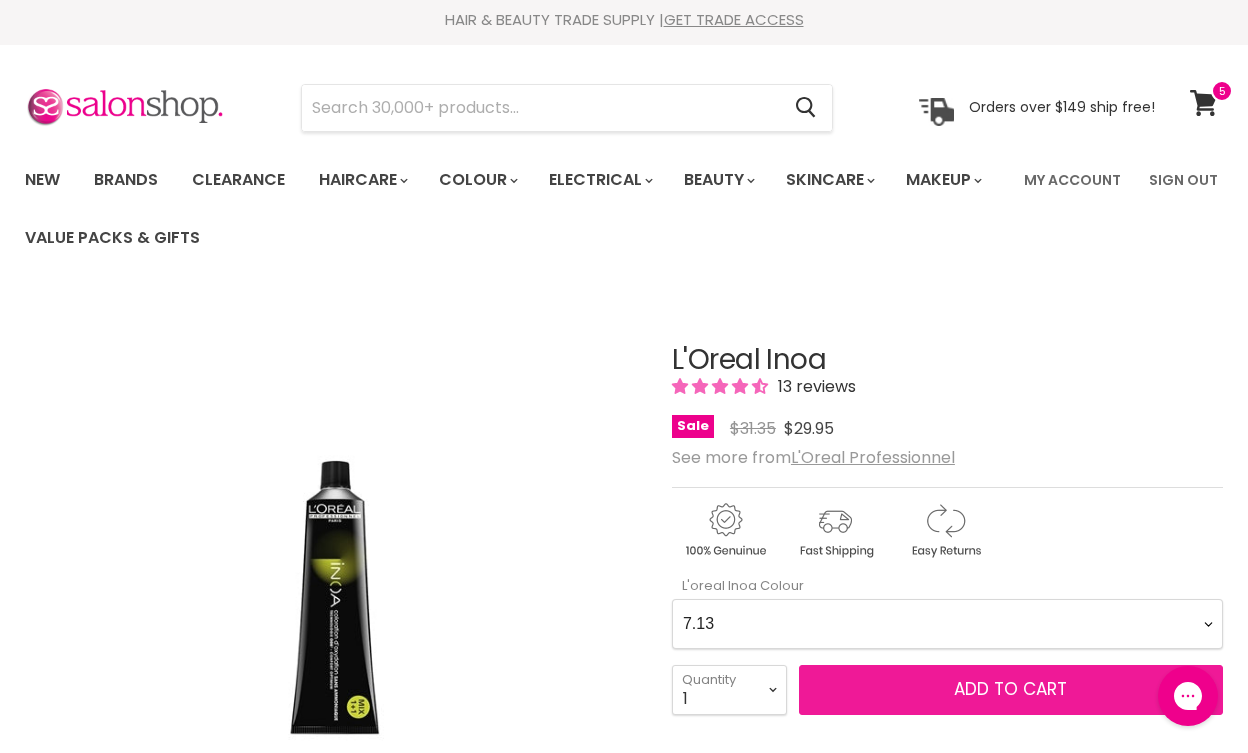 click on "Add to cart" at bounding box center [1011, 690] 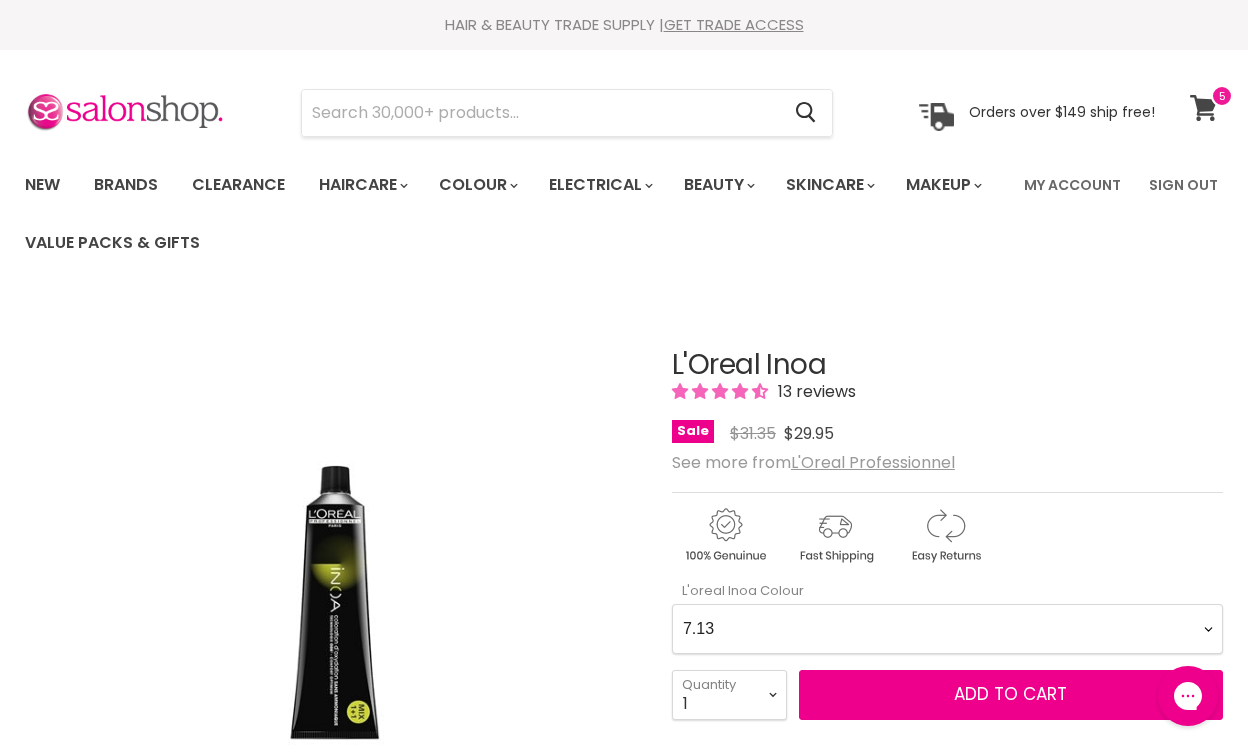 scroll, scrollTop: 3, scrollLeft: 0, axis: vertical 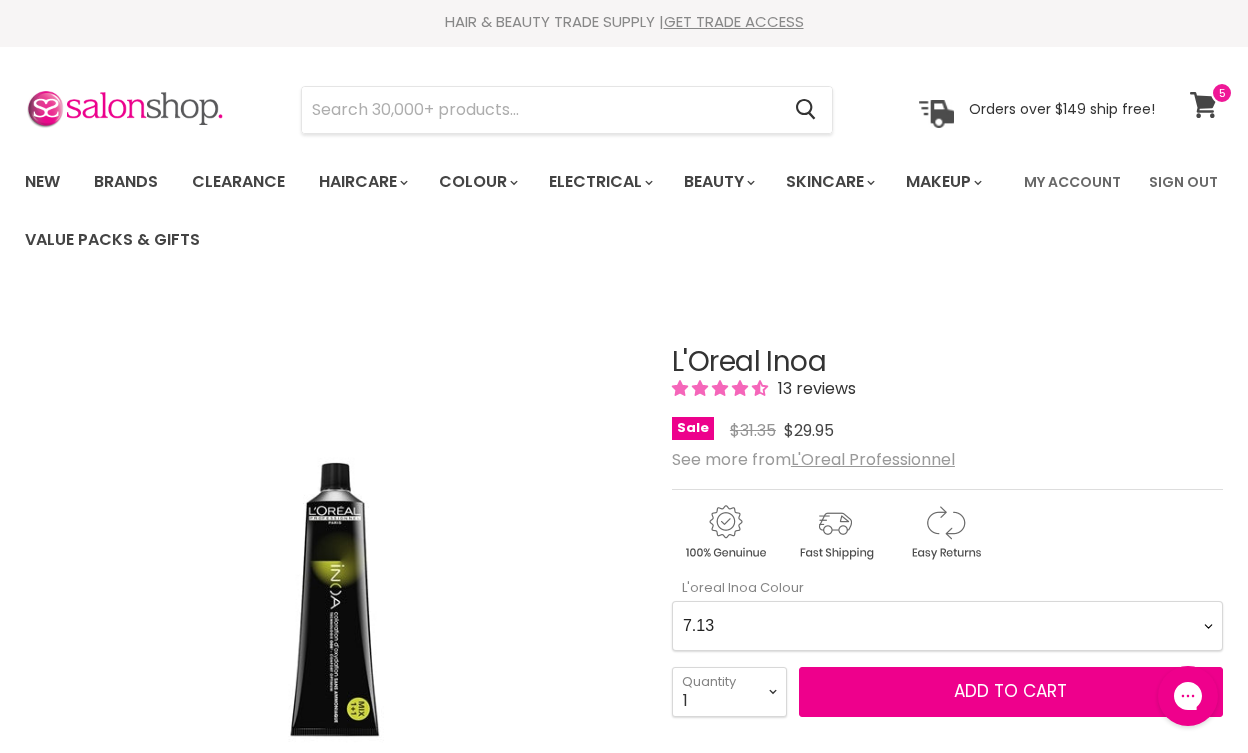 click 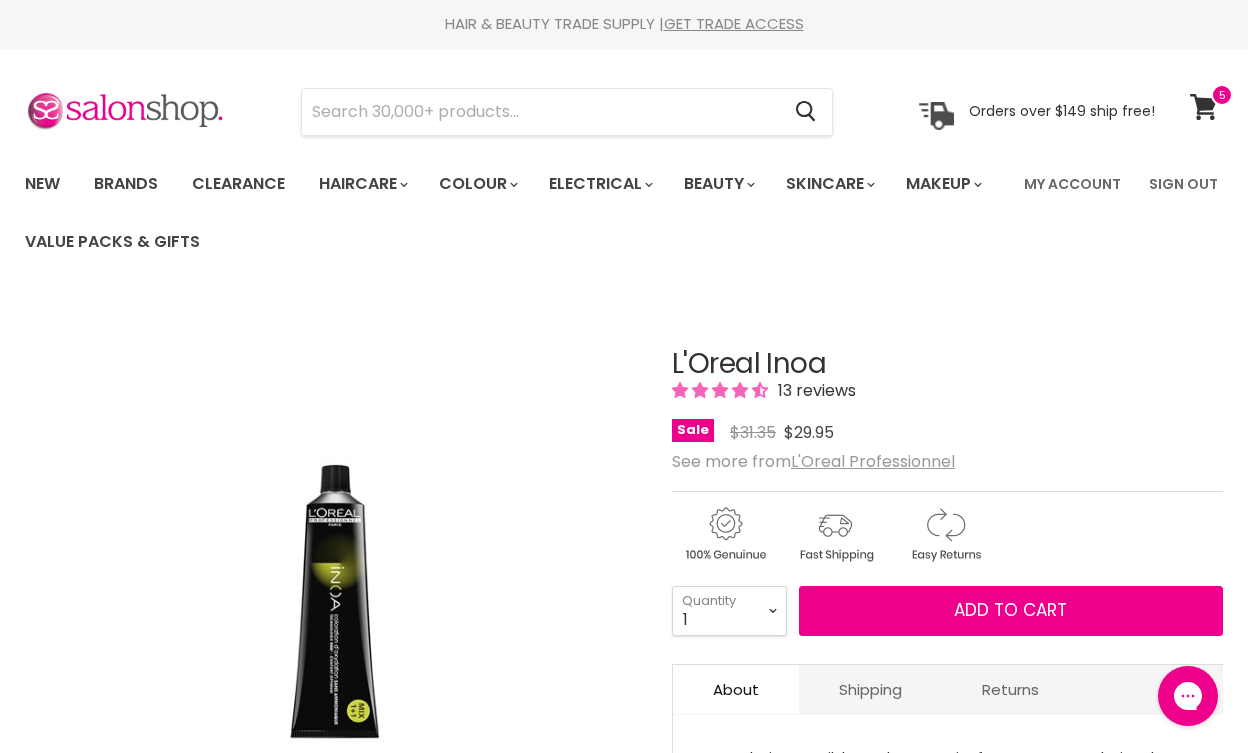 scroll, scrollTop: 0, scrollLeft: 0, axis: both 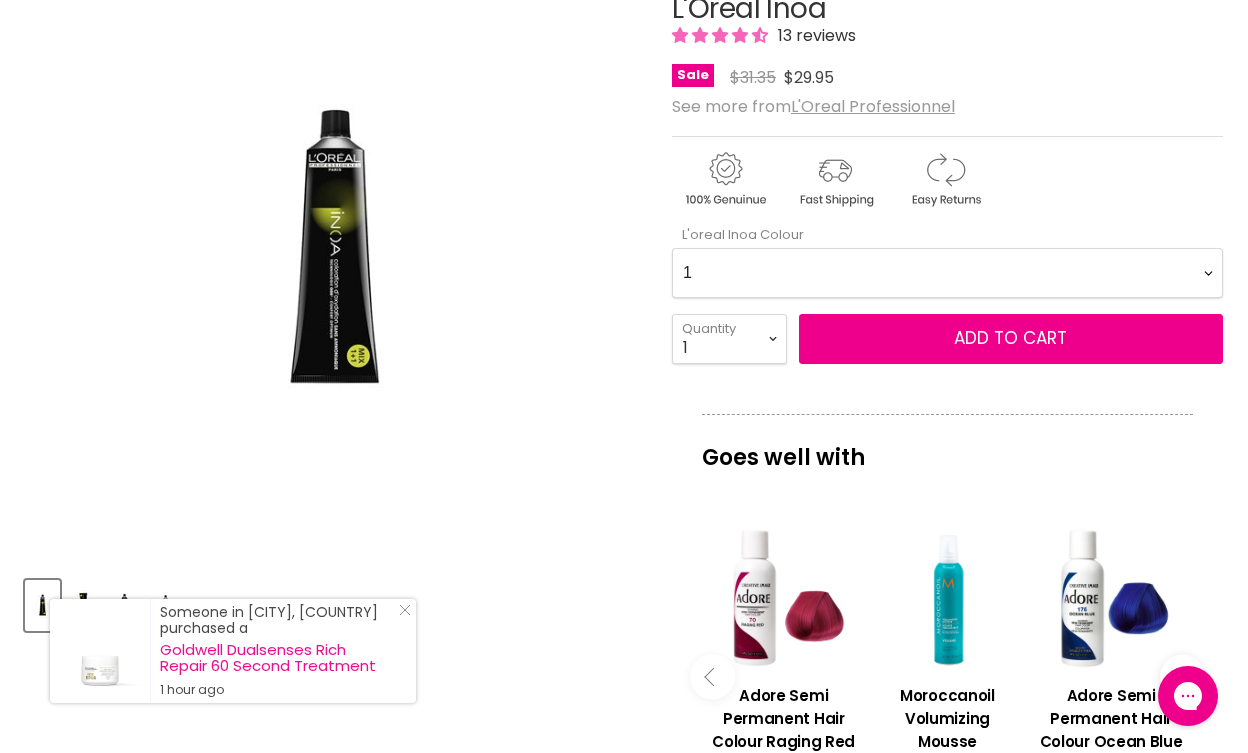 select on "7.17 *NEW FORMULA*" 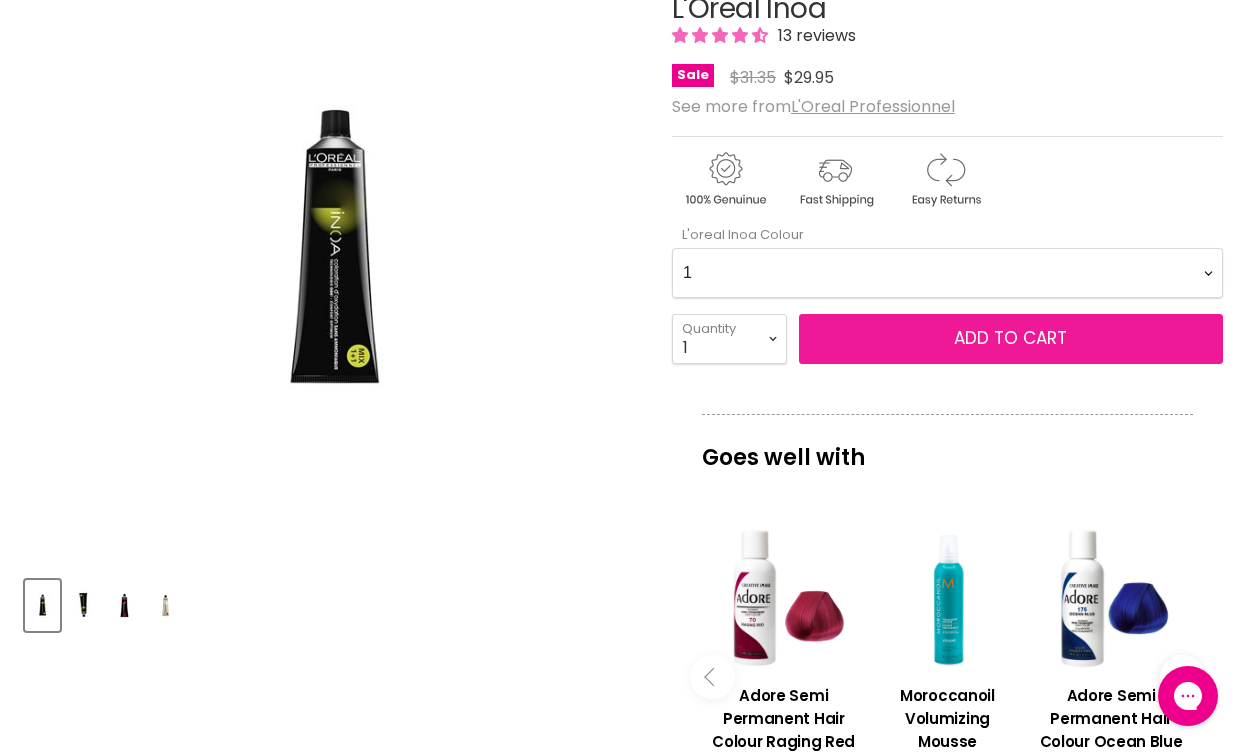 click on "Add to cart" at bounding box center (1011, 339) 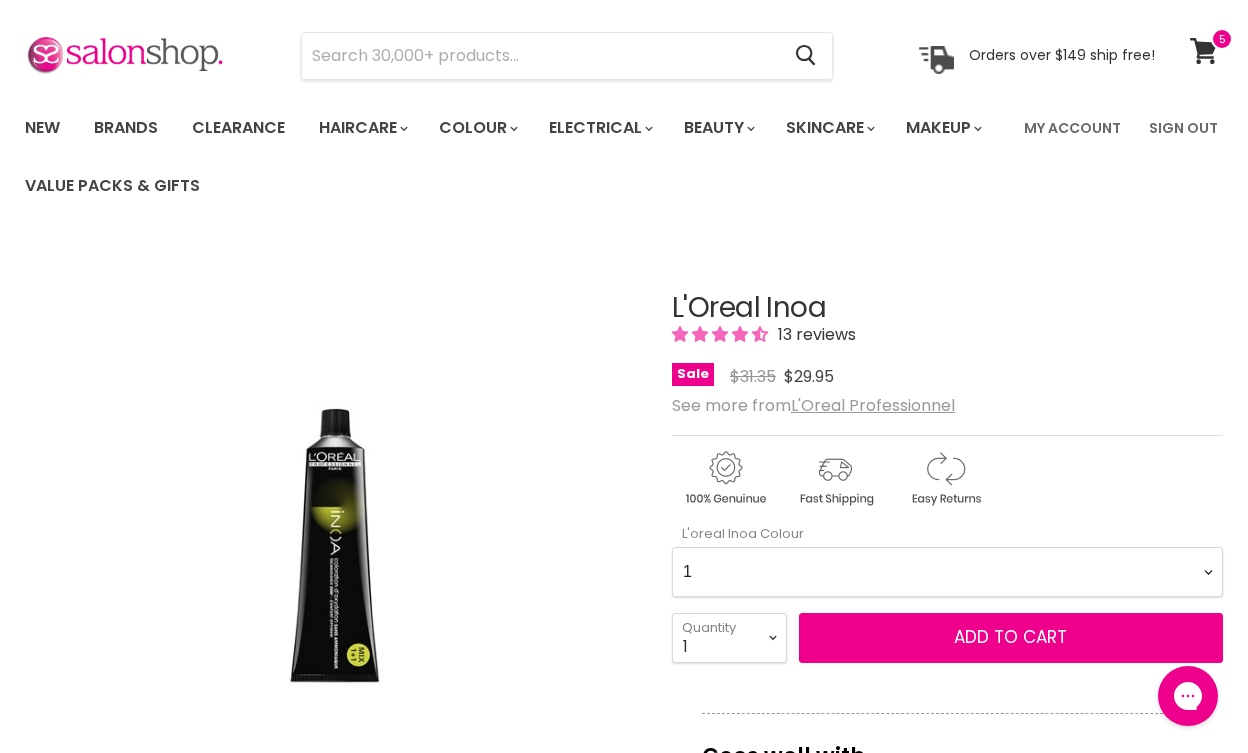 scroll, scrollTop: 65, scrollLeft: 0, axis: vertical 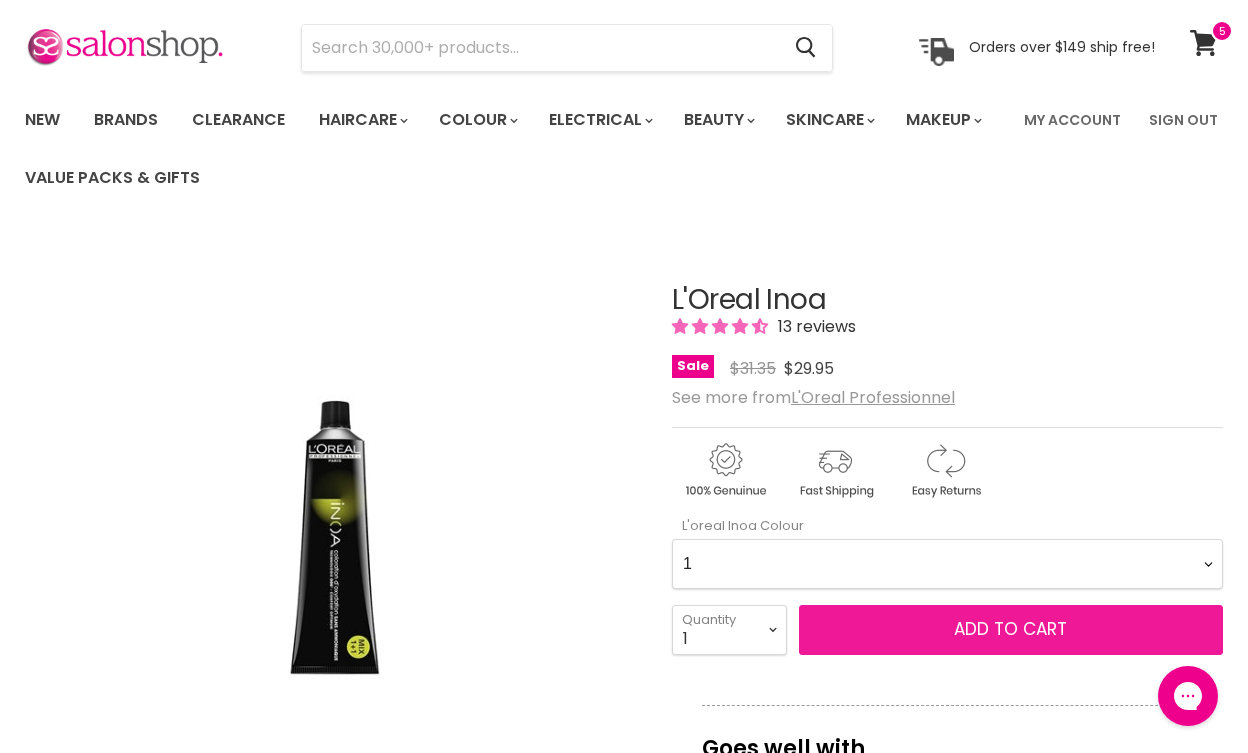 click on "Add to cart" at bounding box center [1010, 629] 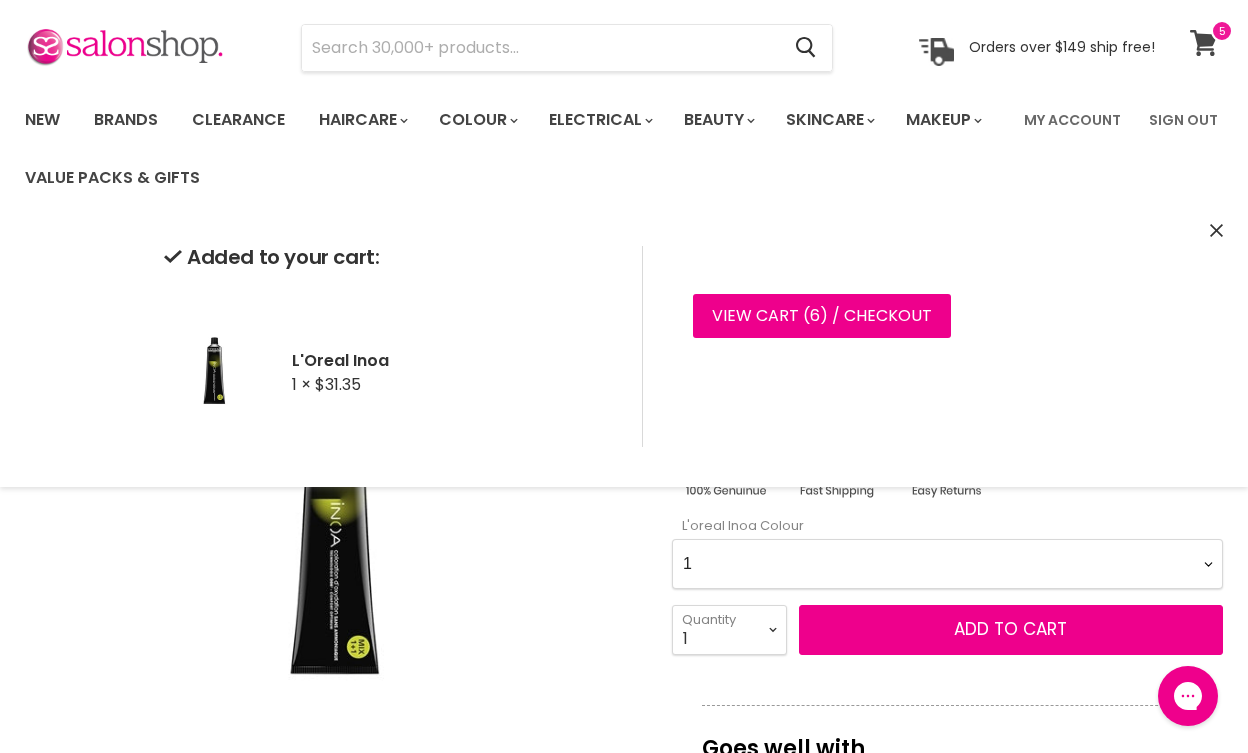click 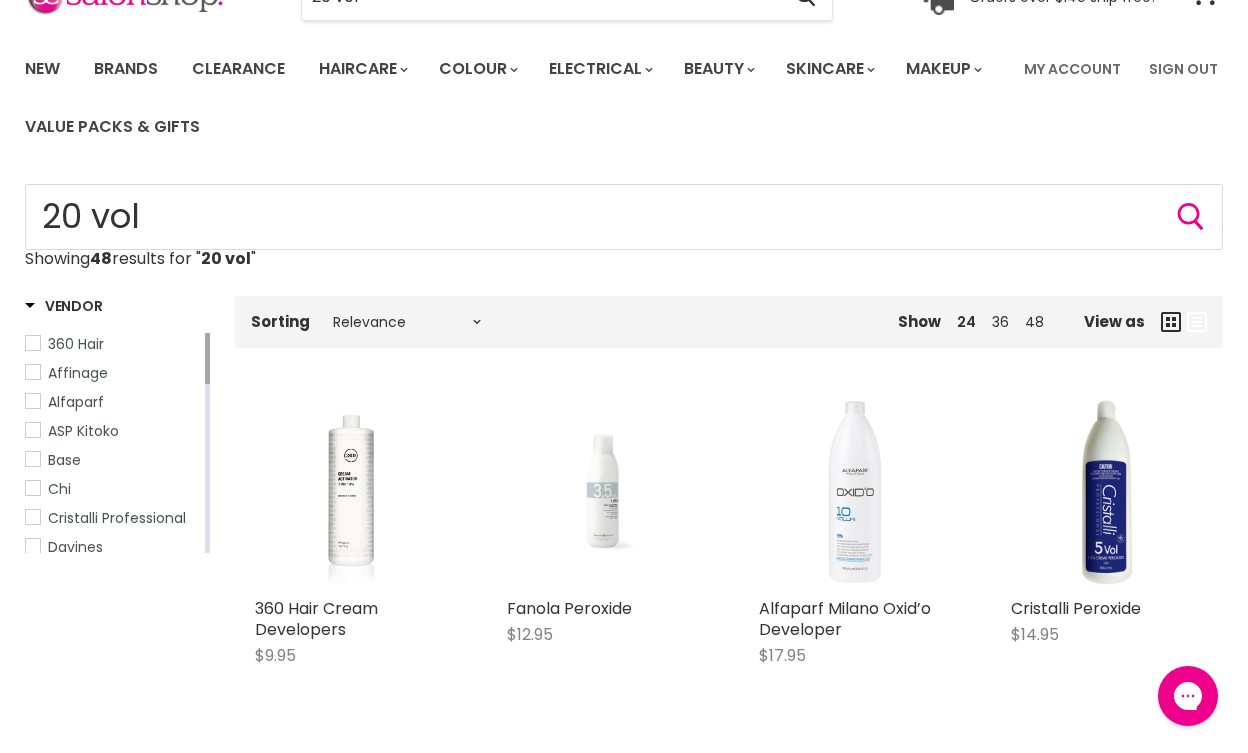 scroll, scrollTop: 156, scrollLeft: 0, axis: vertical 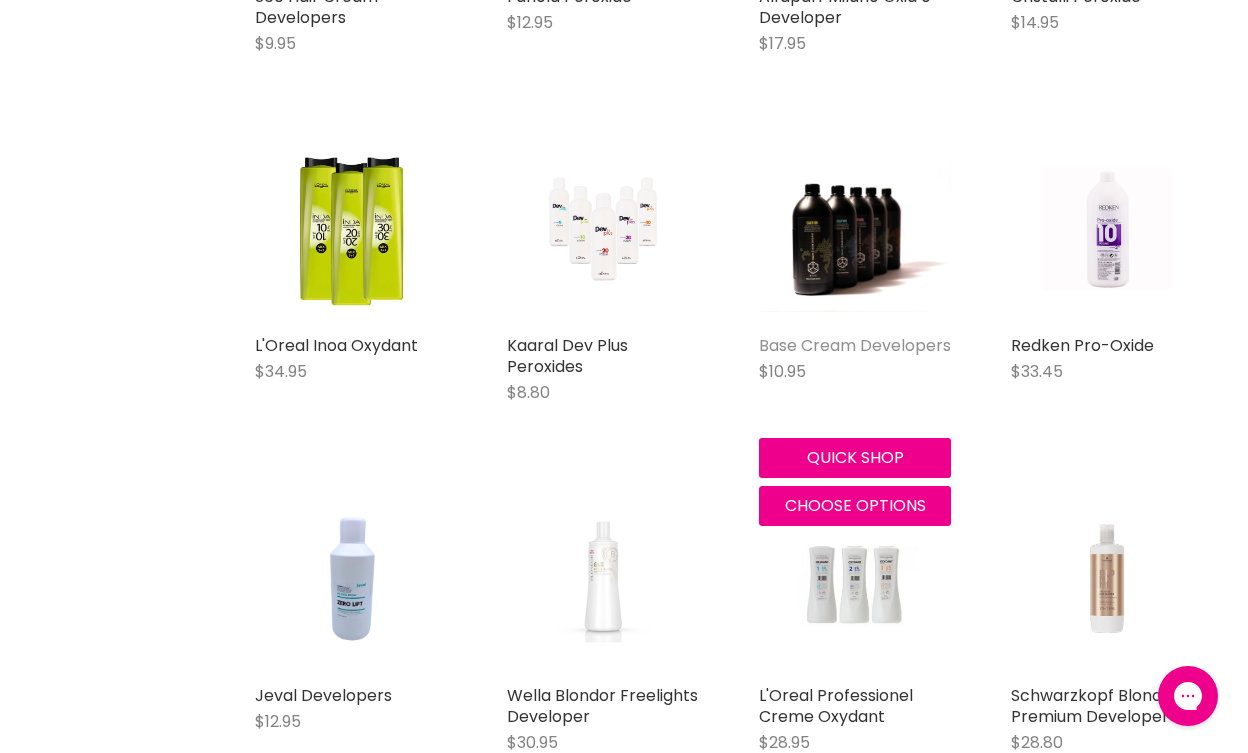 click on "Base Cream Developers" at bounding box center [855, 345] 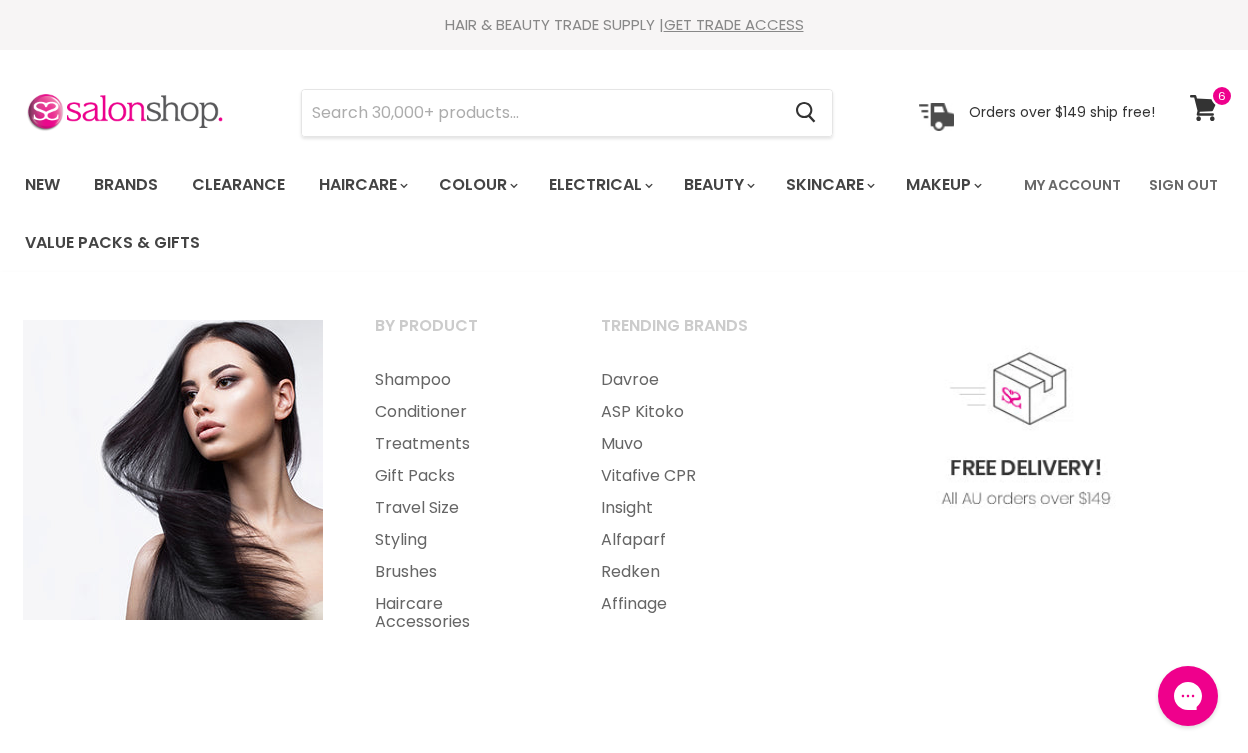 scroll, scrollTop: 0, scrollLeft: 0, axis: both 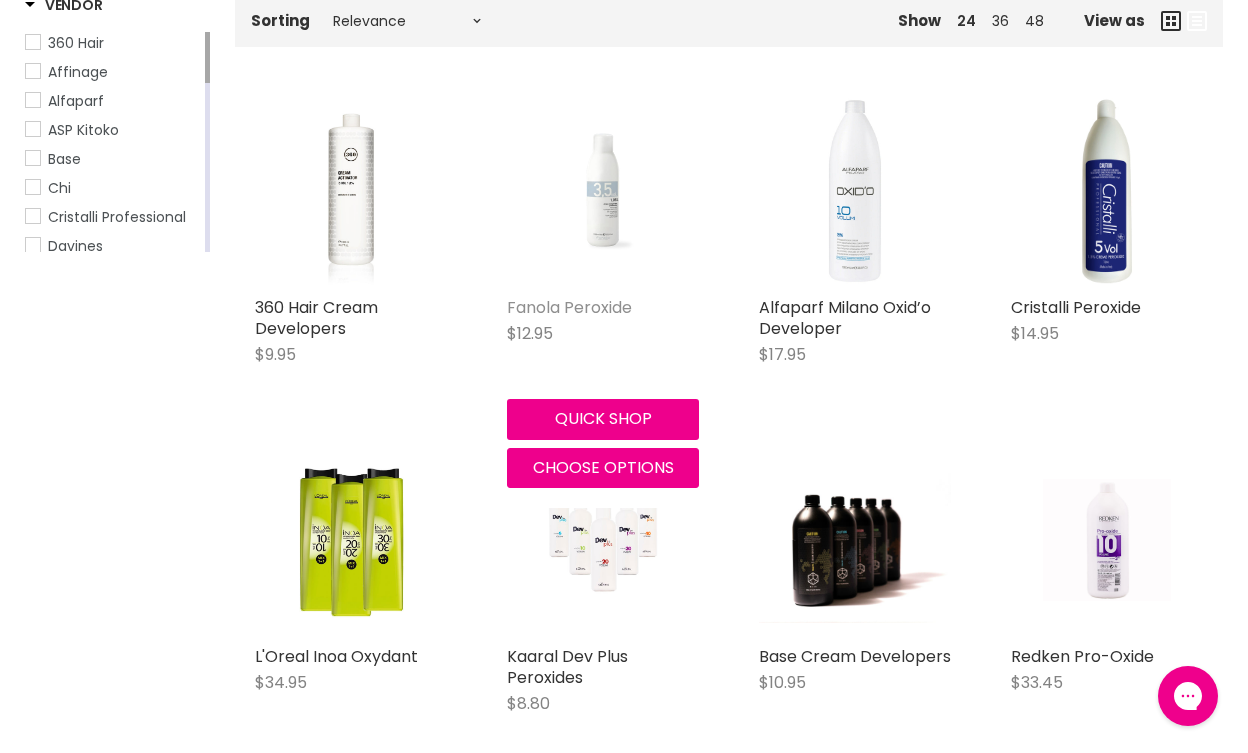 click on "Fanola Peroxide" at bounding box center (569, 307) 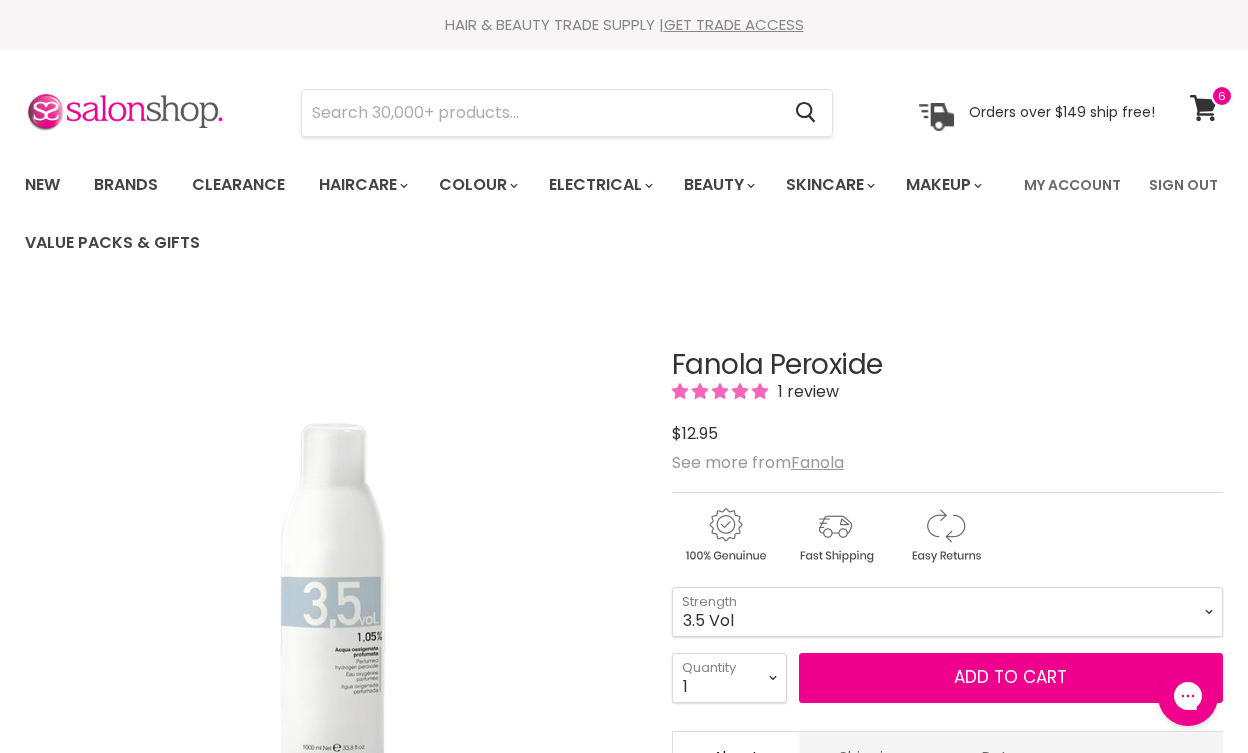 scroll, scrollTop: 0, scrollLeft: 0, axis: both 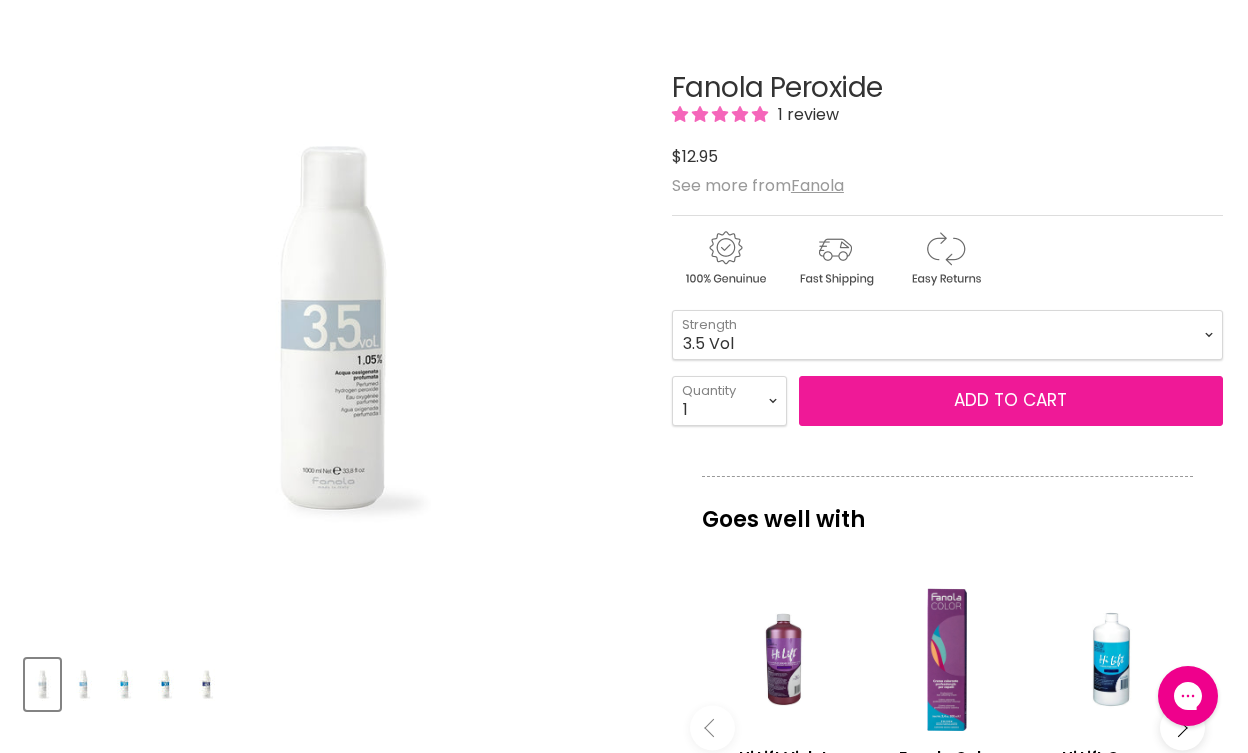 click on "Add to cart" at bounding box center (1010, 400) 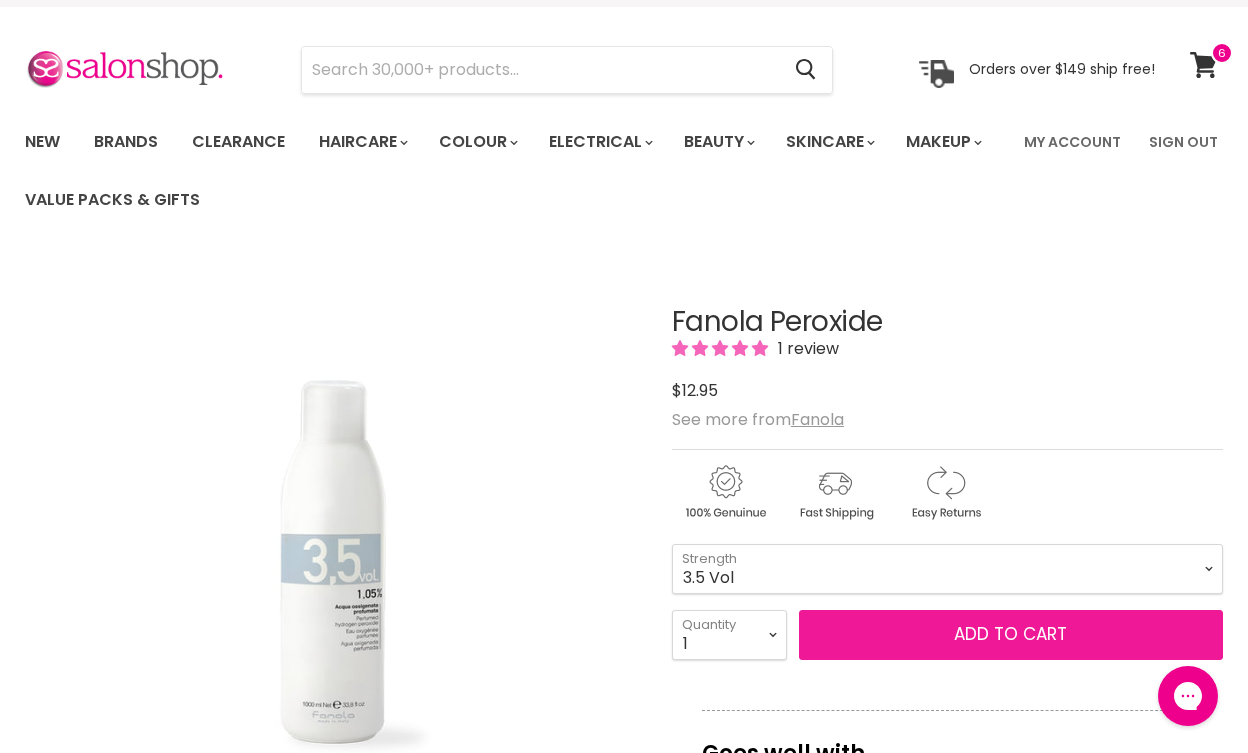 scroll, scrollTop: 40, scrollLeft: 0, axis: vertical 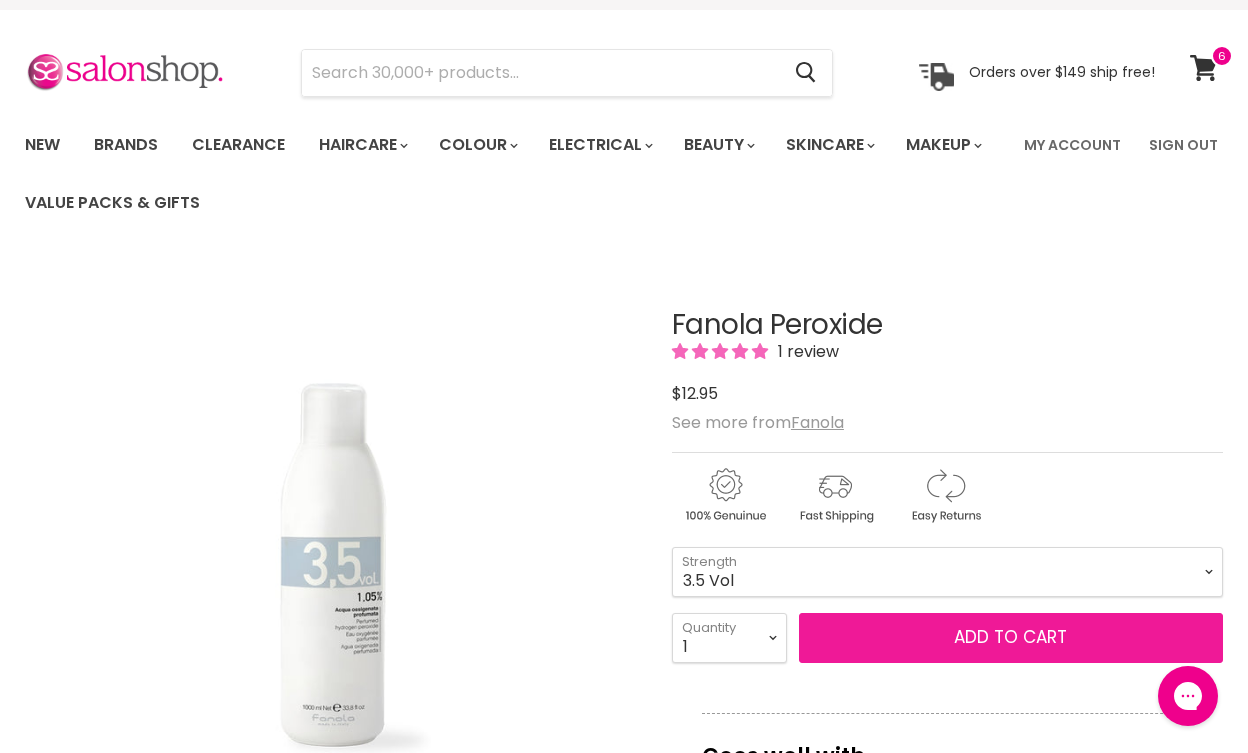 click on "Add to cart" at bounding box center [1010, 637] 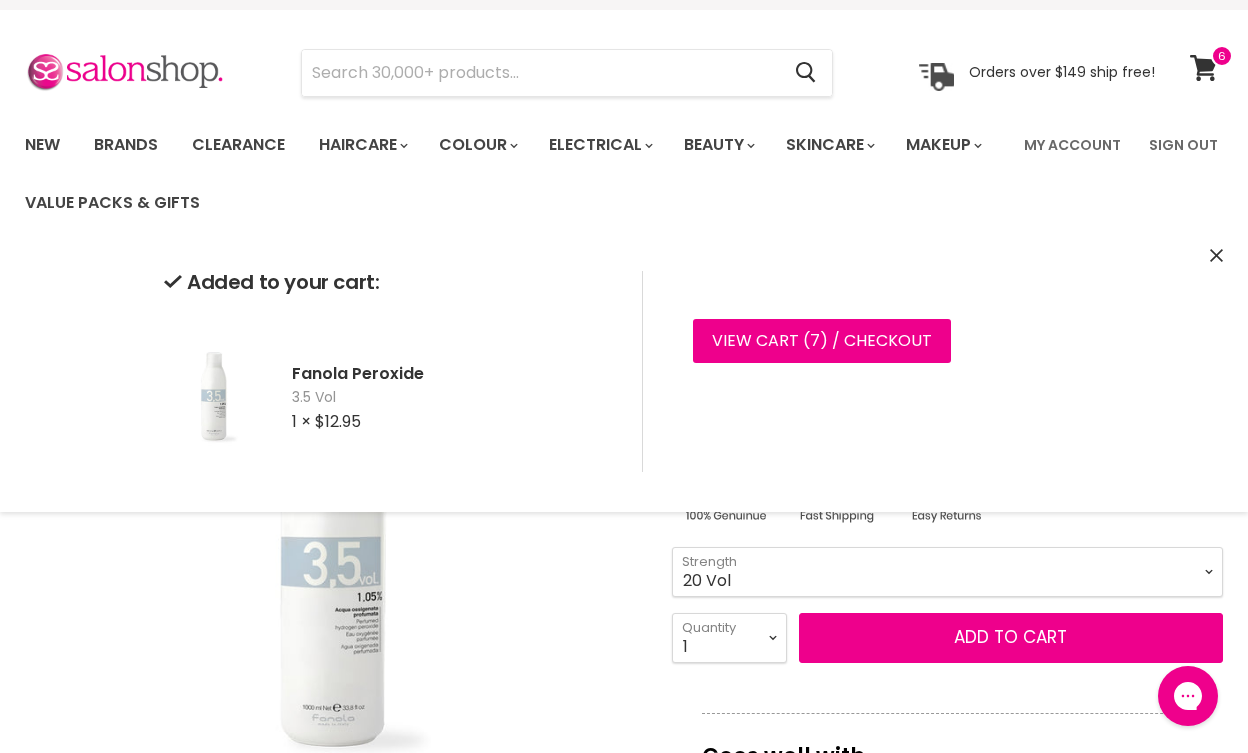 select on "20 Vol" 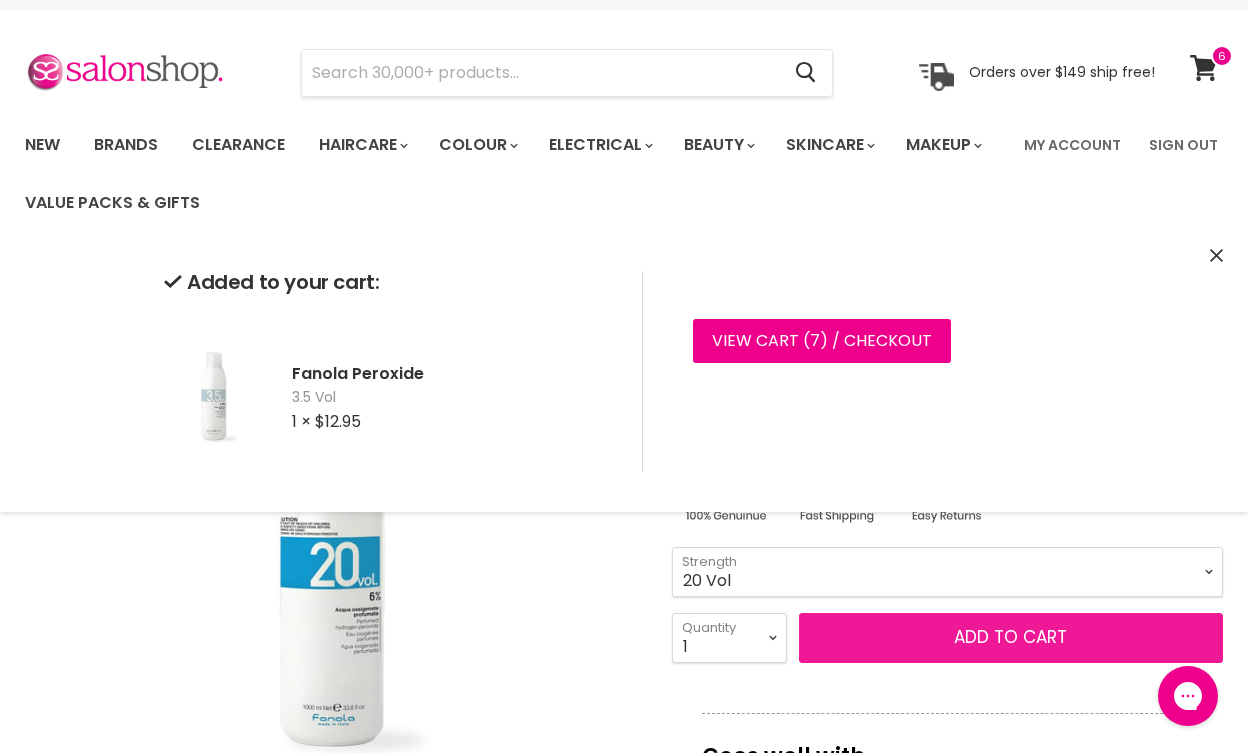 click on "Add to cart" at bounding box center (1011, 638) 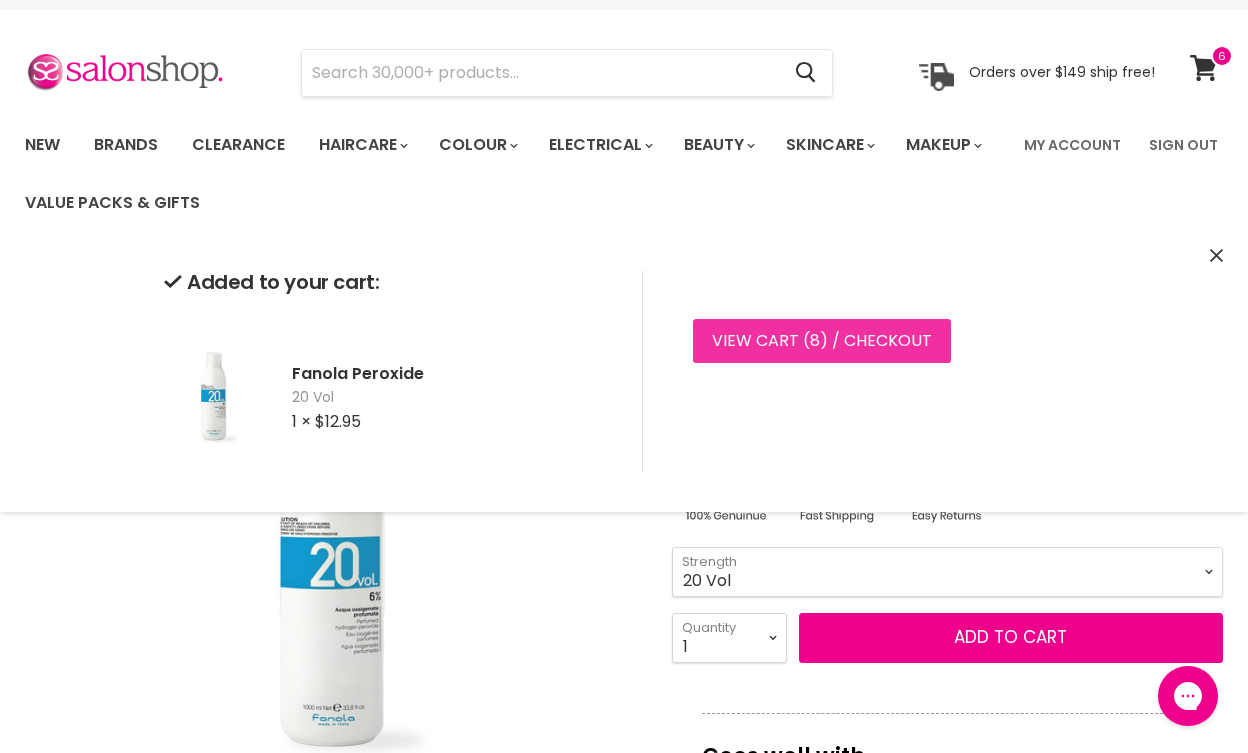 click on "View cart ( 8 )  /  Checkout" at bounding box center (822, 341) 